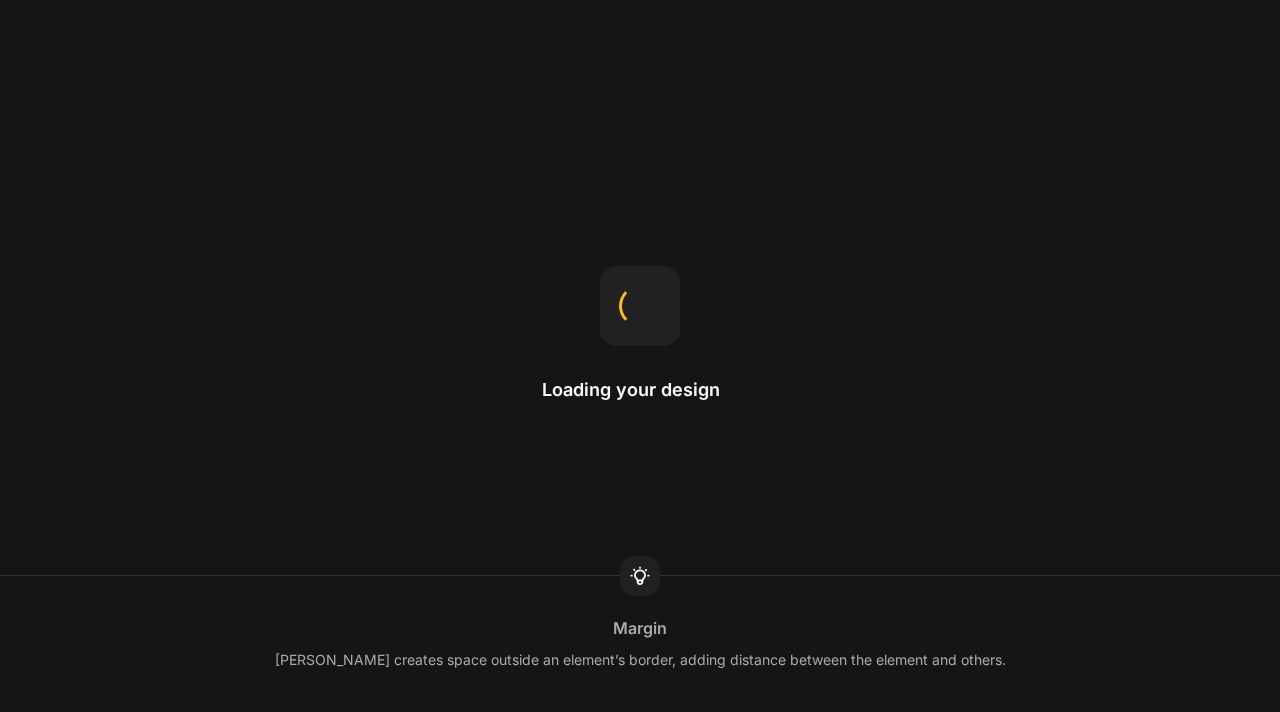 scroll, scrollTop: 0, scrollLeft: 0, axis: both 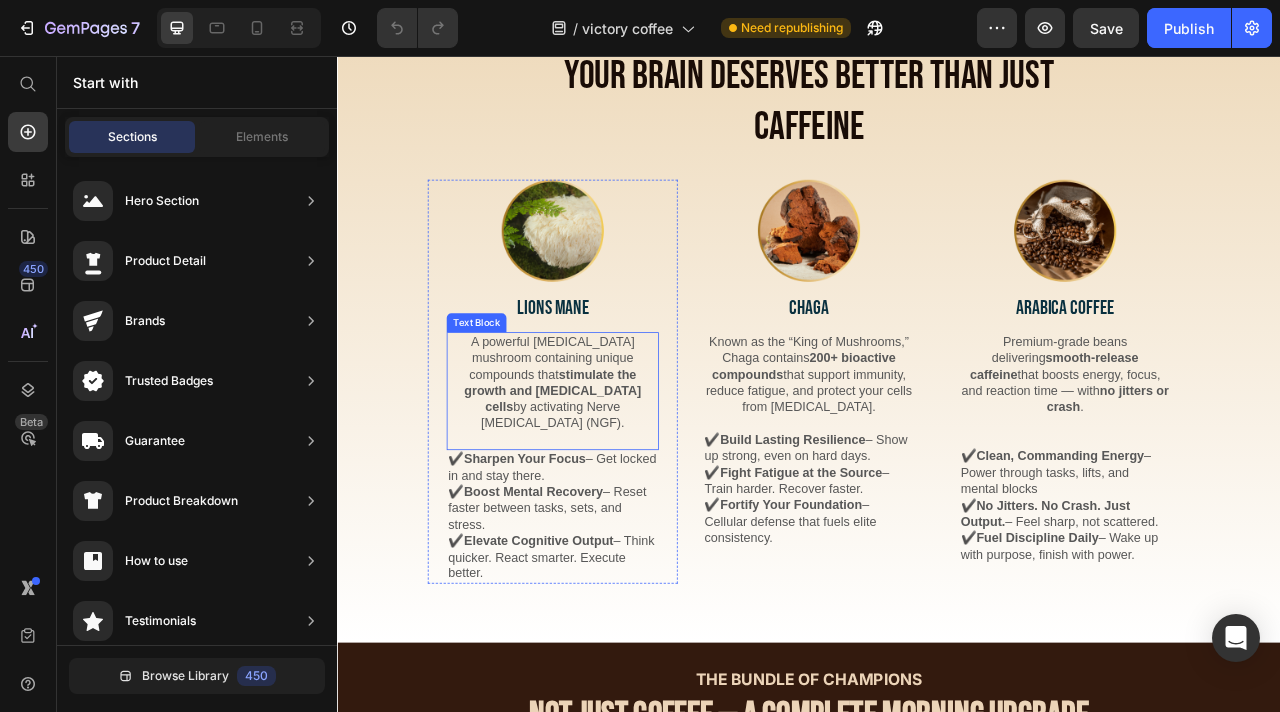 click on "A powerful [MEDICAL_DATA] mushroom containing unique compounds that  stimulate the growth and [MEDICAL_DATA] cells  by activating Nerve [MEDICAL_DATA] (NGF)." at bounding box center (611, 471) 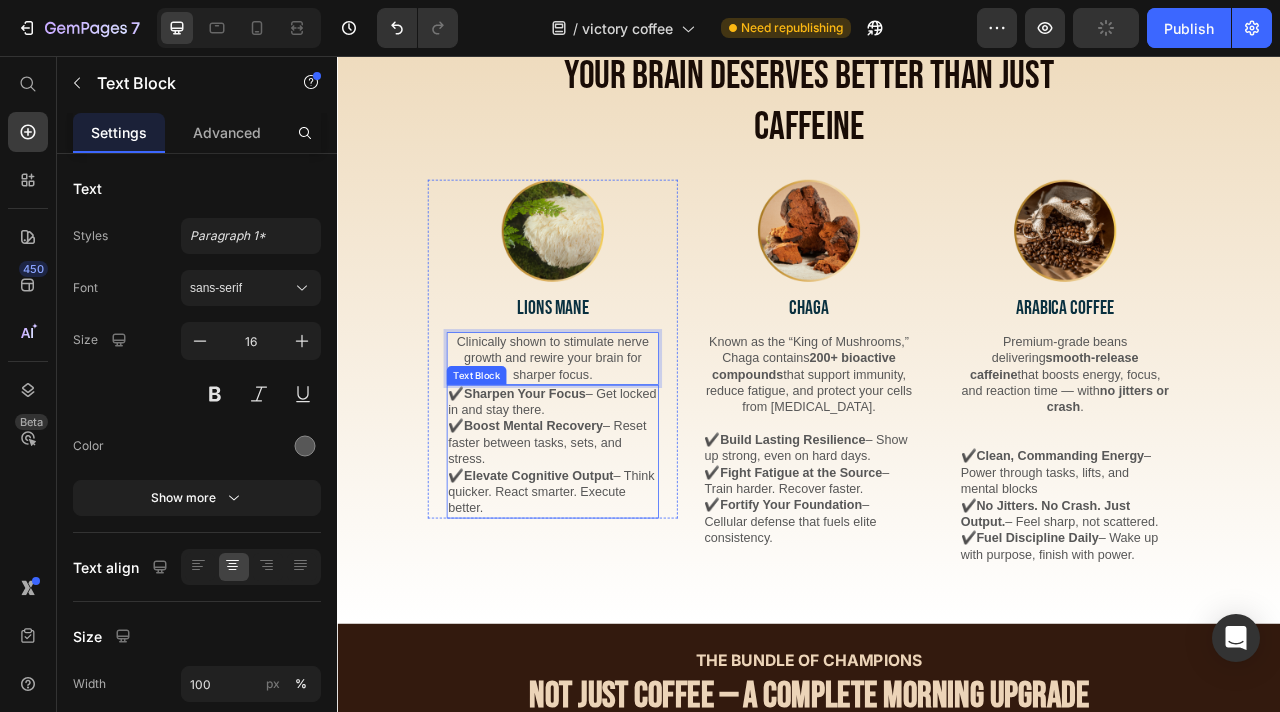 click on "✔️  Sharpen Your Focus  – Get locked in and stay there." at bounding box center [611, 497] 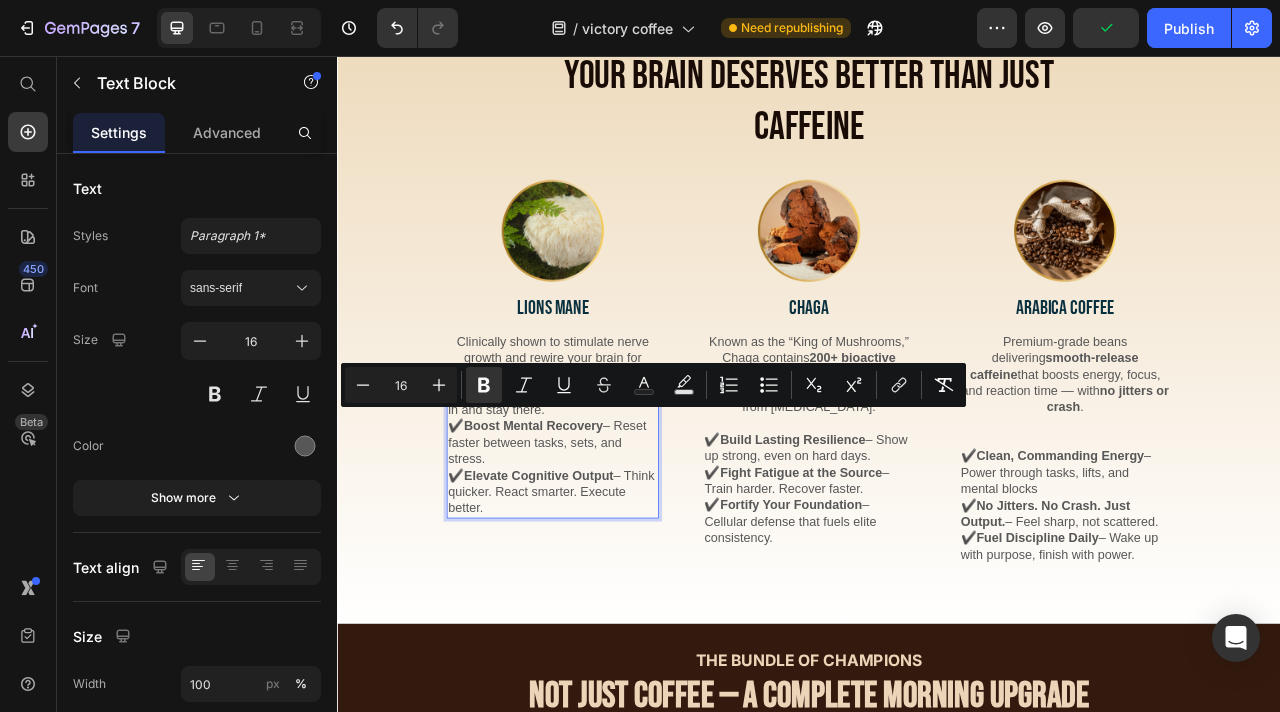 drag, startPoint x: 654, startPoint y: 534, endPoint x: 504, endPoint y: 515, distance: 151.19855 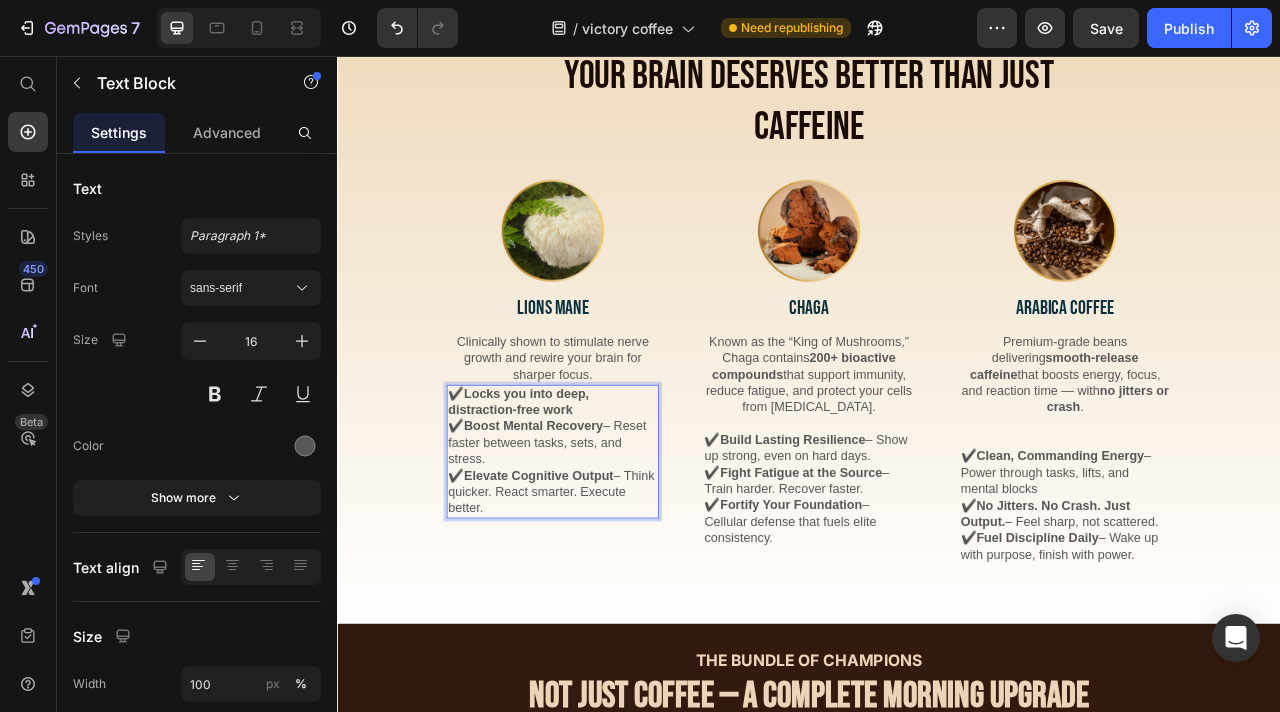 click on "Locks you into deep, distraction-free work" at bounding box center (567, 496) 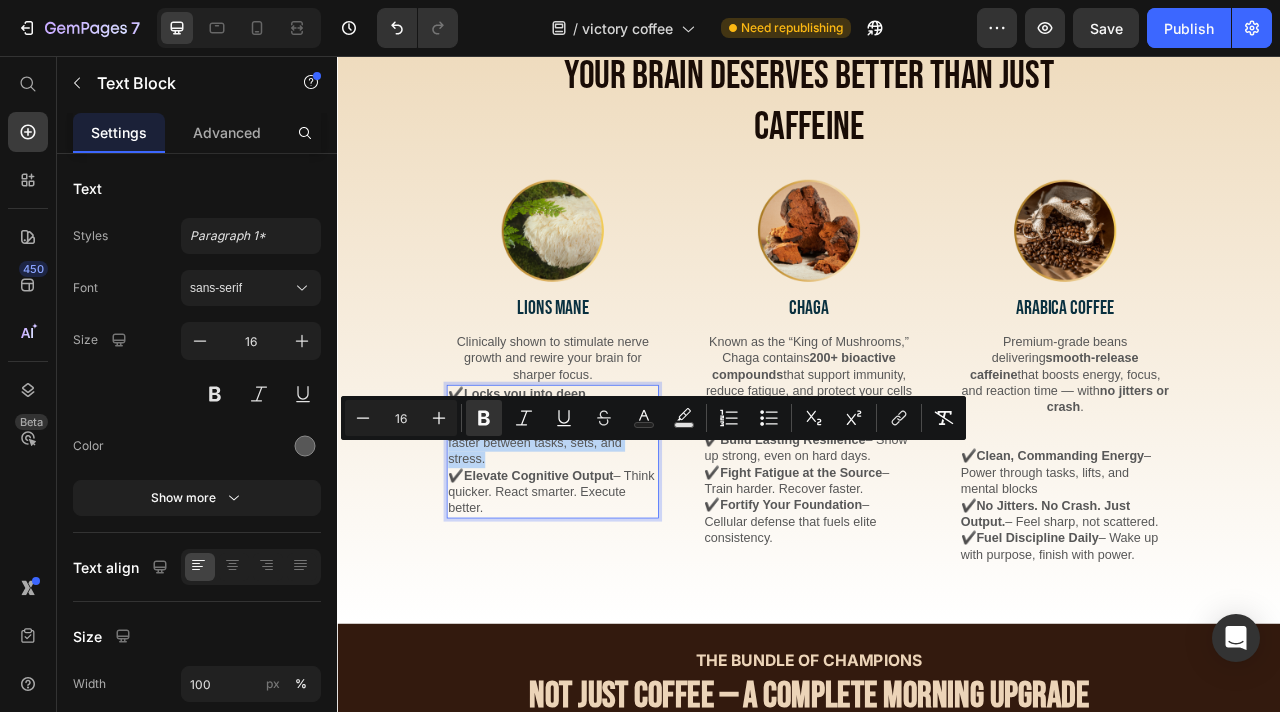 drag, startPoint x: 505, startPoint y: 560, endPoint x: 522, endPoint y: 606, distance: 49.0408 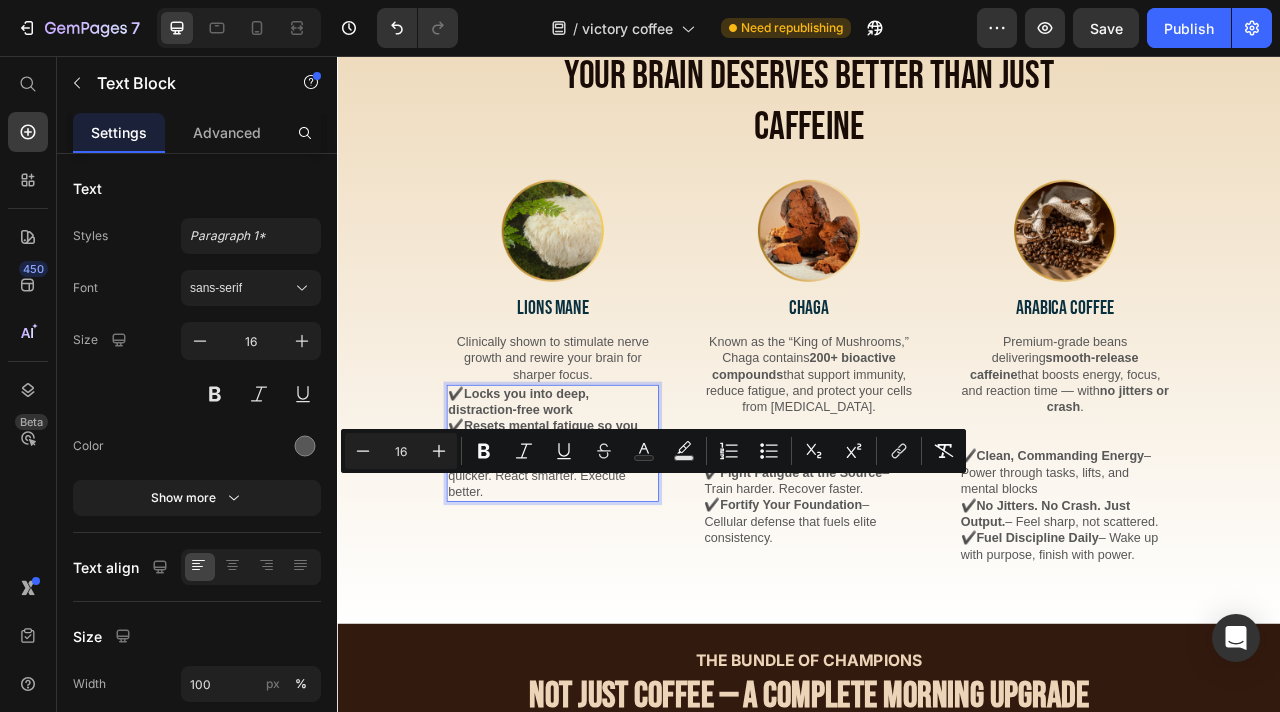 drag, startPoint x: 647, startPoint y: 644, endPoint x: 498, endPoint y: 600, distance: 155.36087 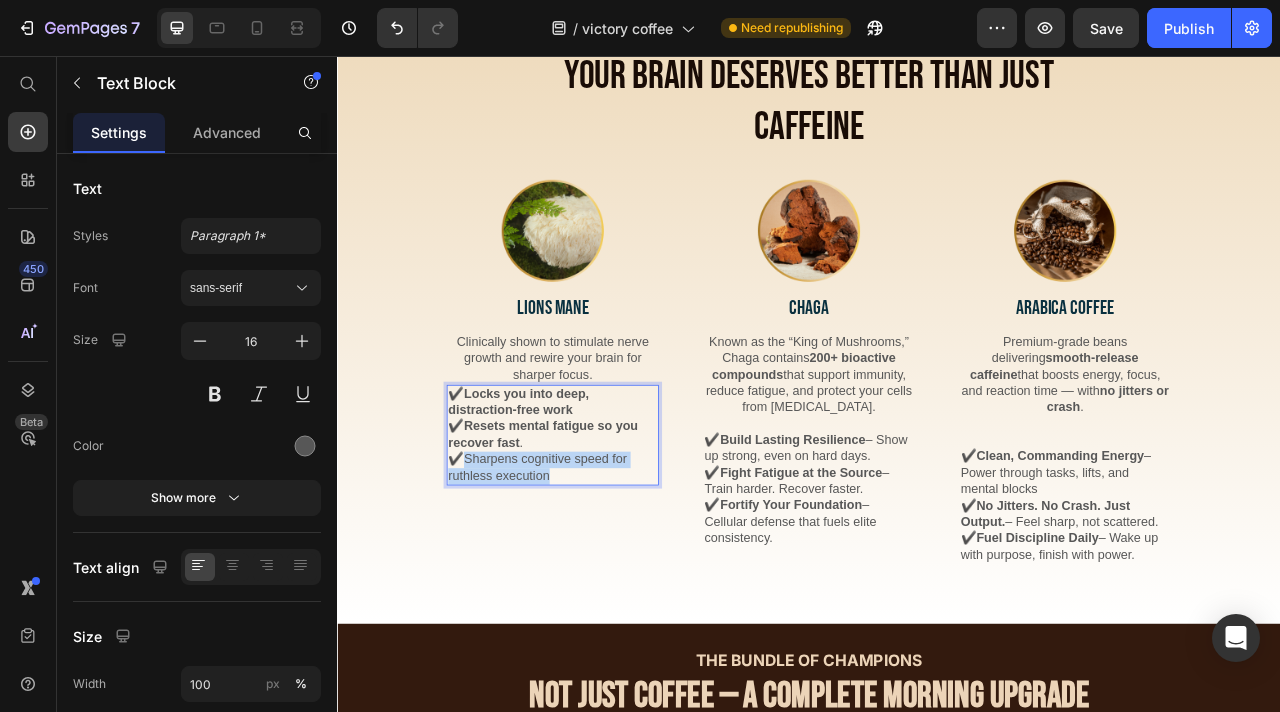 drag, startPoint x: 498, startPoint y: 601, endPoint x: 628, endPoint y: 628, distance: 132.77425 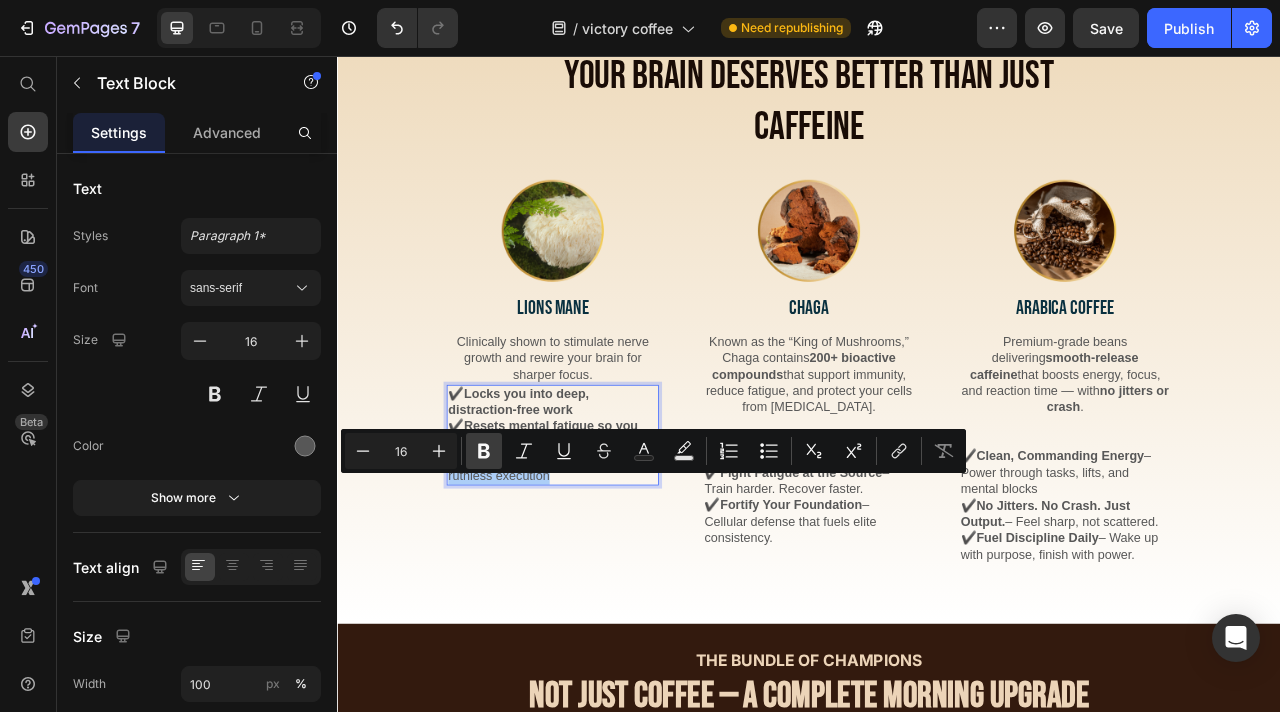 click 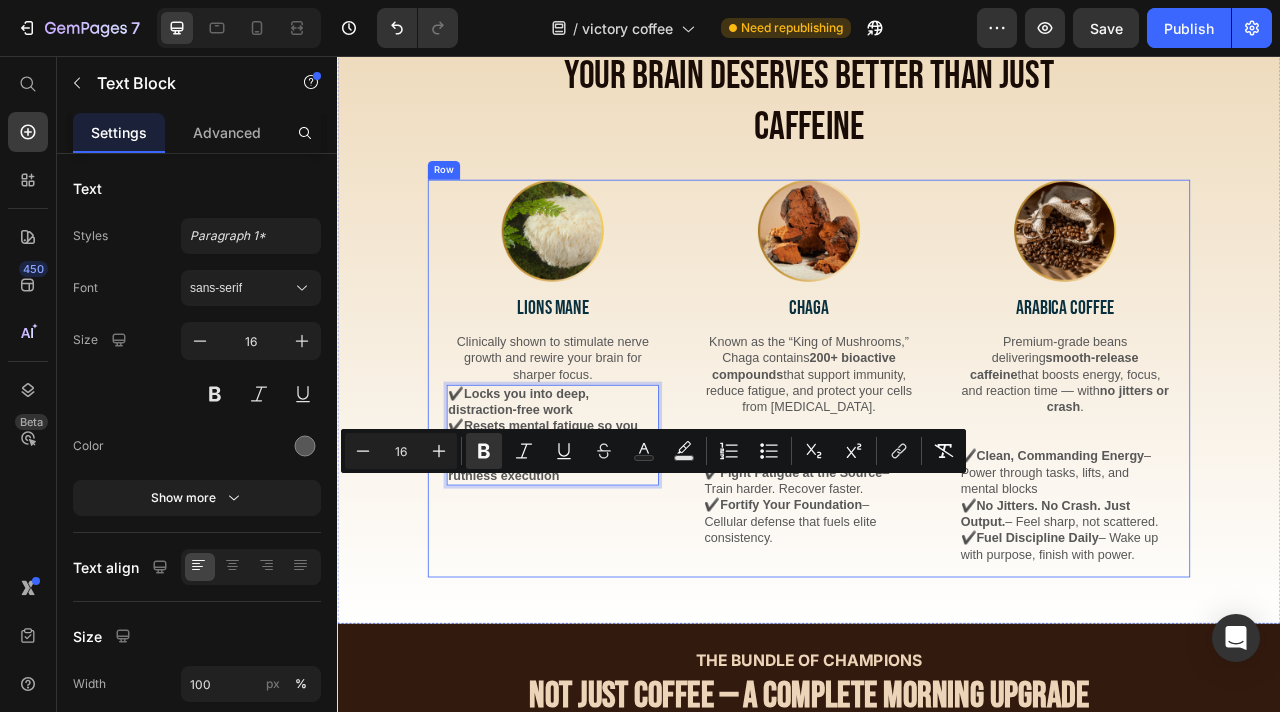 click on "Image LIONS MANE Text Block Clinically shown to stimulate nerve growth and rewire your brain for sharper focus. Text Block ✔️  Locks you into deep, distraction-free work ✔️  Resets mental fatigue so you recover fast . ✔️ Sharpens cognitive speed for ruthless execution Text Block   0 Row" at bounding box center [611, 466] 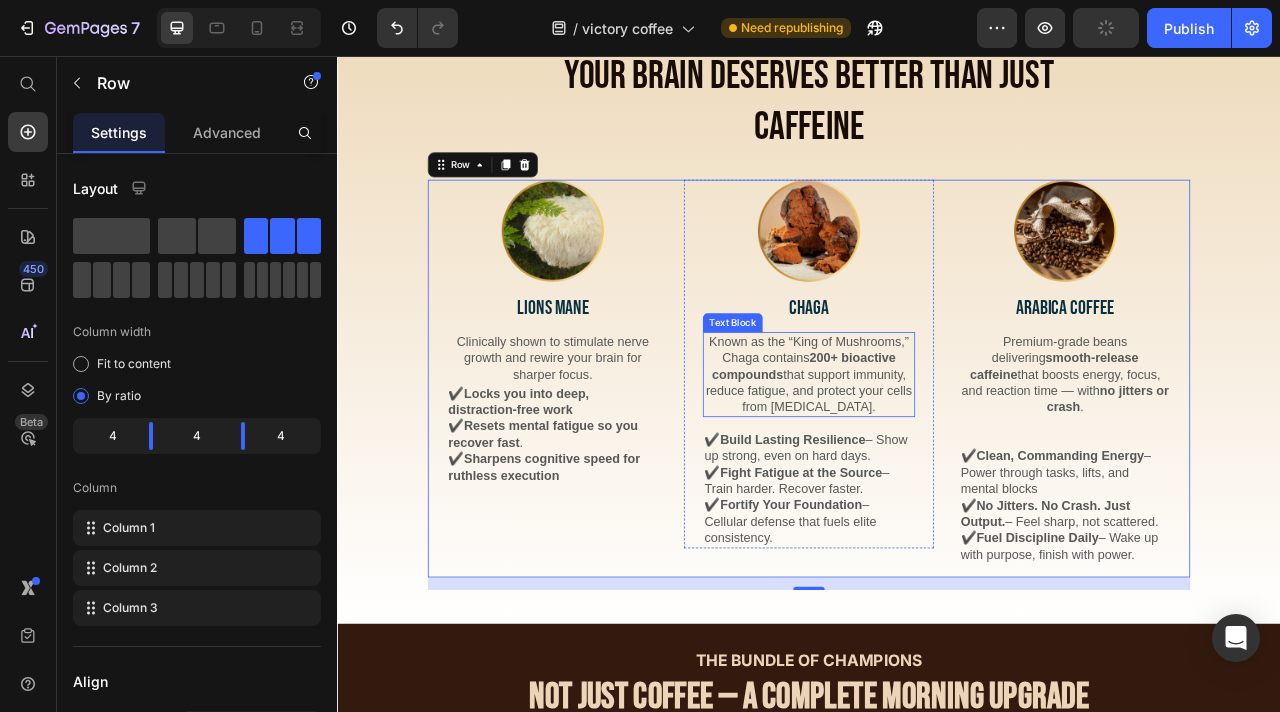 click on "200+ bioactive compounds" at bounding box center [931, 450] 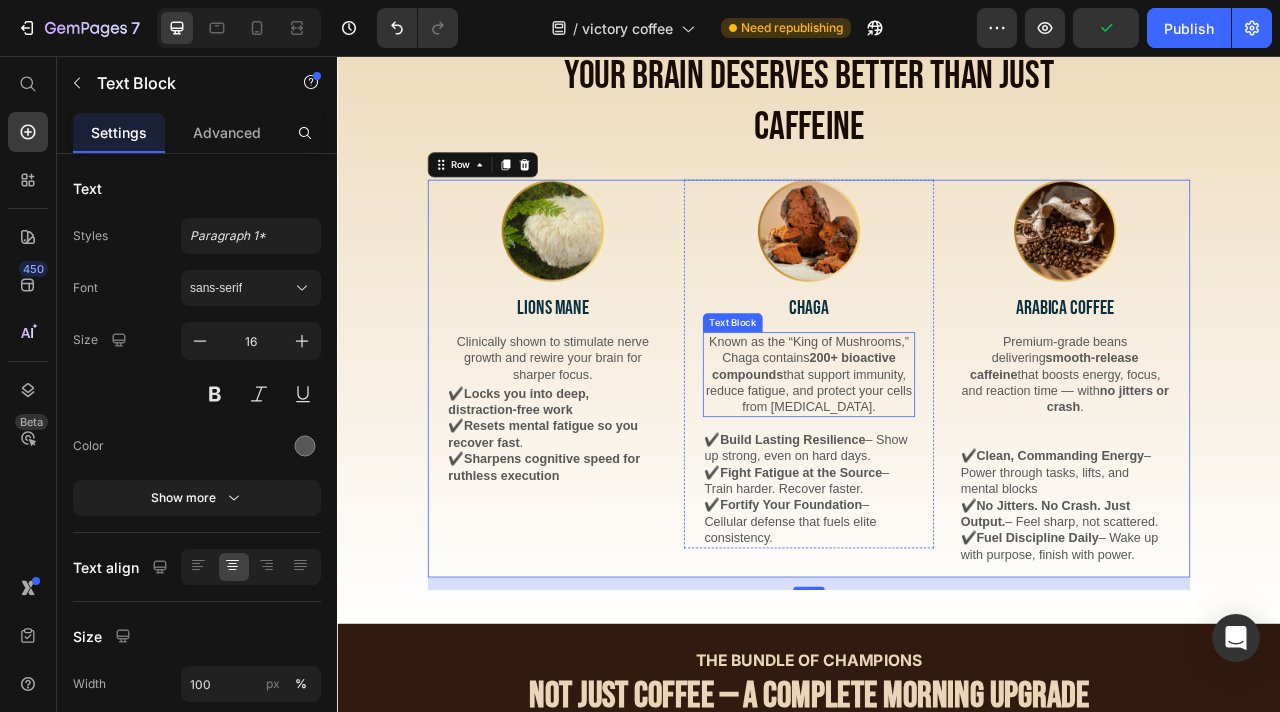 click on "200+ bioactive compounds" at bounding box center (931, 450) 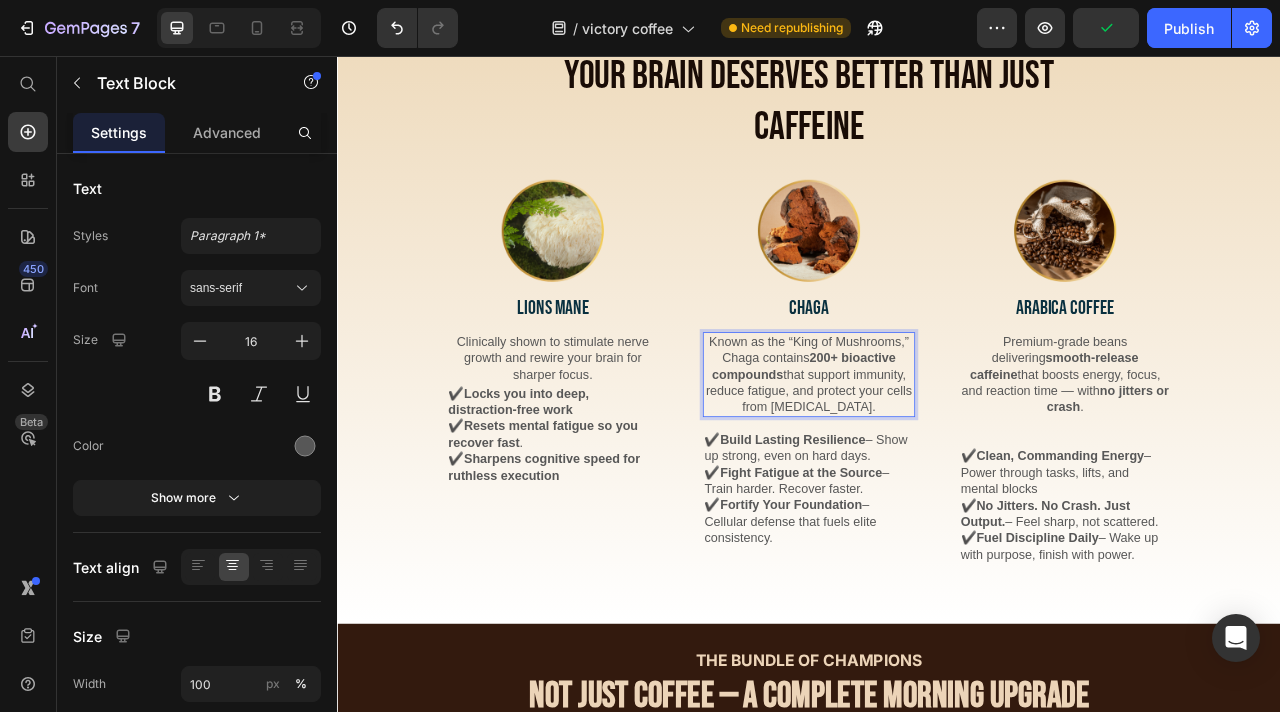 click on "200+ bioactive compounds" at bounding box center (931, 450) 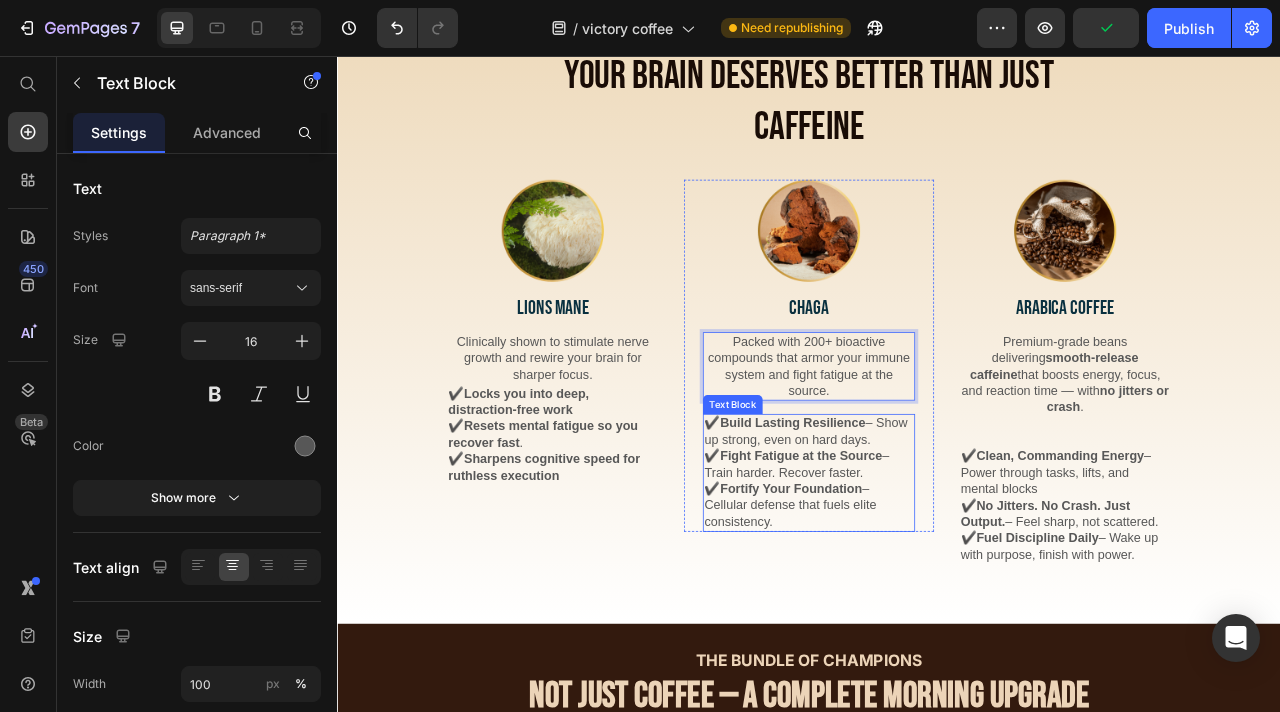 click on "Build Lasting Resilience" at bounding box center (916, 522) 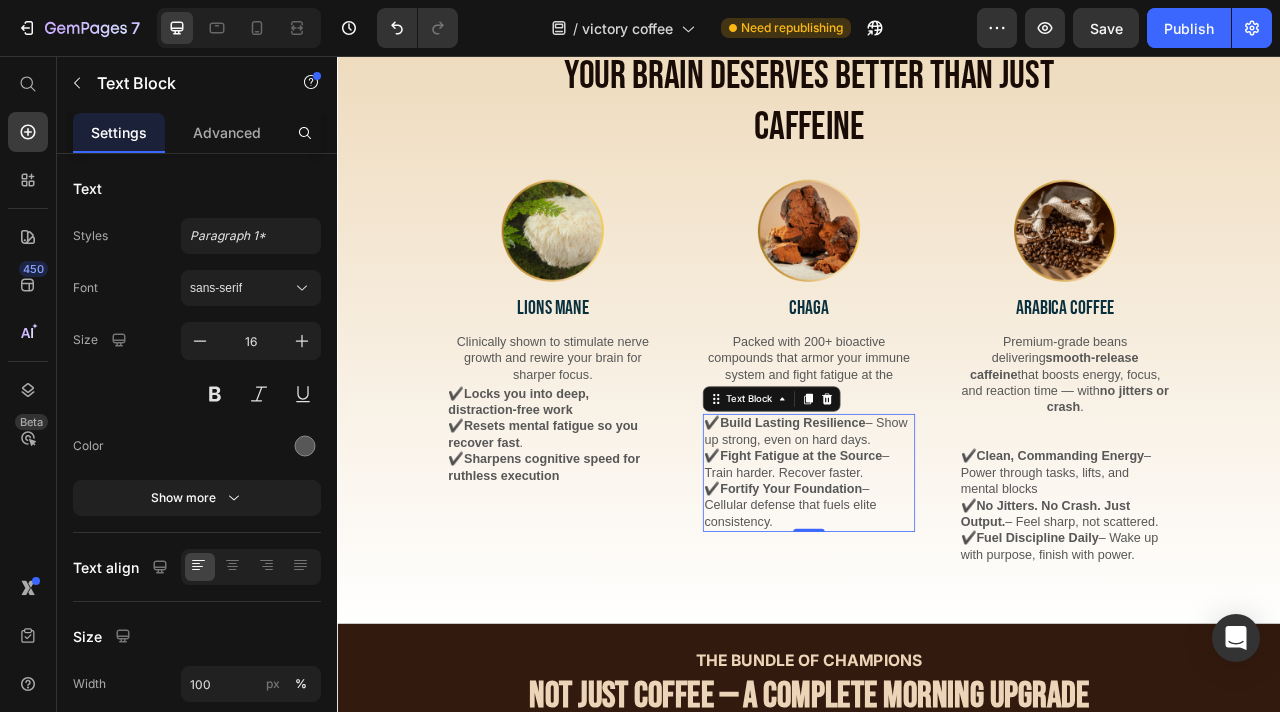 click on "Build Lasting Resilience" at bounding box center [916, 522] 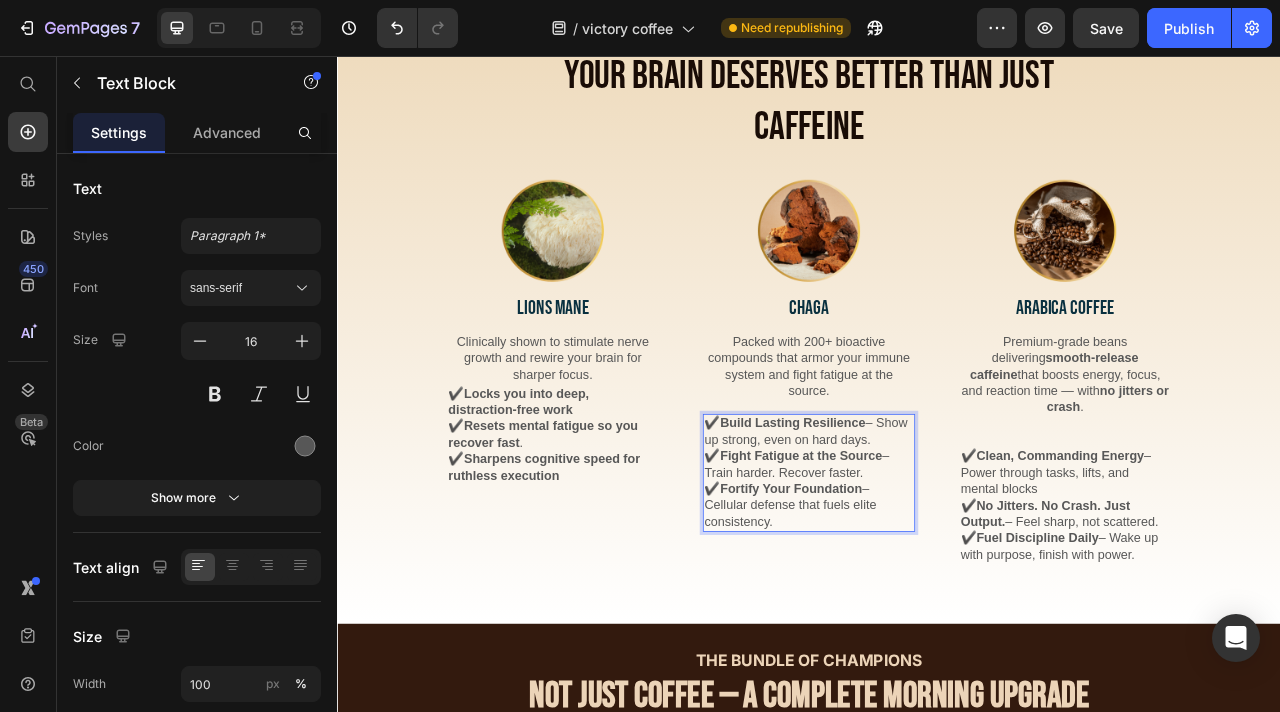 drag, startPoint x: 828, startPoint y: 554, endPoint x: 1064, endPoint y: 574, distance: 236.84595 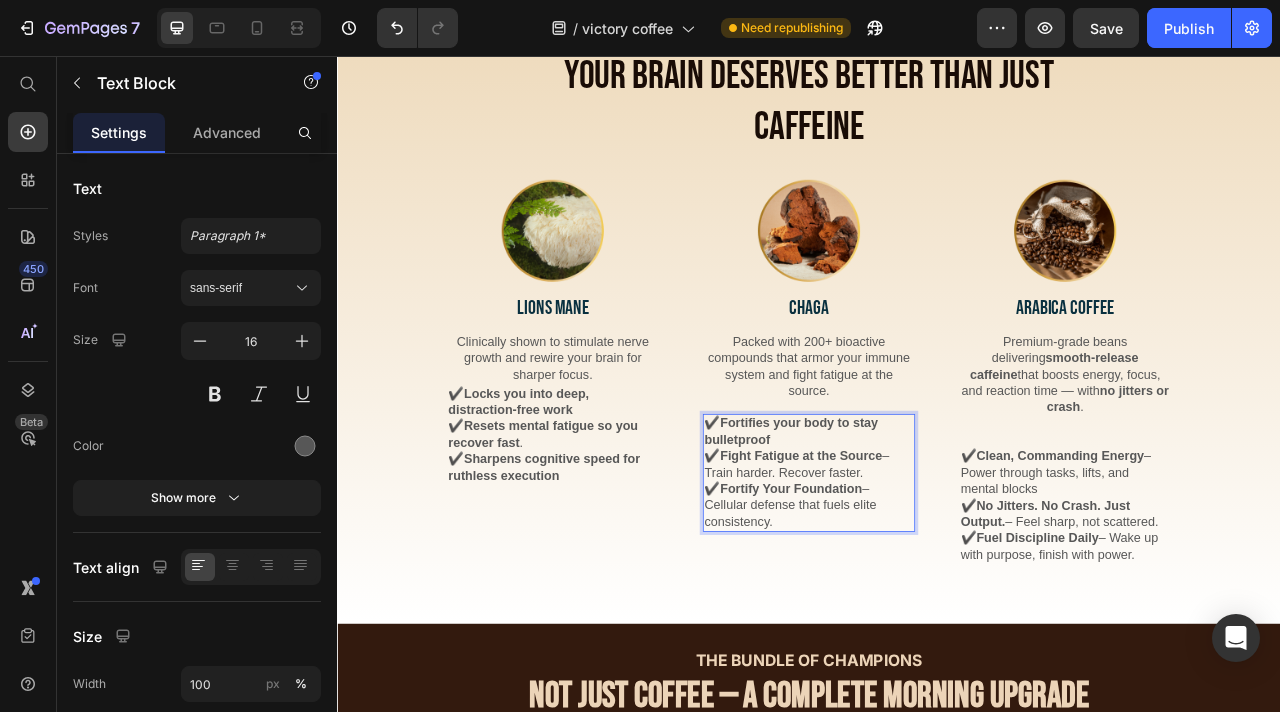 click on "✔️  Fight Fatigue at the Source  – Train harder. Recover faster." at bounding box center [937, 576] 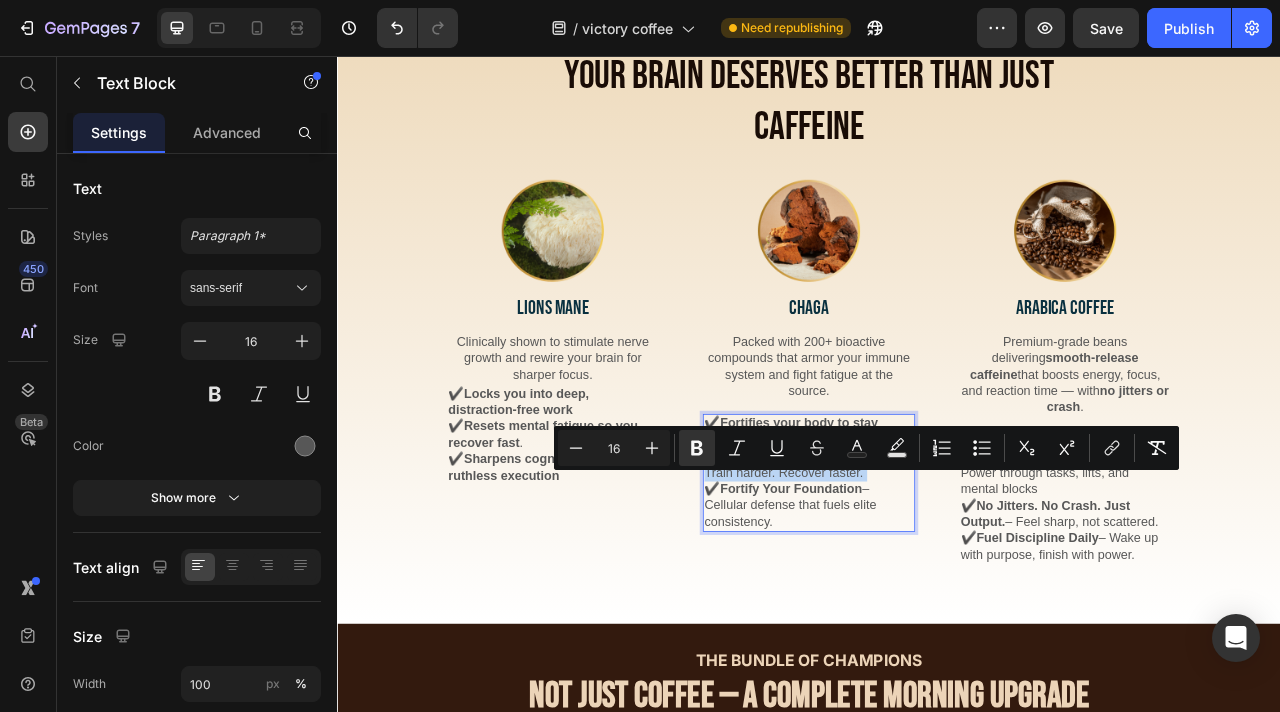 drag, startPoint x: 1018, startPoint y: 620, endPoint x: 840, endPoint y: 599, distance: 179.23448 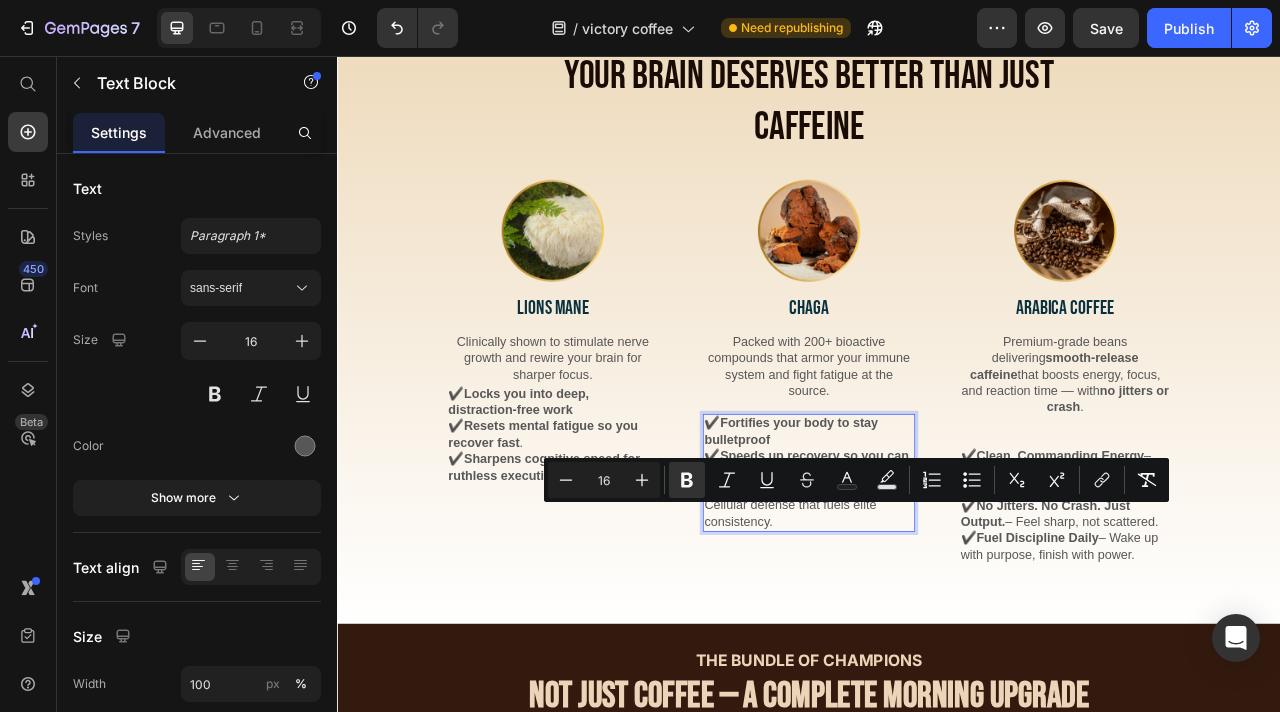 drag, startPoint x: 893, startPoint y: 689, endPoint x: 828, endPoint y: 635, distance: 84.50444 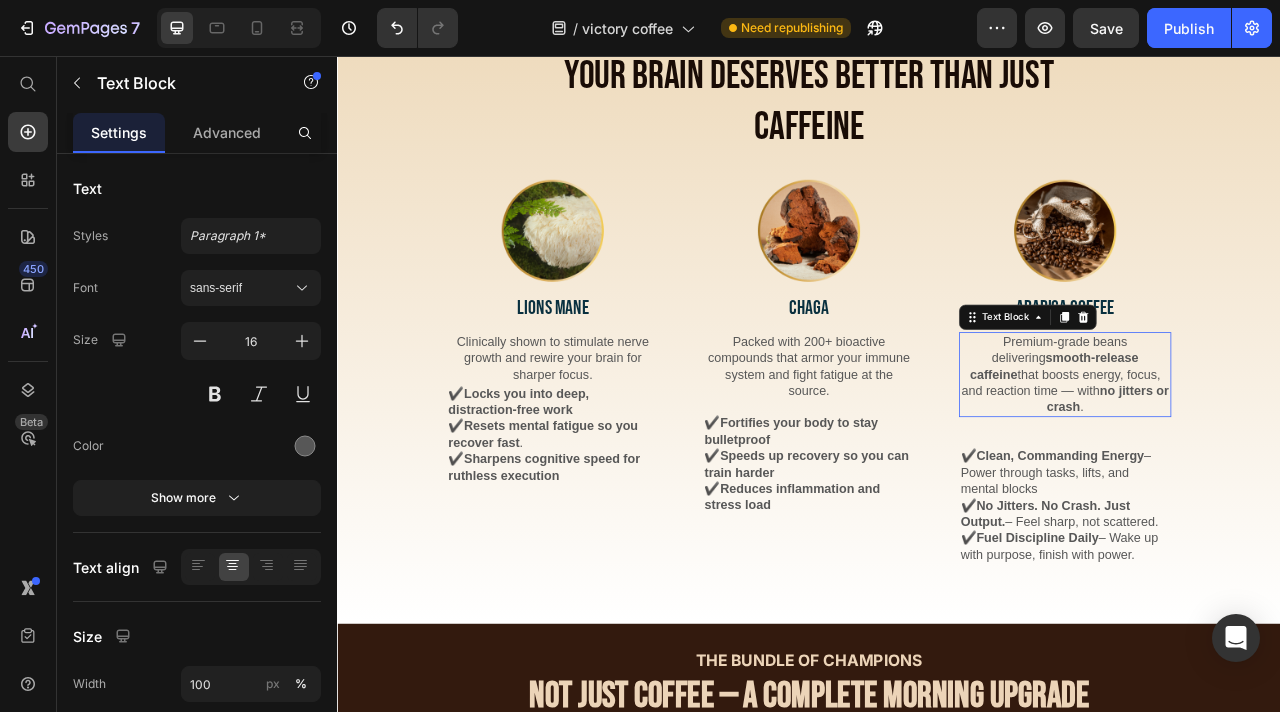 click on "Premium-grade beans delivering  smooth-release caffeine  that boosts energy, focus, and reaction time — with  no jitters or crash ." at bounding box center (1263, 461) 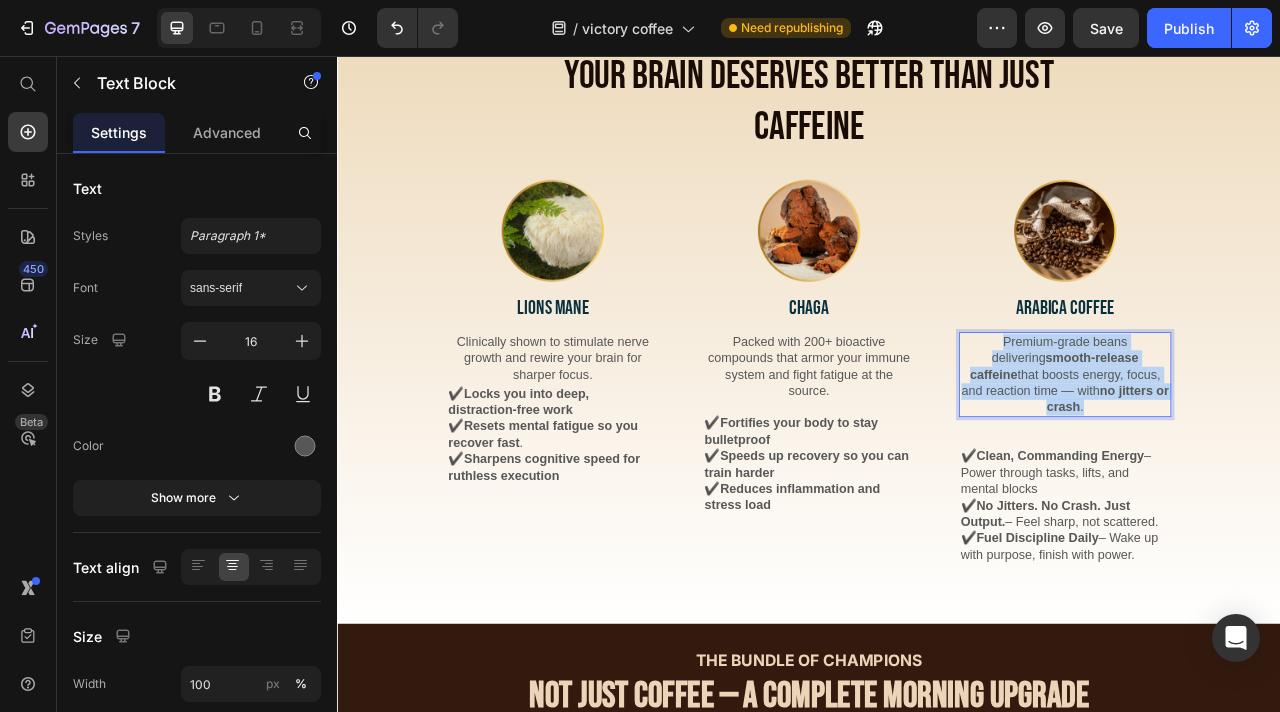 click on "Premium-grade beans delivering  smooth-release caffeine  that boosts energy, focus, and reaction time — with  no jitters or crash ." at bounding box center (1263, 461) 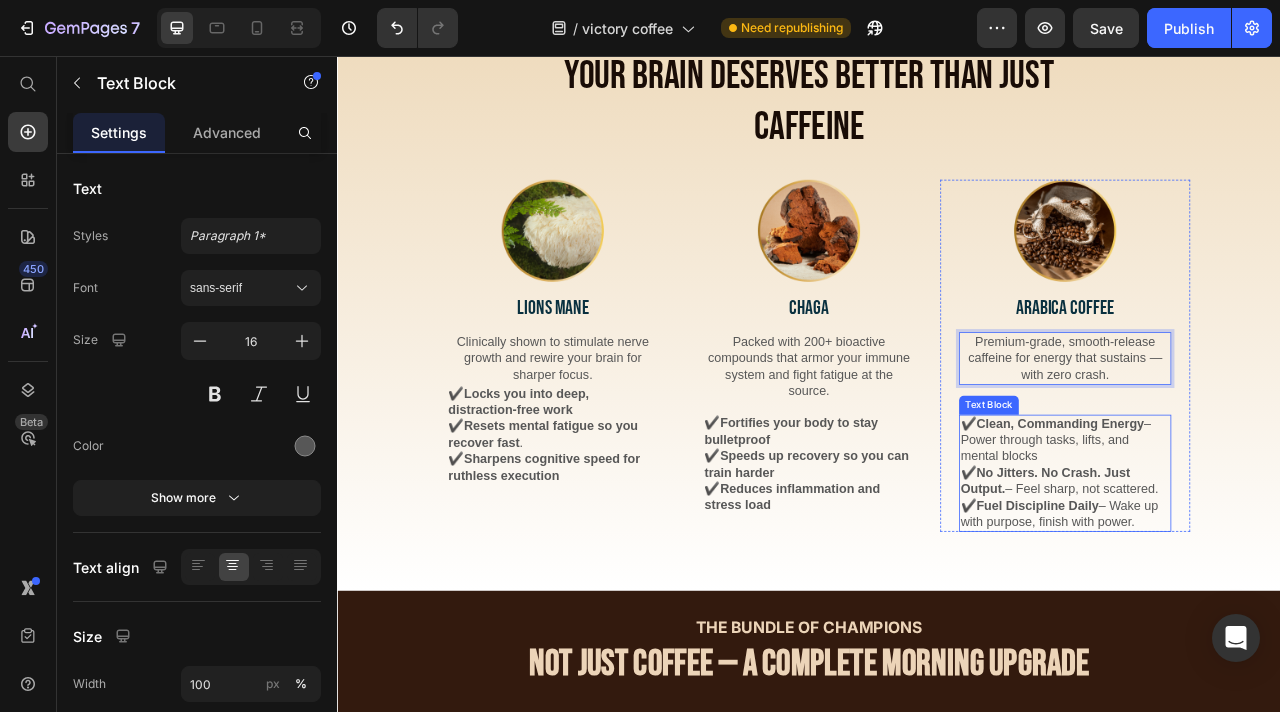 click on "✔️  Clean, Commanding Energy  – Power through tasks, lifts, and mental blocks" at bounding box center (1263, 545) 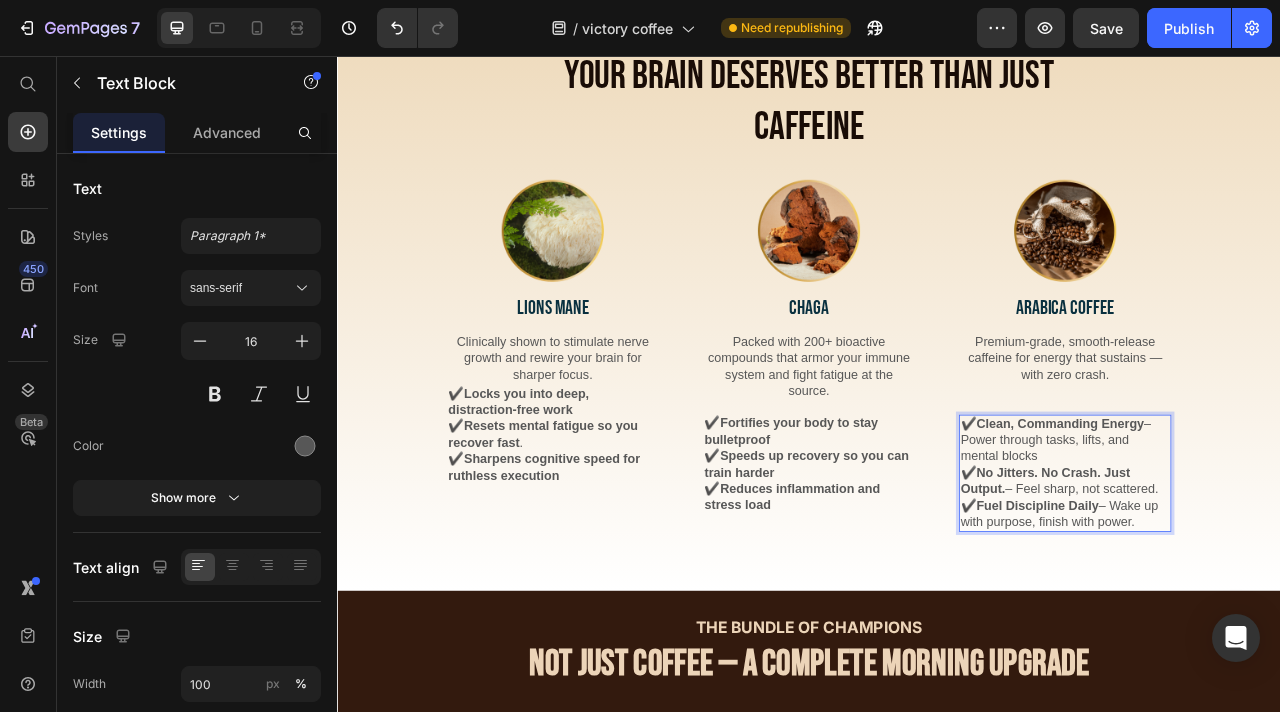 click on "✔️  Clean, Commanding Energy  – Power through tasks, lifts, and mental blocks" at bounding box center (1263, 545) 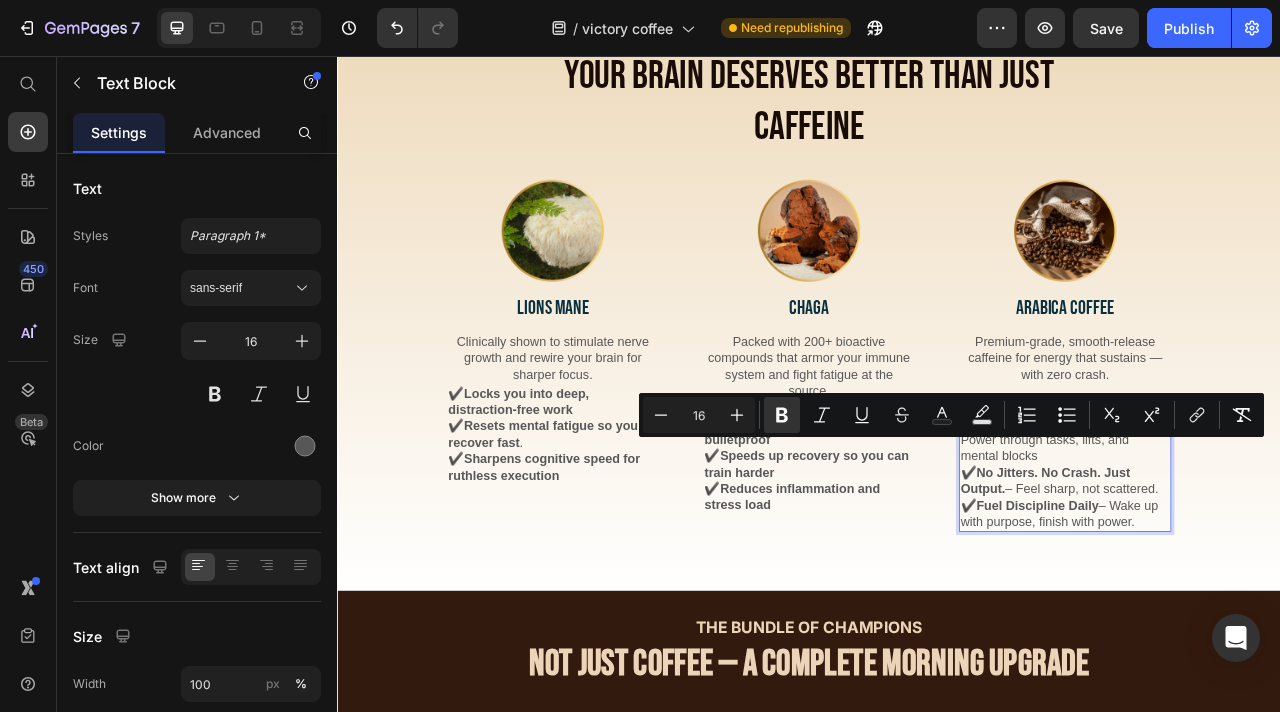 drag, startPoint x: 1238, startPoint y: 590, endPoint x: 1156, endPoint y: 556, distance: 88.76936 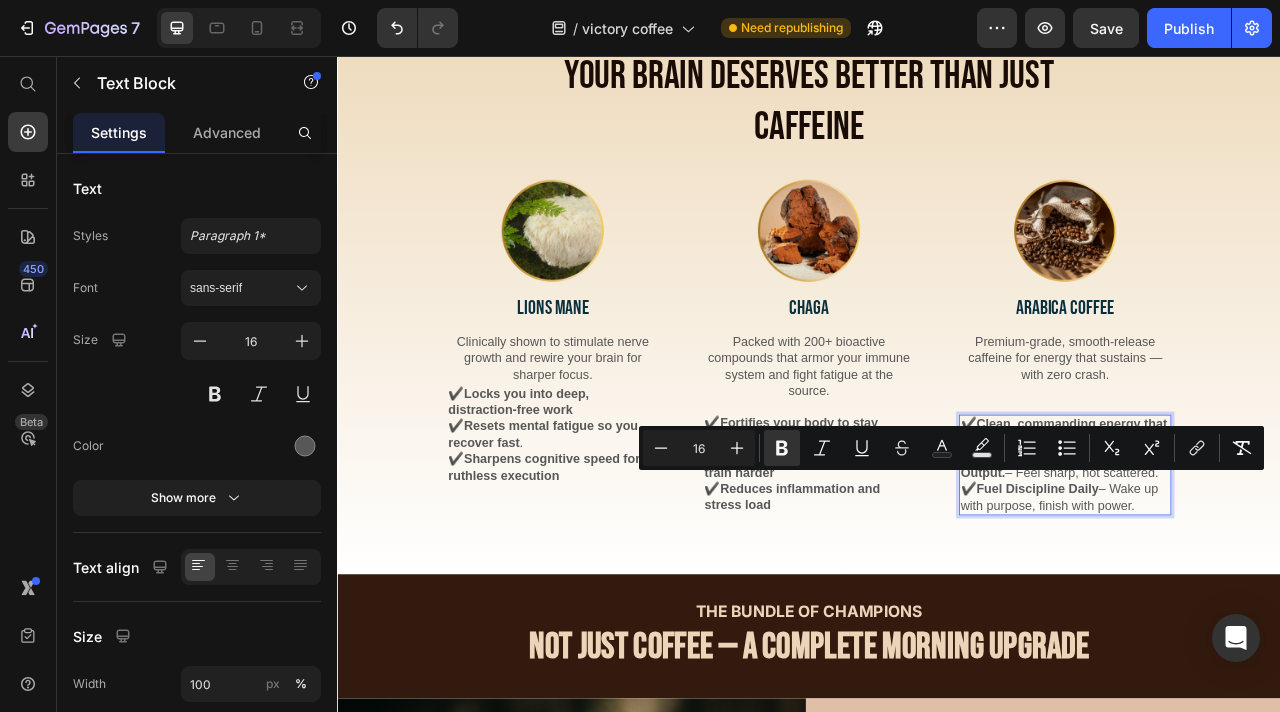 drag, startPoint x: 1158, startPoint y: 596, endPoint x: 1394, endPoint y: 618, distance: 237.02321 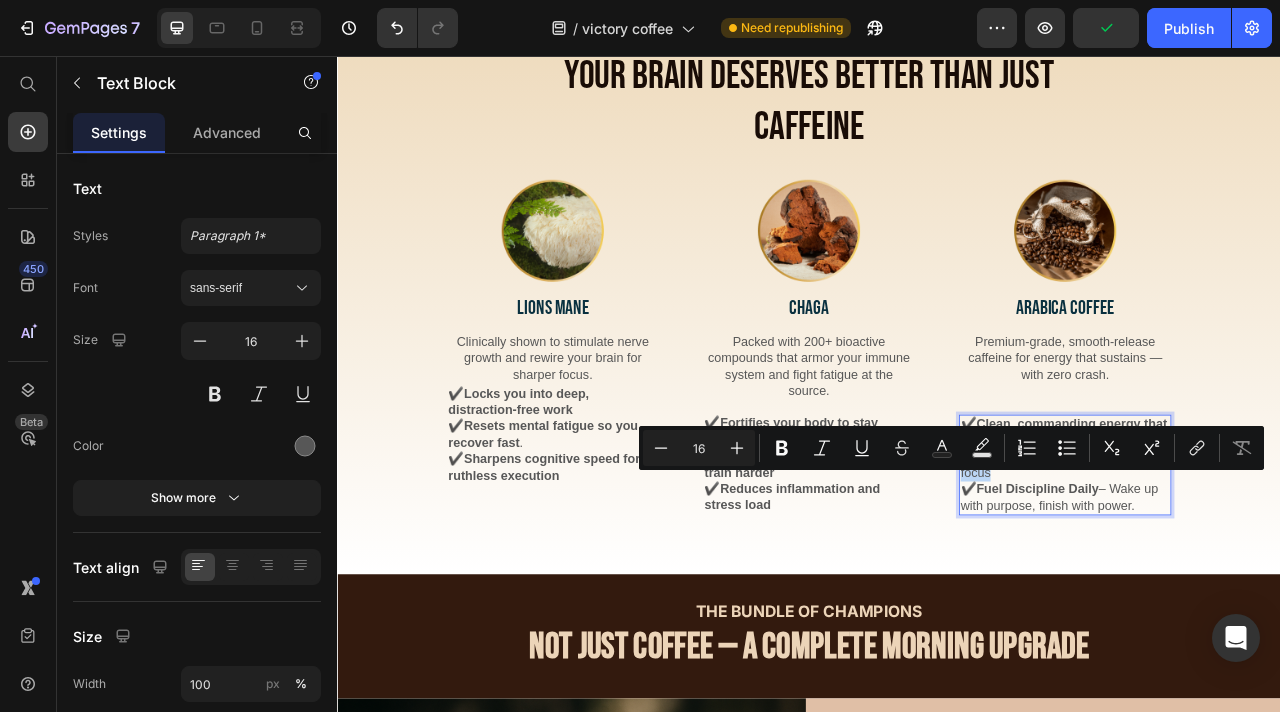 drag, startPoint x: 1201, startPoint y: 622, endPoint x: 1155, endPoint y: 602, distance: 50.159744 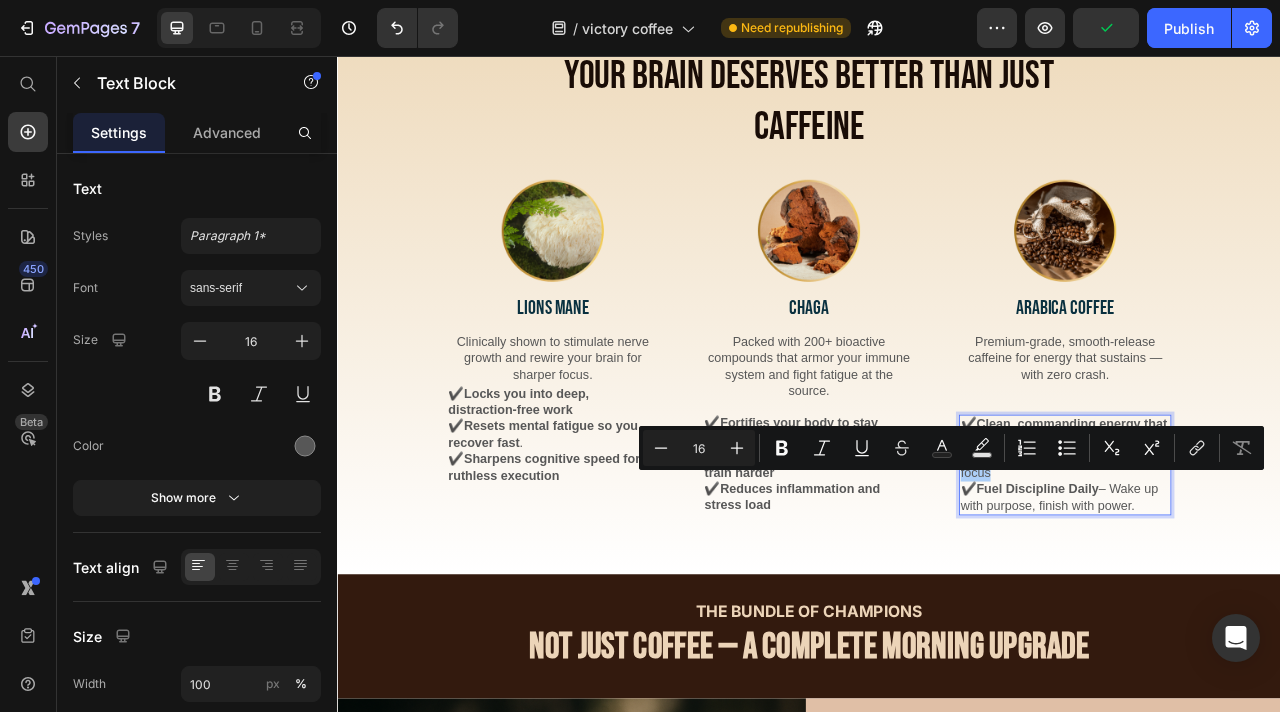 click on "Minus 16 Plus Bold Italic Underline       Strikethrough
Text Color
Text Background Color Numbered List Bulleted List Subscript Superscript       link Remove Format" at bounding box center [951, 448] 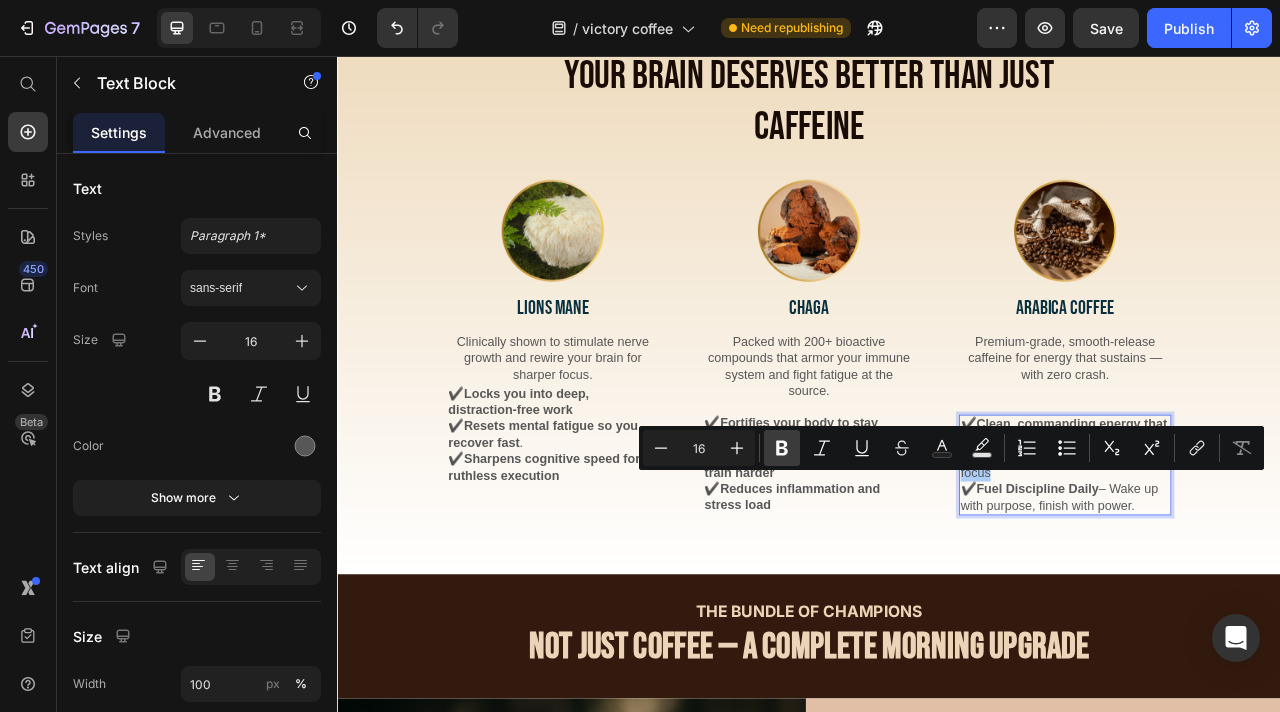 click 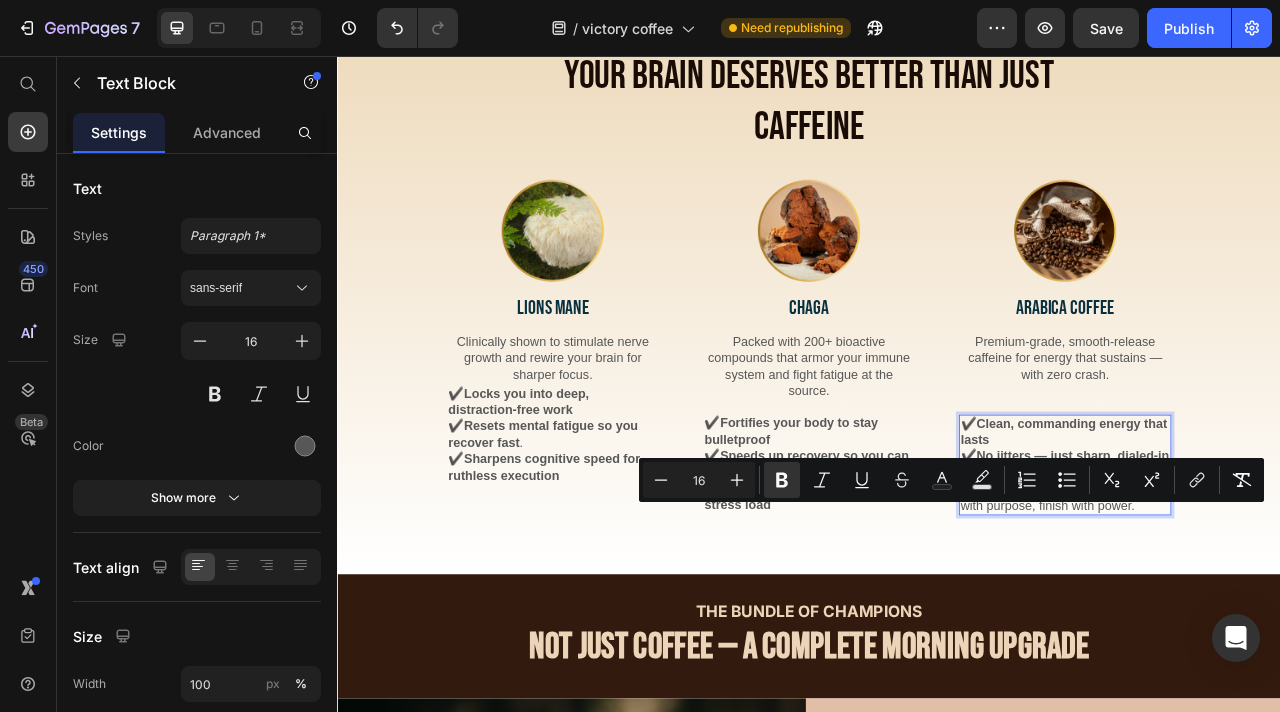 drag, startPoint x: 1371, startPoint y: 653, endPoint x: 1153, endPoint y: 641, distance: 218.33003 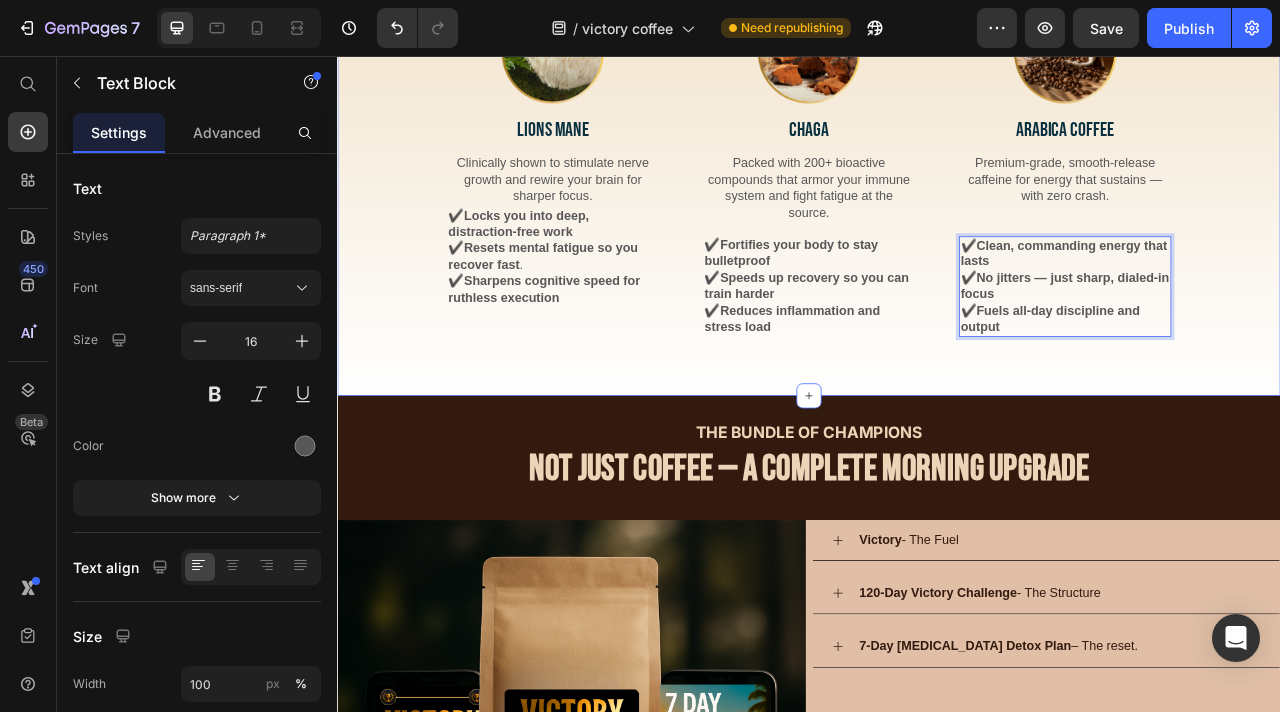 scroll, scrollTop: 2191, scrollLeft: 0, axis: vertical 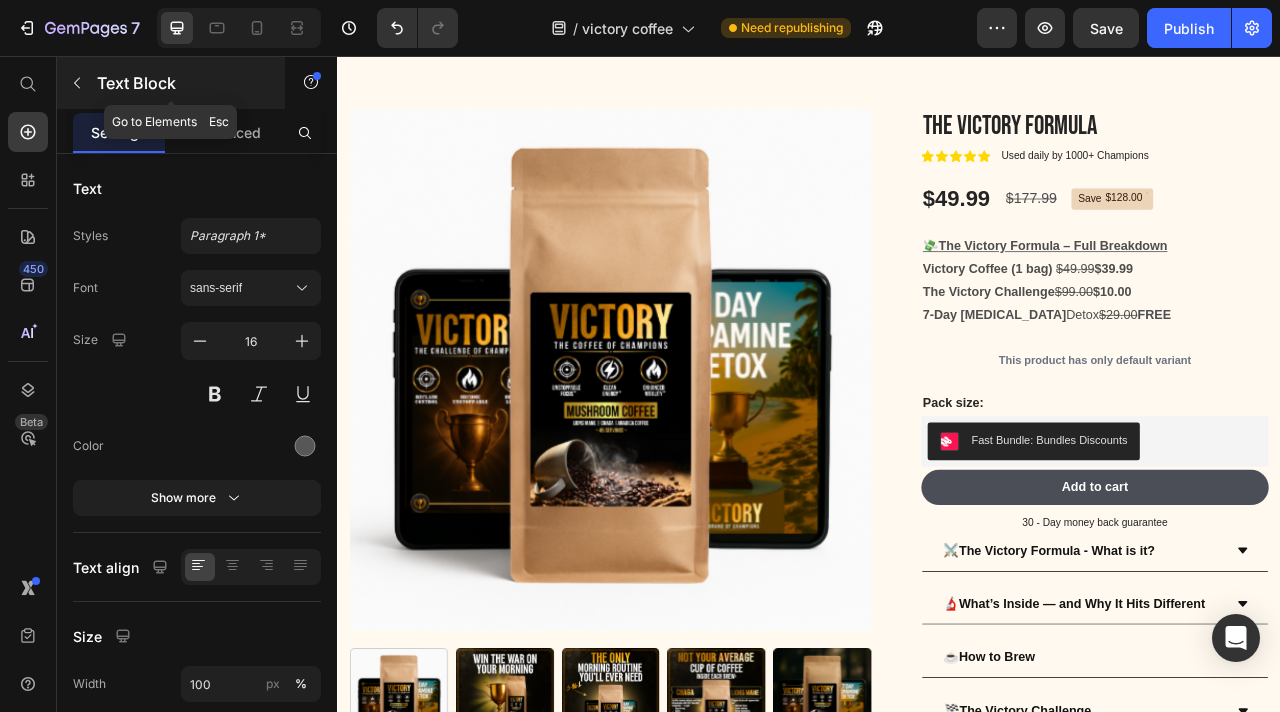 click 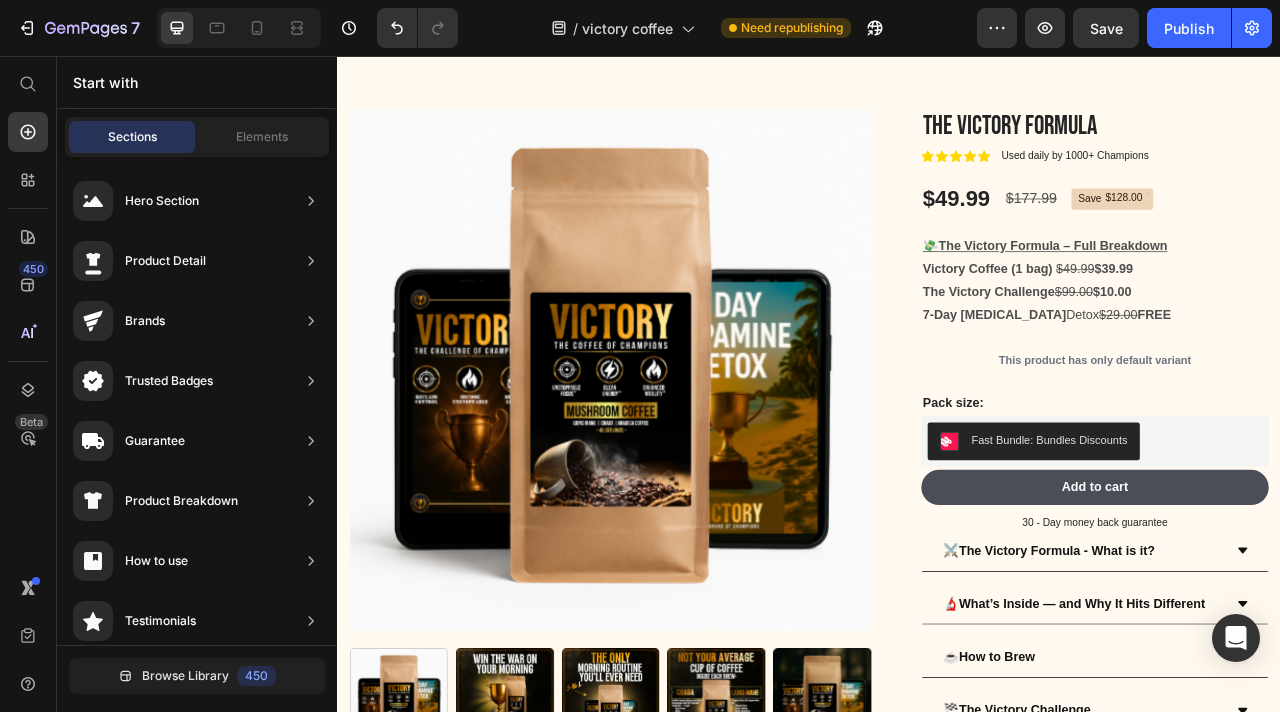 click on "Start with Sections Elements Hero Section Product Detail Brands Trusted Badges Guarantee Product Breakdown How to use Testimonials Compare Bundle FAQs Social Proof Brand Story Product List Collection Blog List Contact Sticky Add to Cart Custom Footer Browse Library 450 Layout
Row
Row
Row
Row Text
Heading
Text Block Button
Button
Button
Sticky Back to top Media
Image
Image" at bounding box center [197, 384] 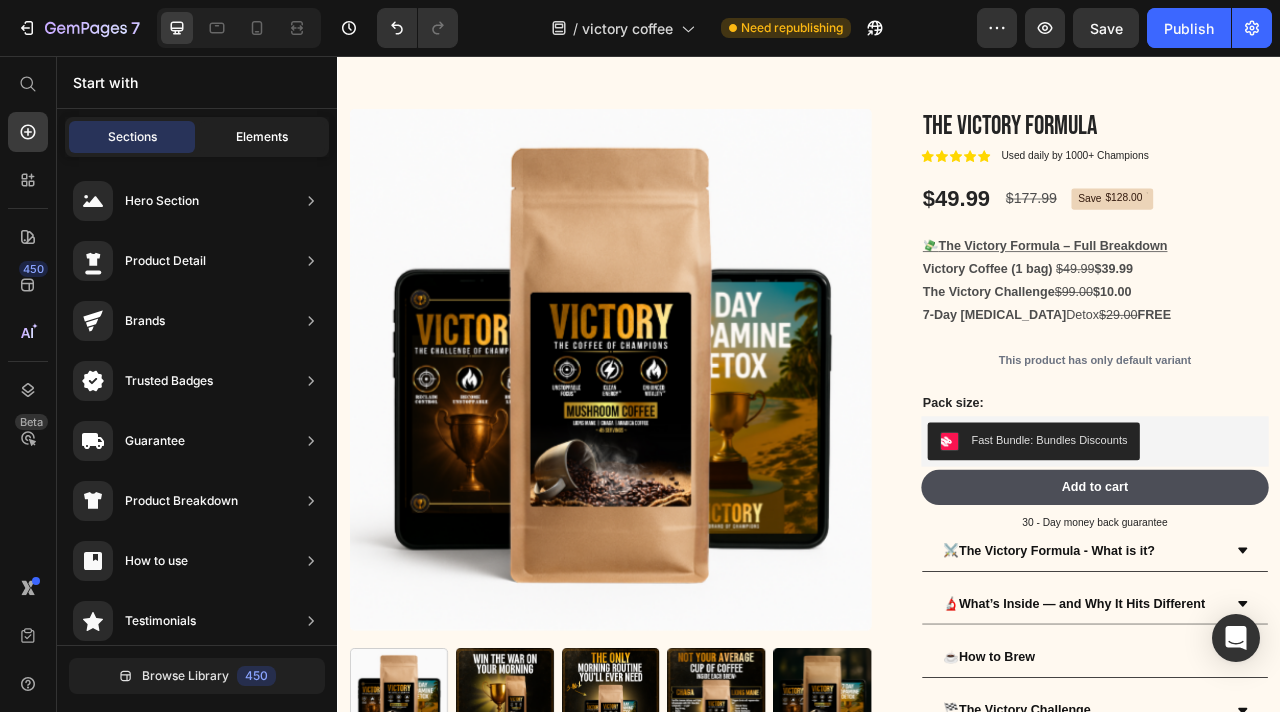 click on "Elements" 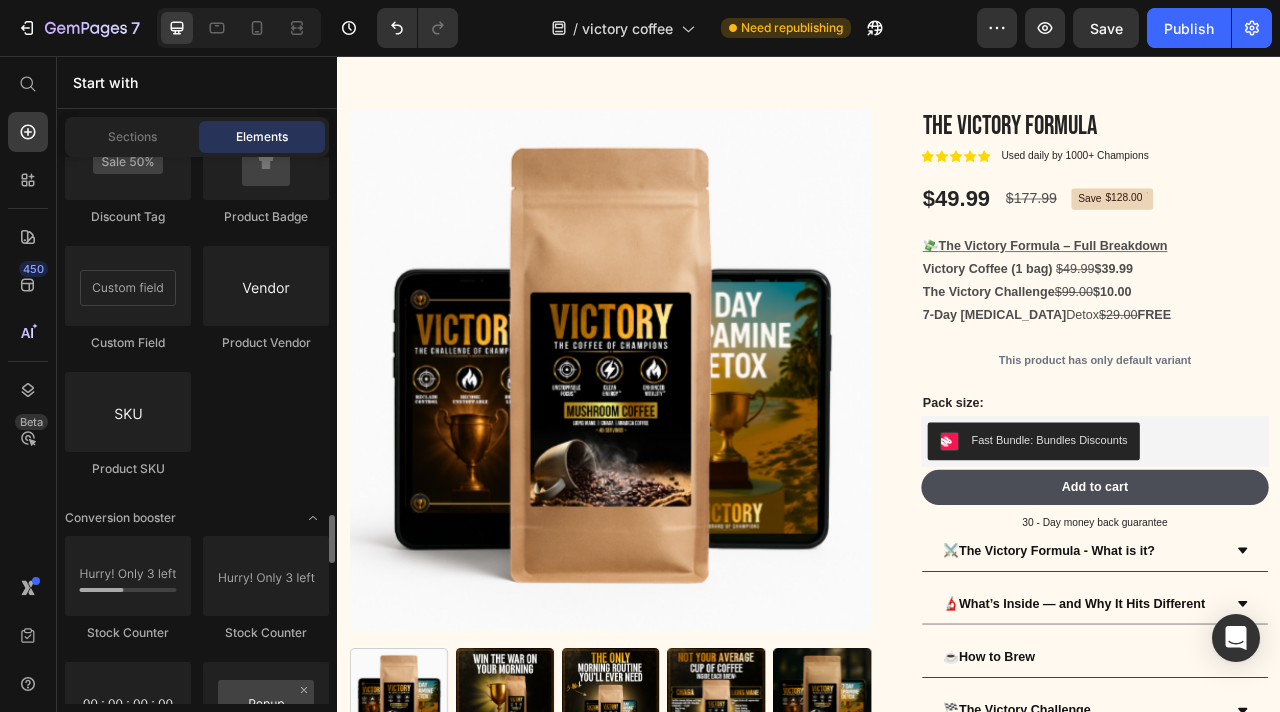 scroll, scrollTop: 3900, scrollLeft: 0, axis: vertical 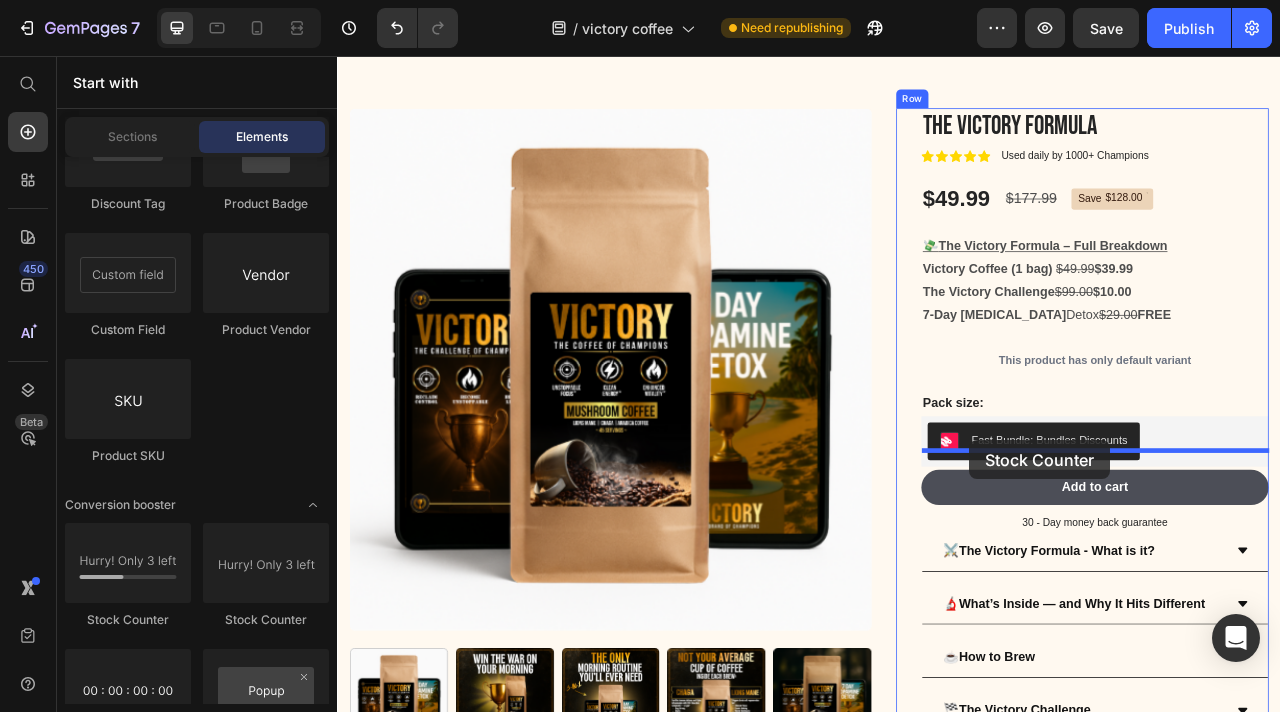 drag, startPoint x: 467, startPoint y: 632, endPoint x: 1141, endPoint y: 545, distance: 679.5918 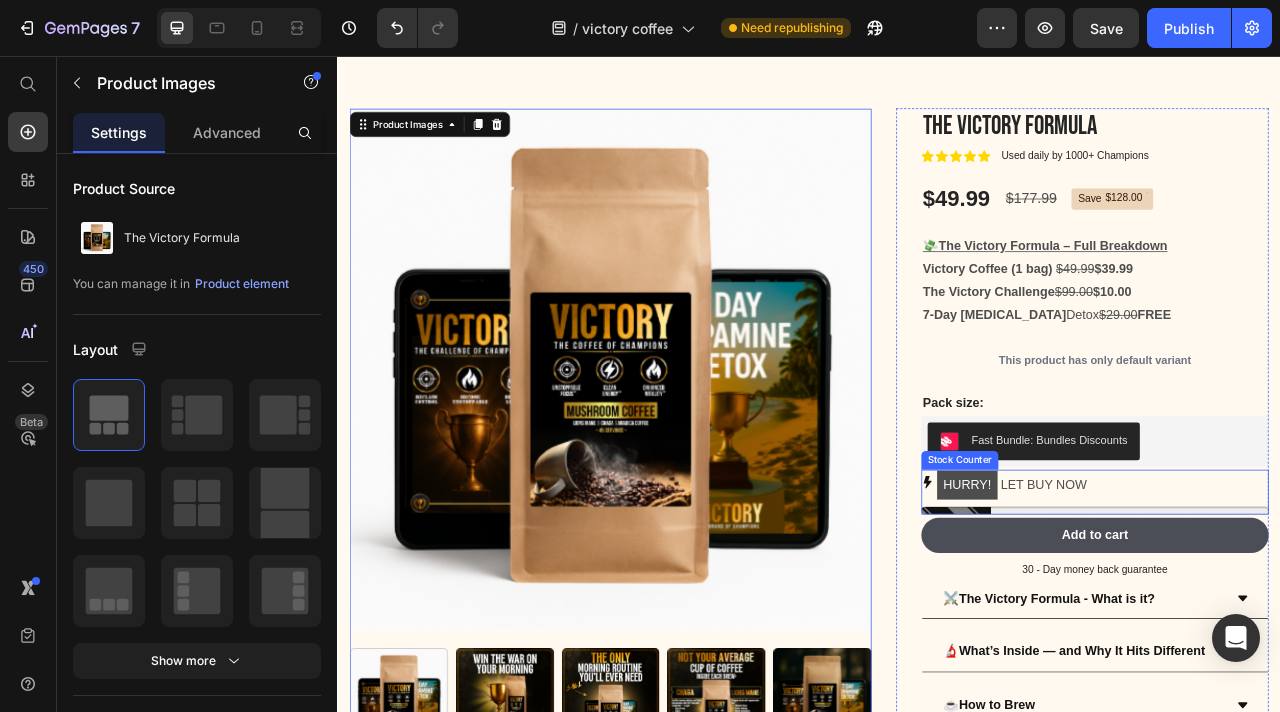 click on "HURRY!  LET BUY NOW" at bounding box center [1195, 601] 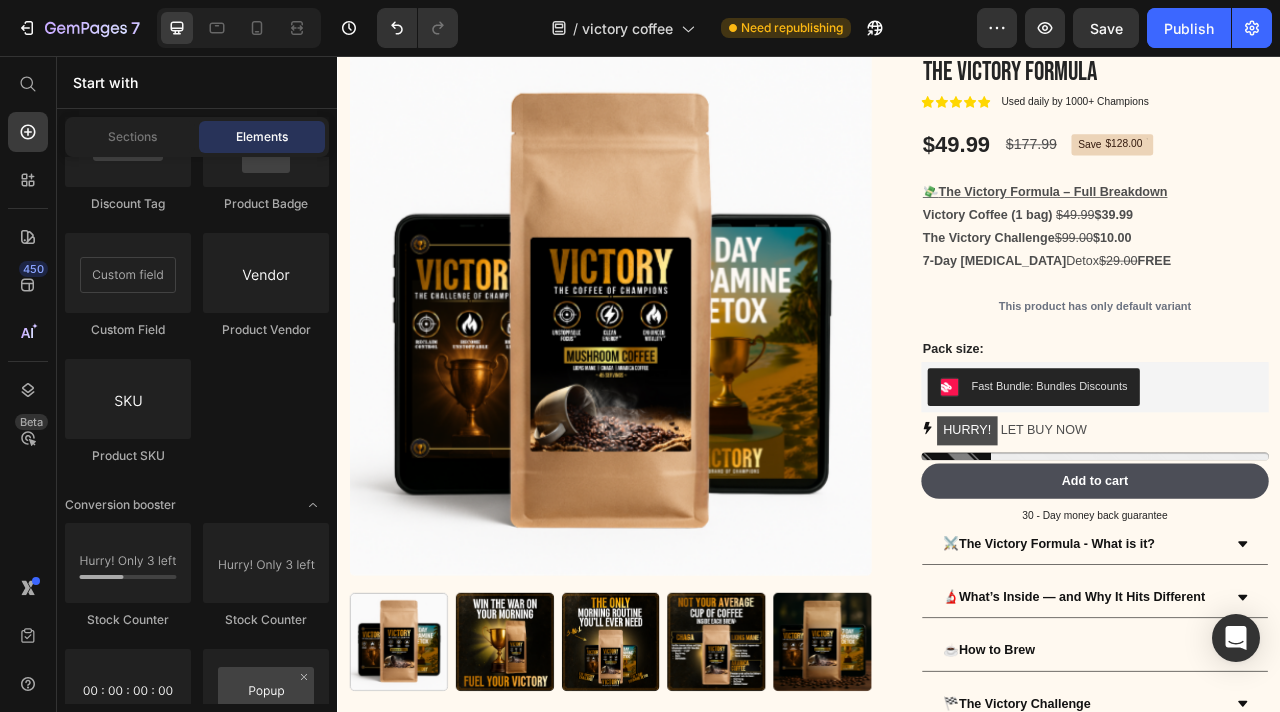 scroll, scrollTop: 3881, scrollLeft: 0, axis: vertical 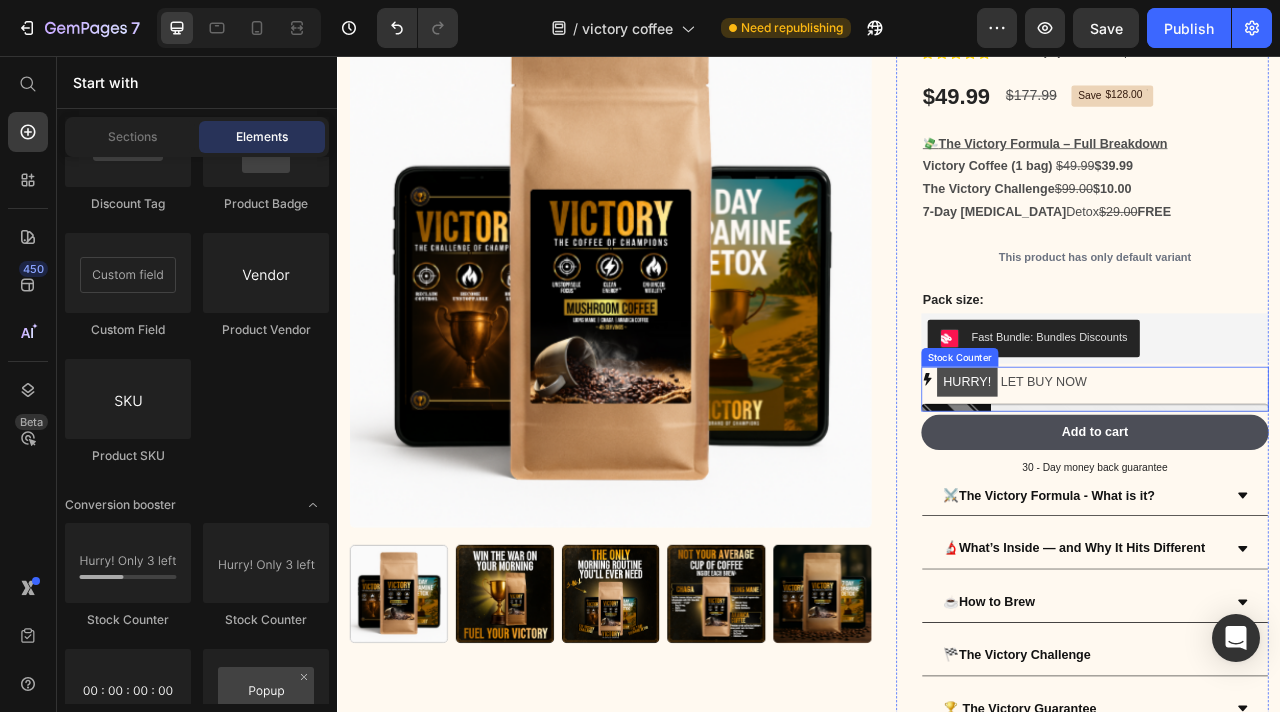 click on "HURRY!  LET BUY NOW" at bounding box center [1301, 479] 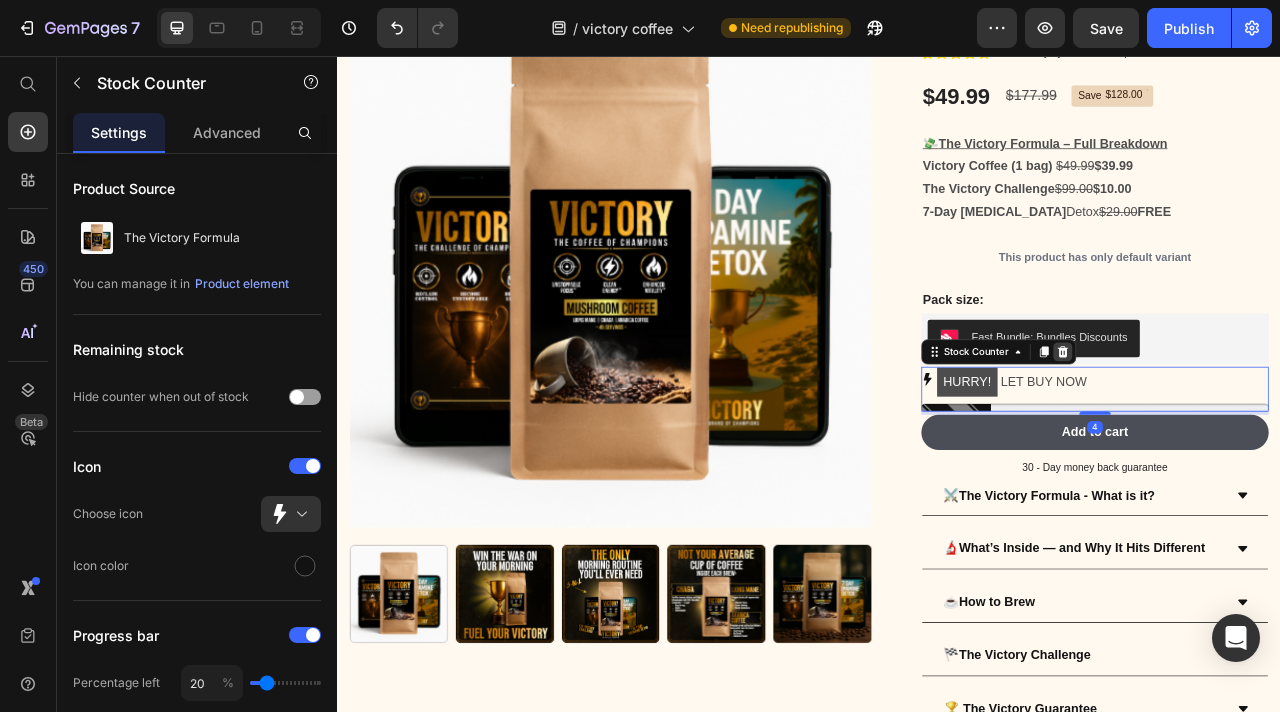 click 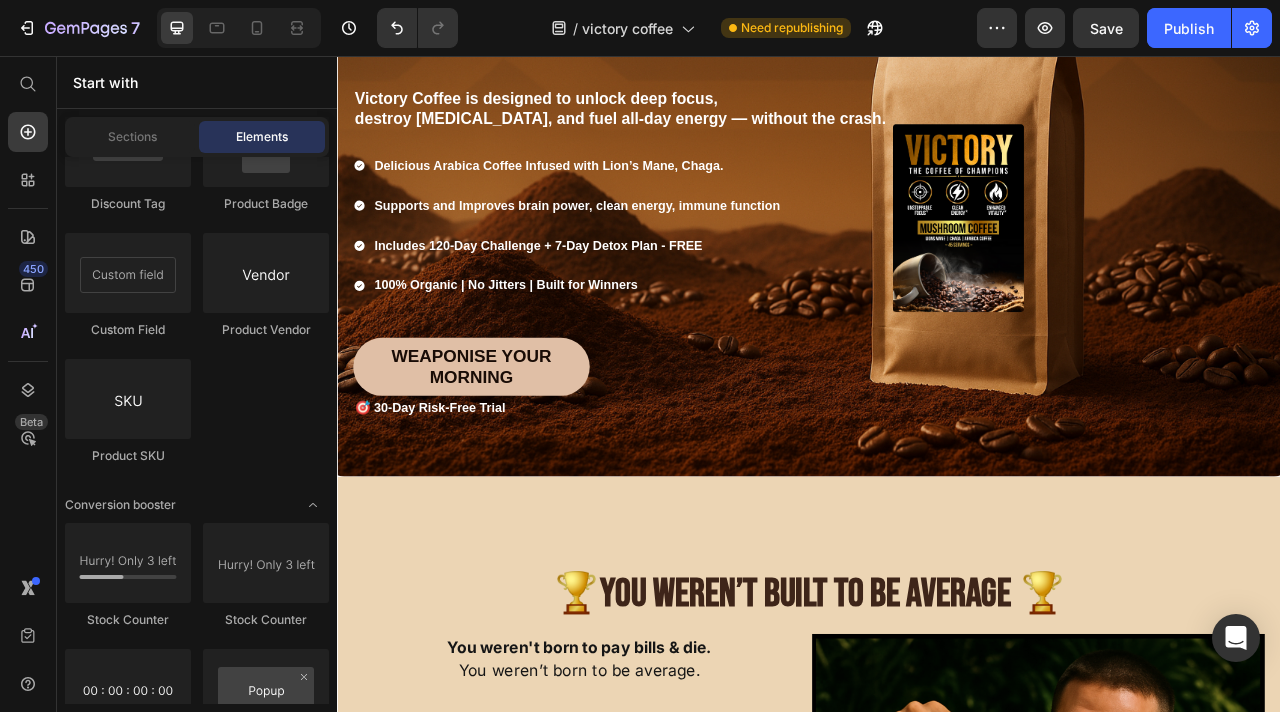 scroll, scrollTop: 653, scrollLeft: 0, axis: vertical 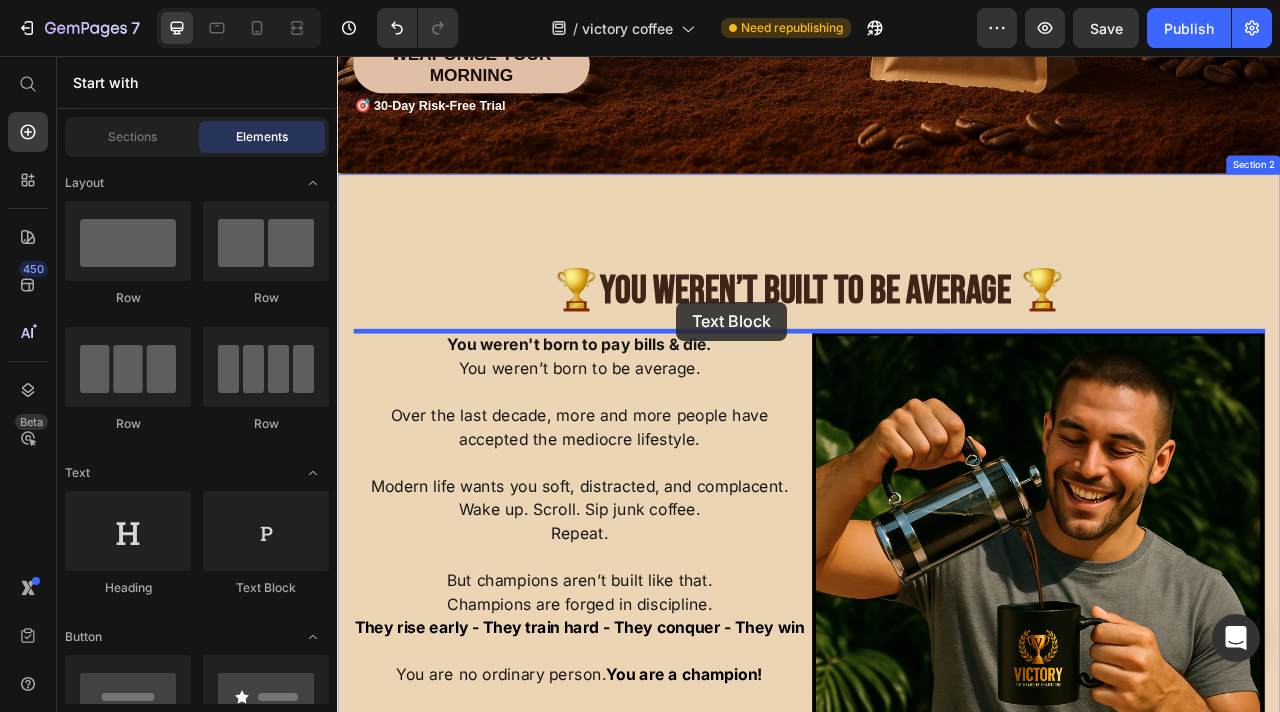 drag, startPoint x: 603, startPoint y: 601, endPoint x: 768, endPoint y: 369, distance: 284.69107 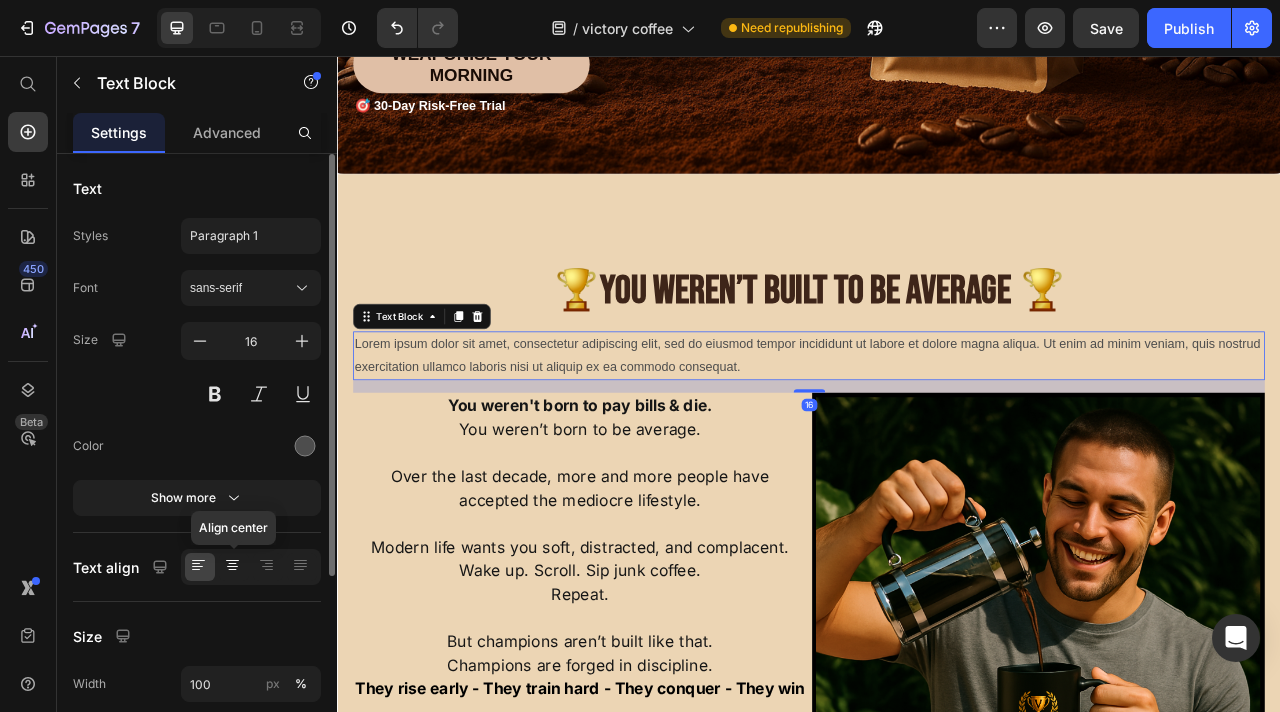 click 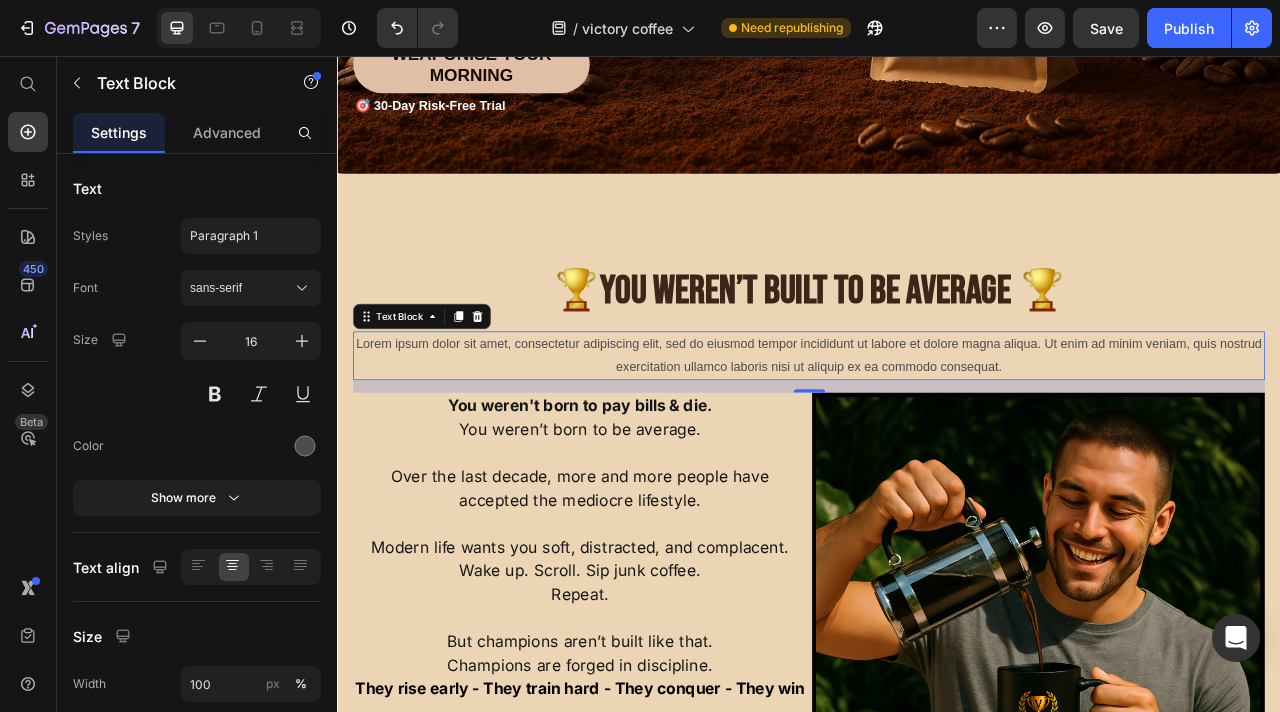click on "Lorem ipsum dolor sit amet, consectetur adipiscing elit, sed do eiusmod tempor incididunt ut labore et dolore magna aliqua. Ut enim ad minim veniam, quis nostrud exercitation ullamco laboris nisi ut aliquip ex ea commodo consequat." at bounding box center [937, 437] 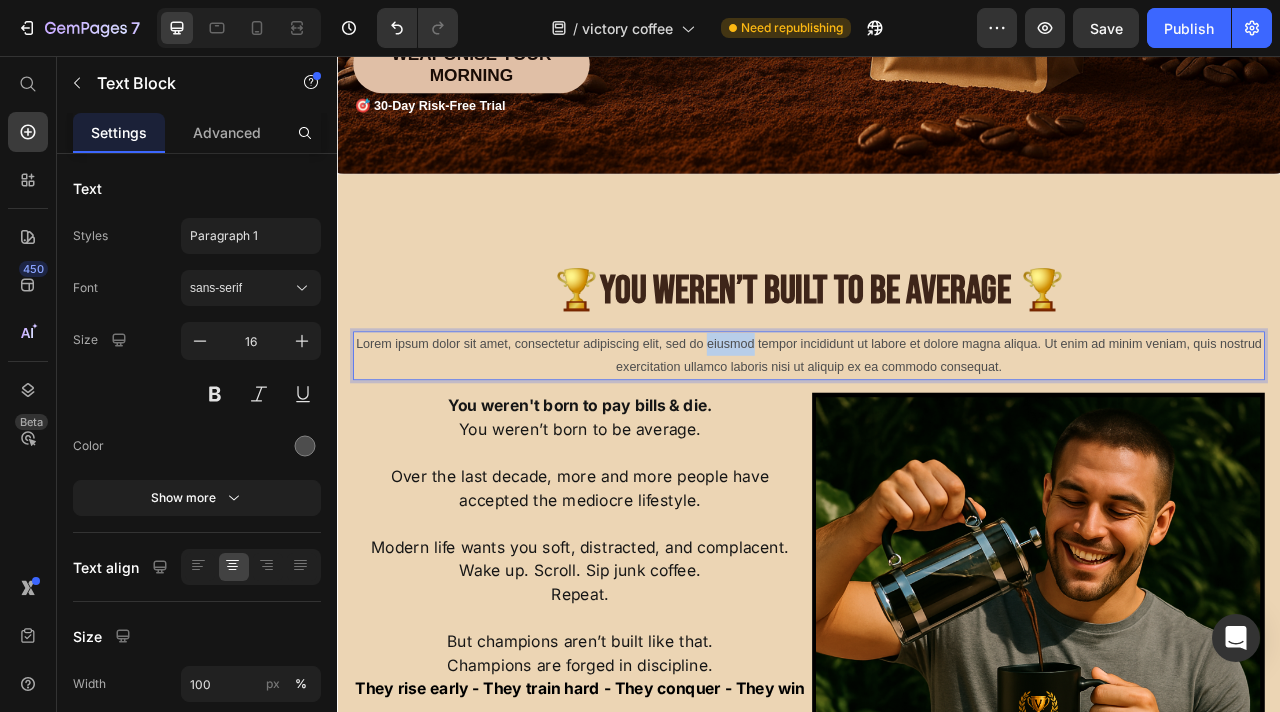 click on "Lorem ipsum dolor sit amet, consectetur adipiscing elit, sed do eiusmod tempor incididunt ut labore et dolore magna aliqua. Ut enim ad minim veniam, quis nostrud exercitation ullamco laboris nisi ut aliquip ex ea commodo consequat." at bounding box center (937, 437) 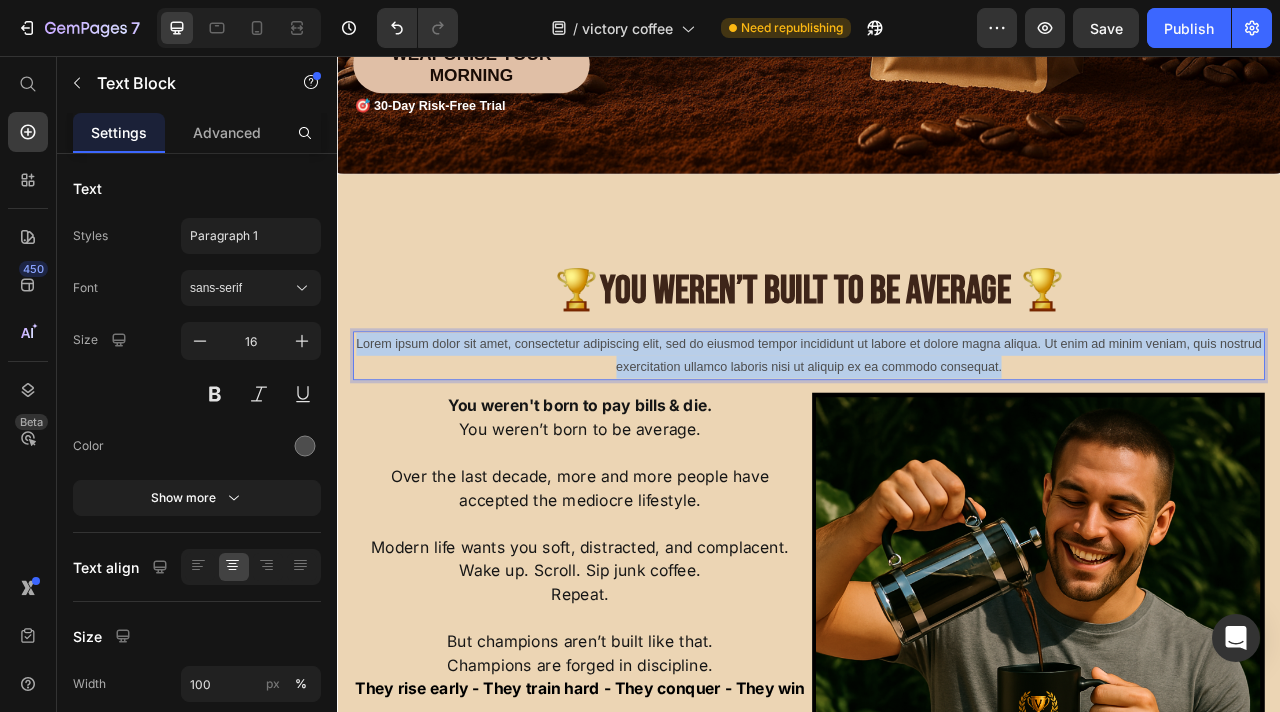 click on "Lorem ipsum dolor sit amet, consectetur adipiscing elit, sed do eiusmod tempor incididunt ut labore et dolore magna aliqua. Ut enim ad minim veniam, quis nostrud exercitation ullamco laboris nisi ut aliquip ex ea commodo consequat." at bounding box center (937, 437) 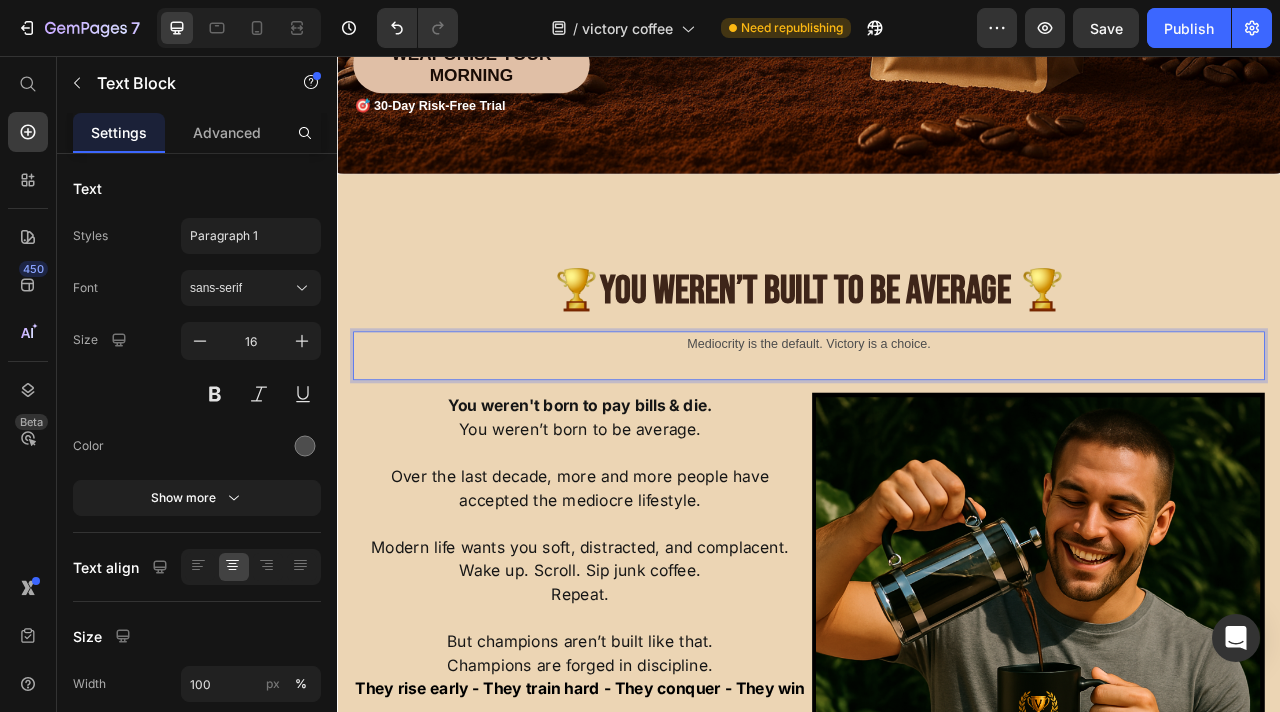 click on "Mediocrity is the default. Victory is a choice." at bounding box center [937, 422] 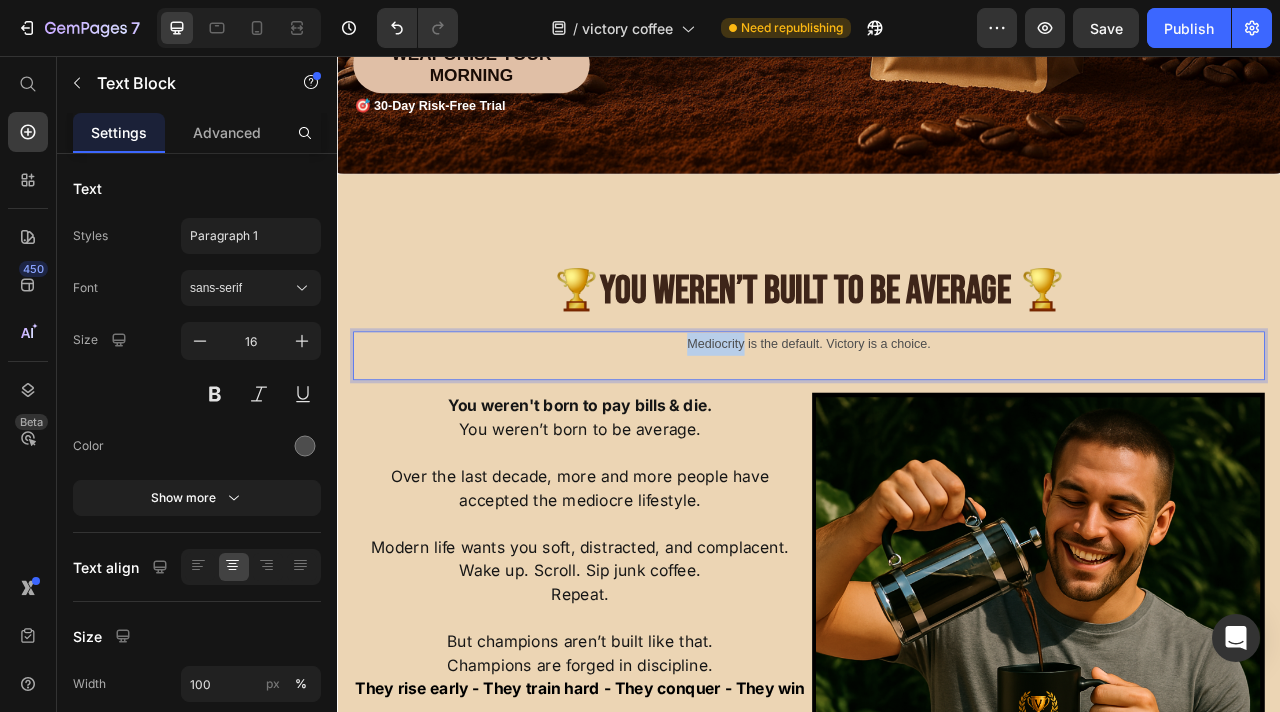 click on "Mediocrity is the default. Victory is a choice." at bounding box center [937, 422] 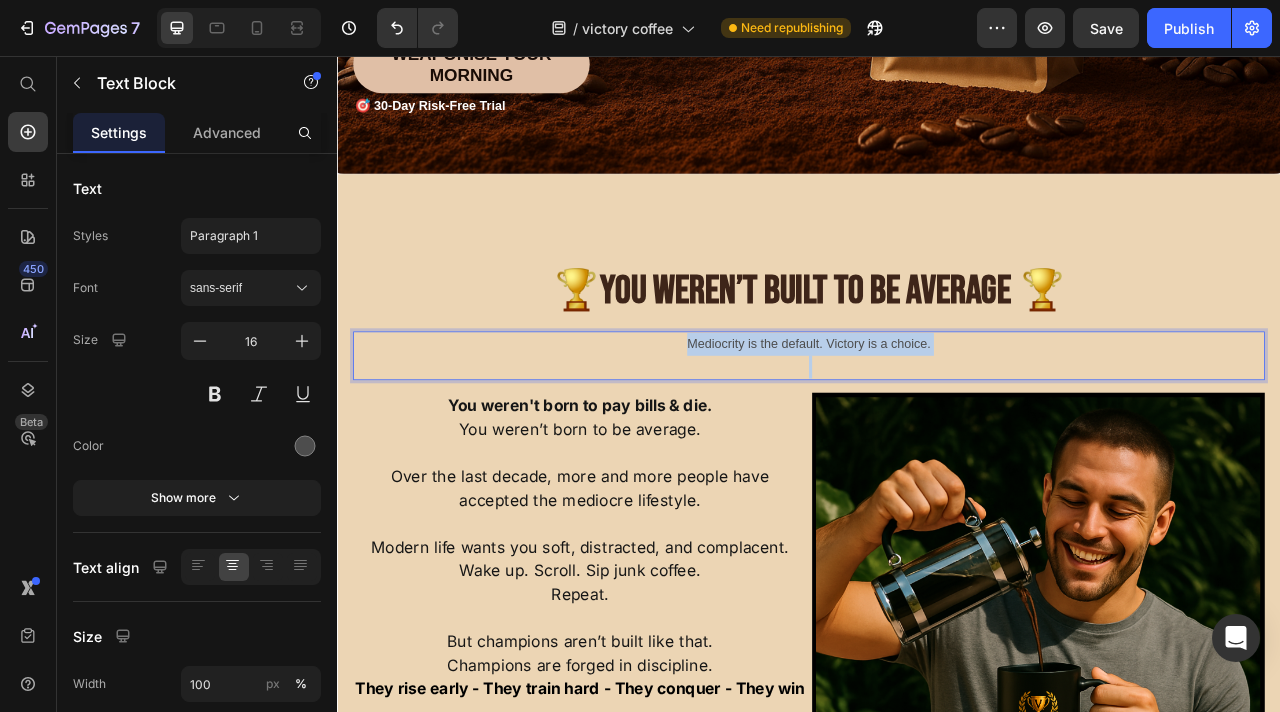click on "Mediocrity is the default. Victory is a choice." at bounding box center (937, 422) 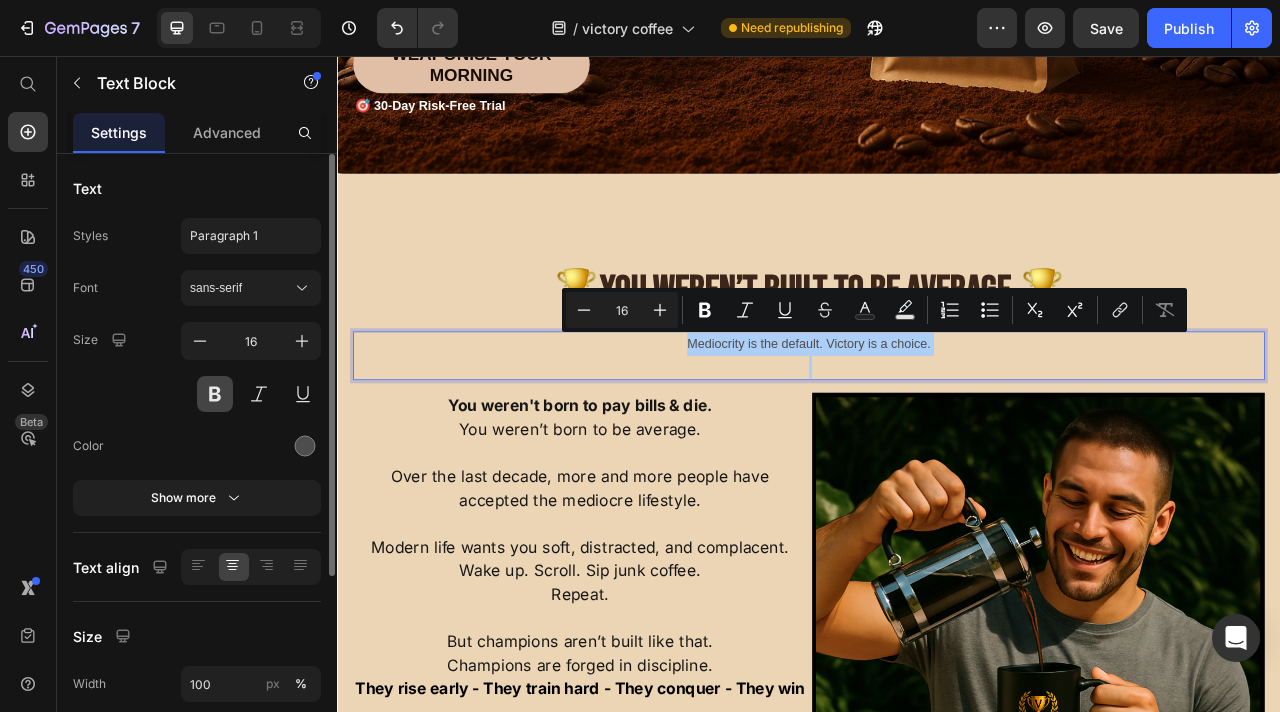 click at bounding box center (215, 394) 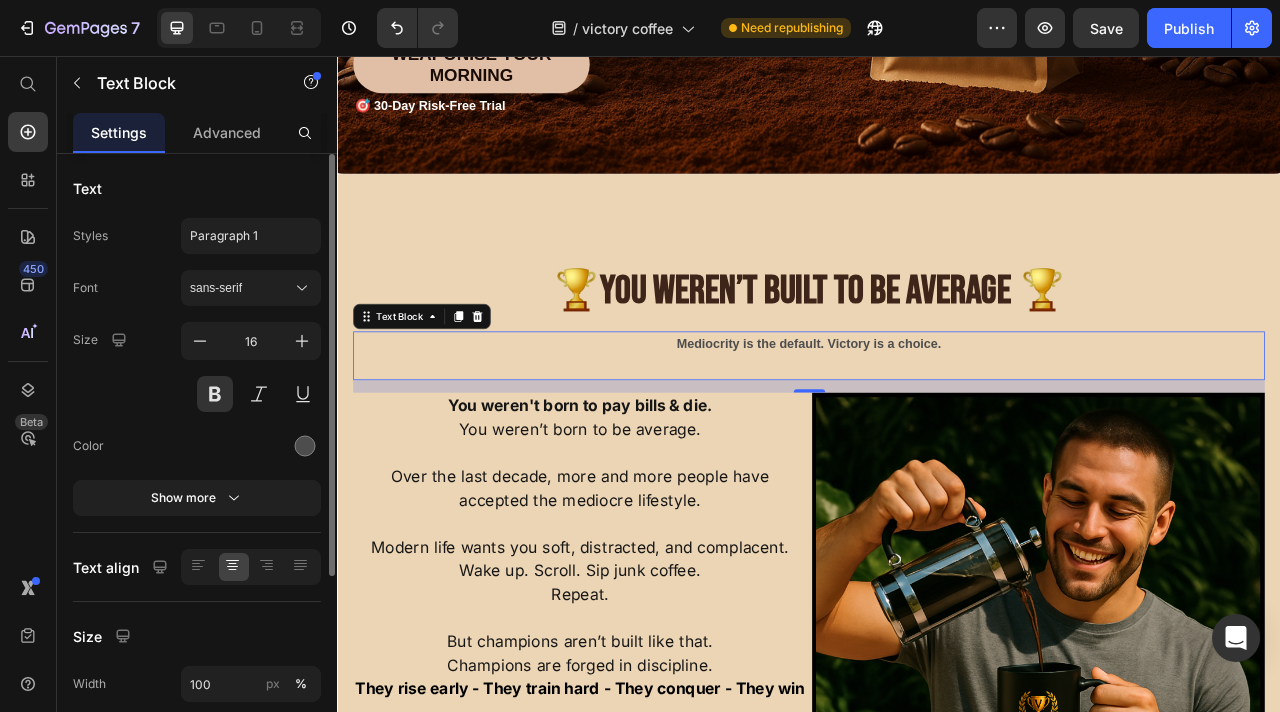 click on "Font sans-serif Size 16 Color Show more" at bounding box center [197, 393] 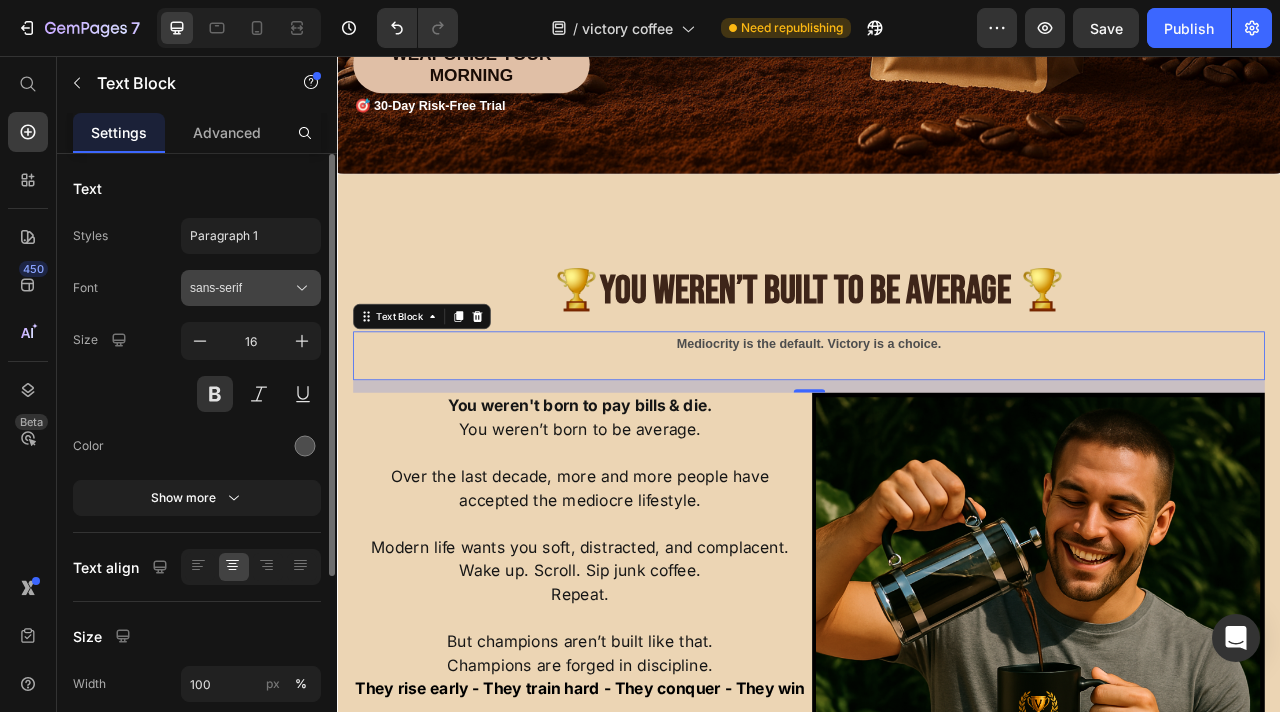 click on "sans-serif" at bounding box center (241, 288) 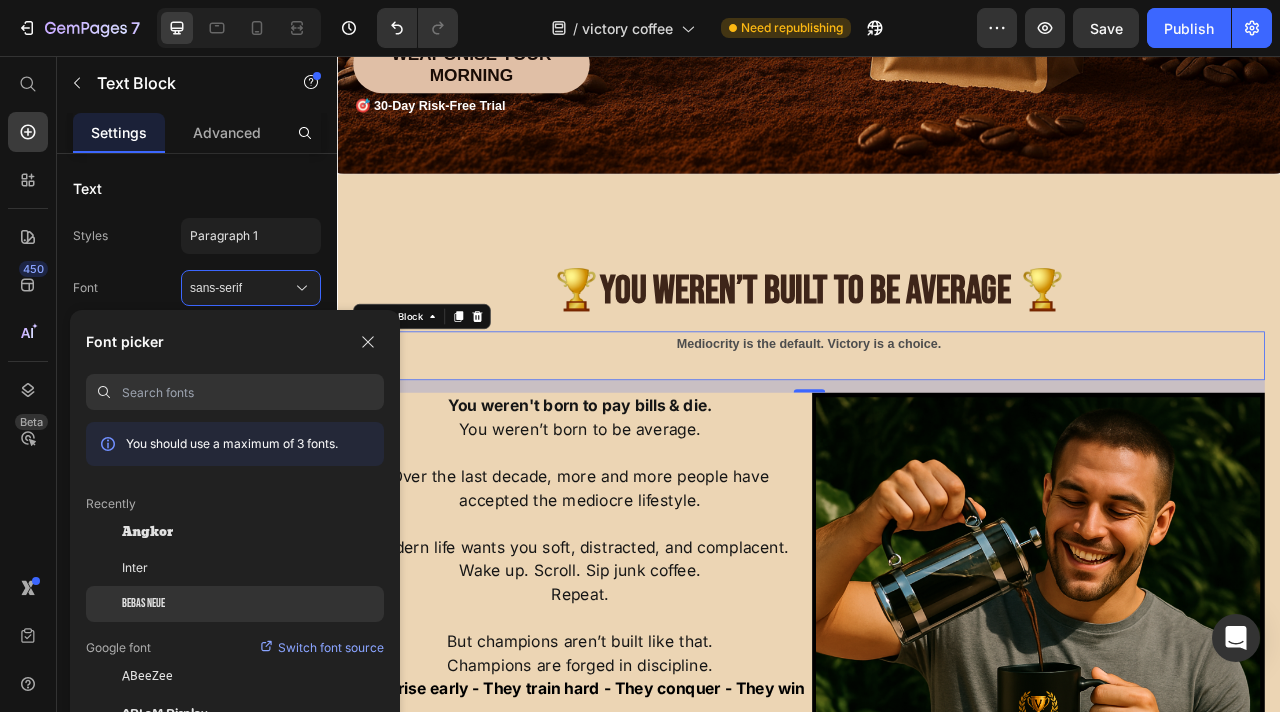 click on "Bebas Neue" 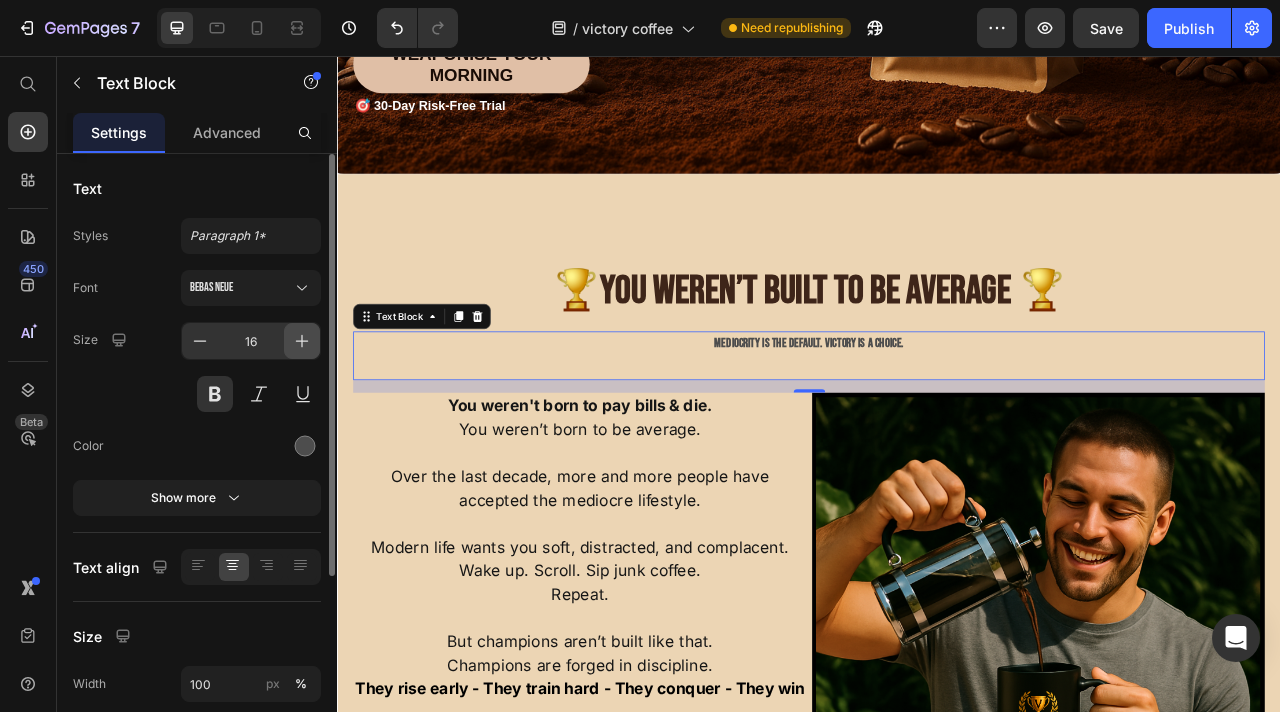 click at bounding box center [302, 341] 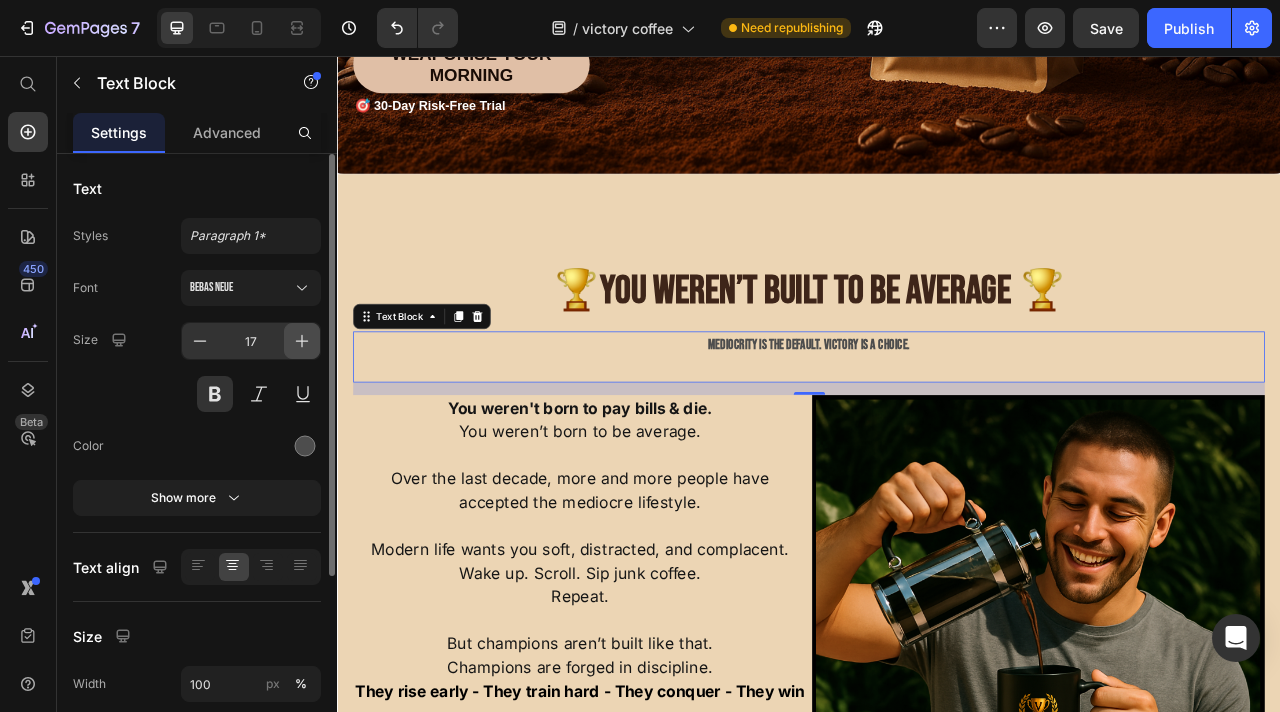 click 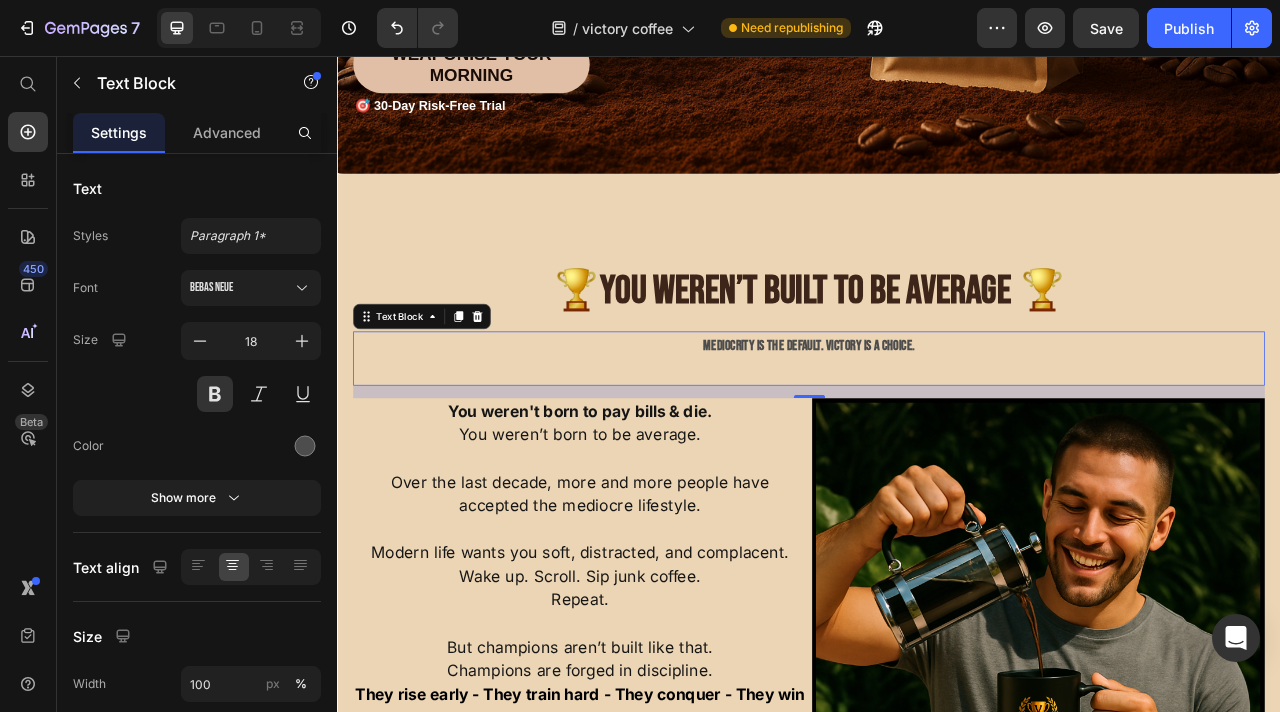 click on "🏆  You Weren’t Built to Be Average 🏆 Heading Mediocrity is the default. Victory is a choice. Text Block   16 You weren't born to pay bills & die. You weren’t born to be average.   Over the last decade, more and more people have accepted the mediocre lifestyle. Modern life wants you soft, distracted, and complacent. Wake up. Scroll. Sip junk coffee. Repeat.   But champions aren’t built like that. Champions are forged in discipline. They rise early - They train hard - They conquer - They win   You are no ordinary person.  You are a champion! You are on this planet to achieve greatness. Victory Coffee  — the fuel of those who refuse to settle. Text Block Image Row" at bounding box center [937, 694] 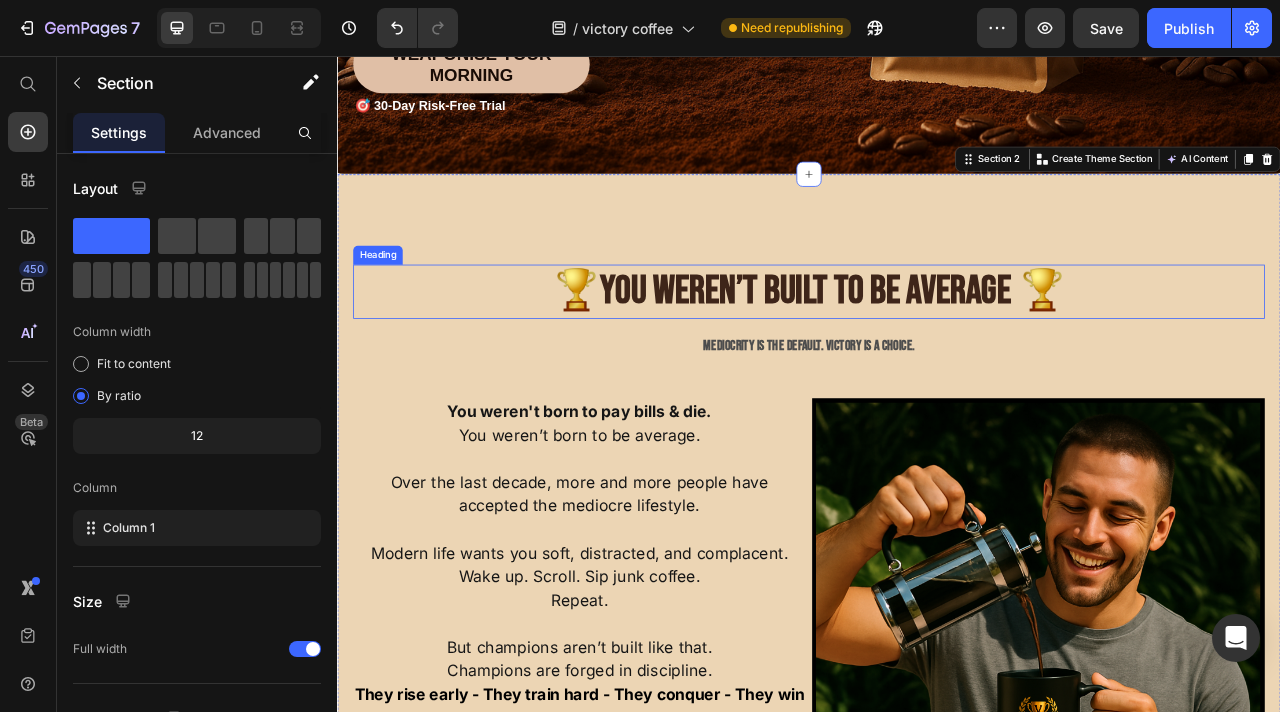 click on "You Weren’t Built to Be Average 🏆" at bounding box center [968, 355] 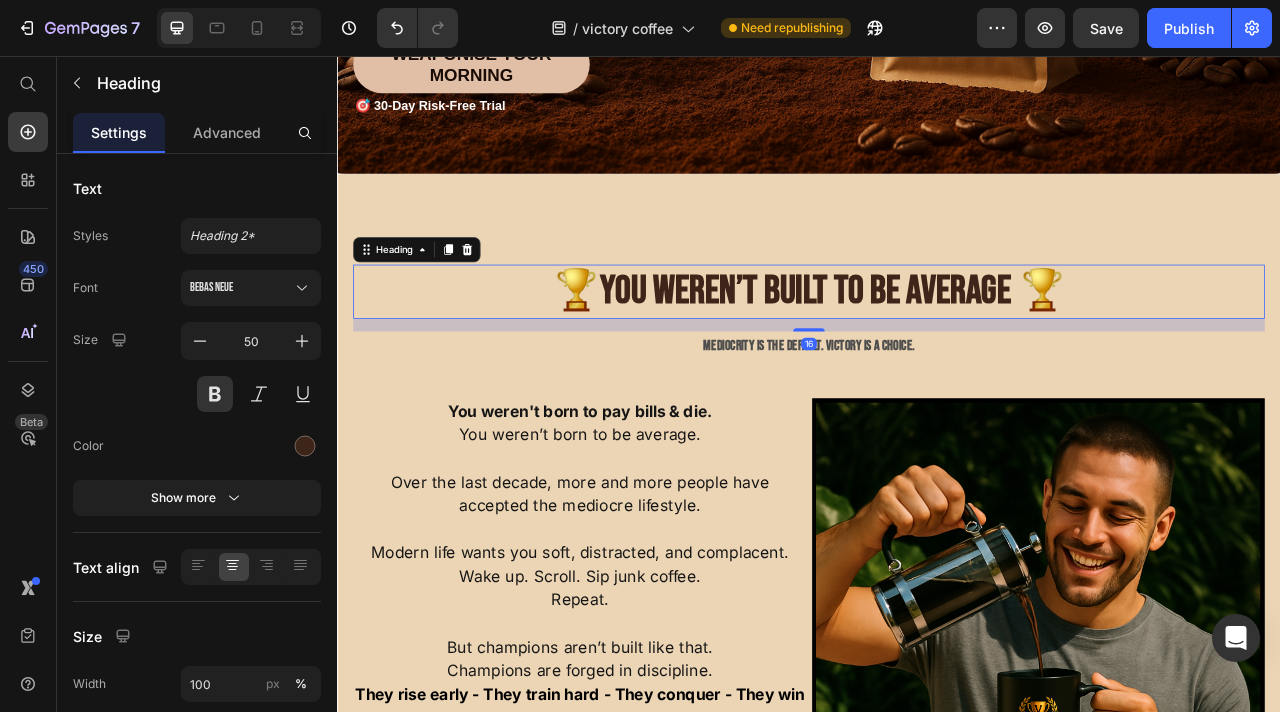 drag, startPoint x: 941, startPoint y: 402, endPoint x: 941, endPoint y: 235, distance: 167 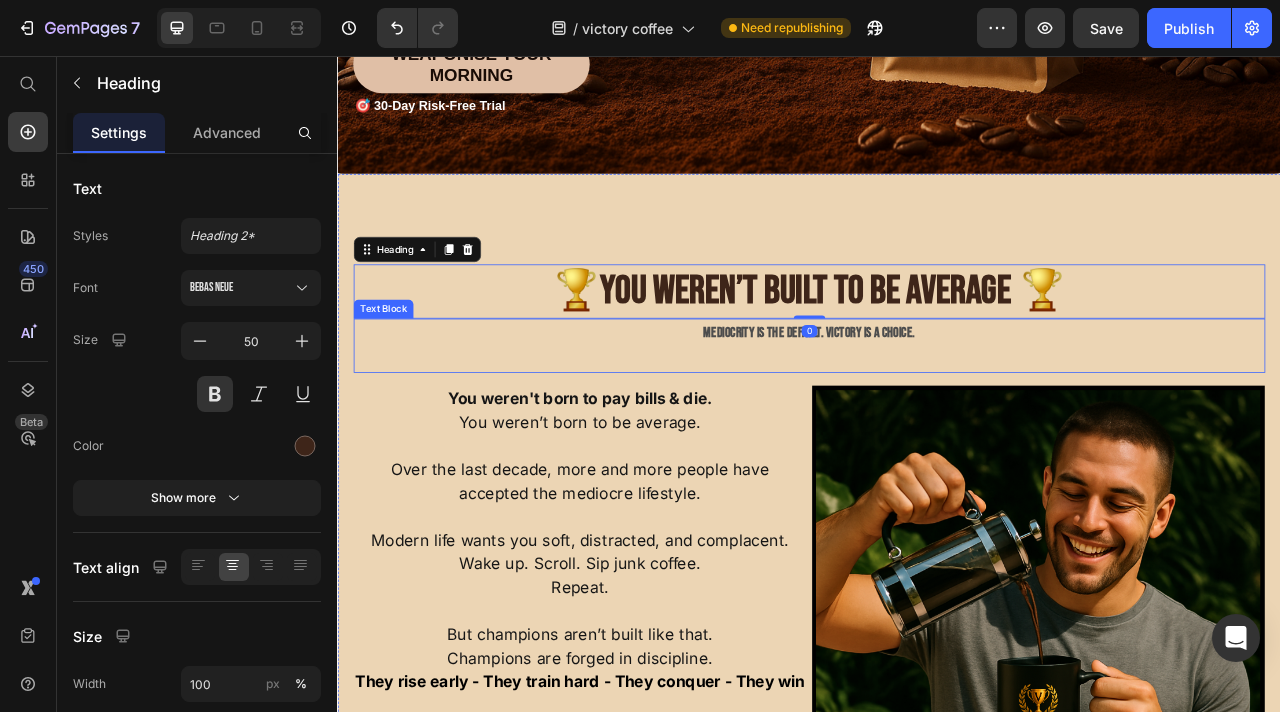 click on "Mediocrity is the default. Victory is a choice." at bounding box center [937, 408] 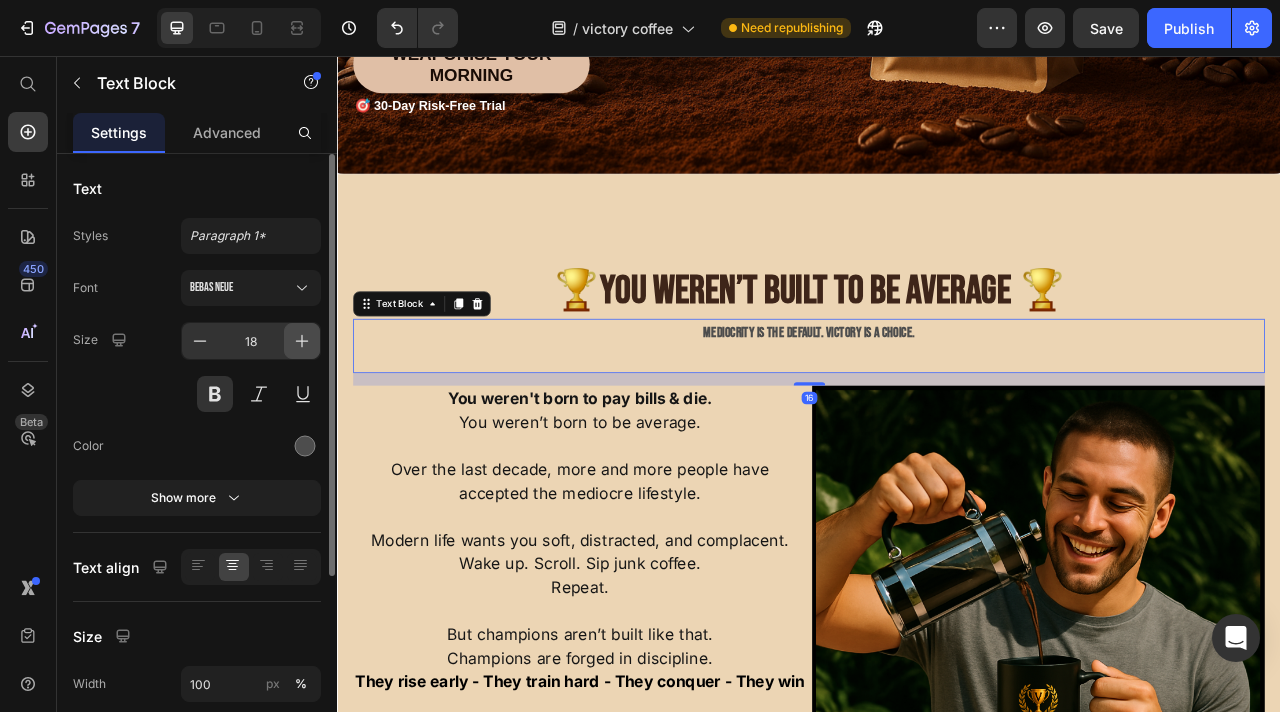 click at bounding box center [302, 341] 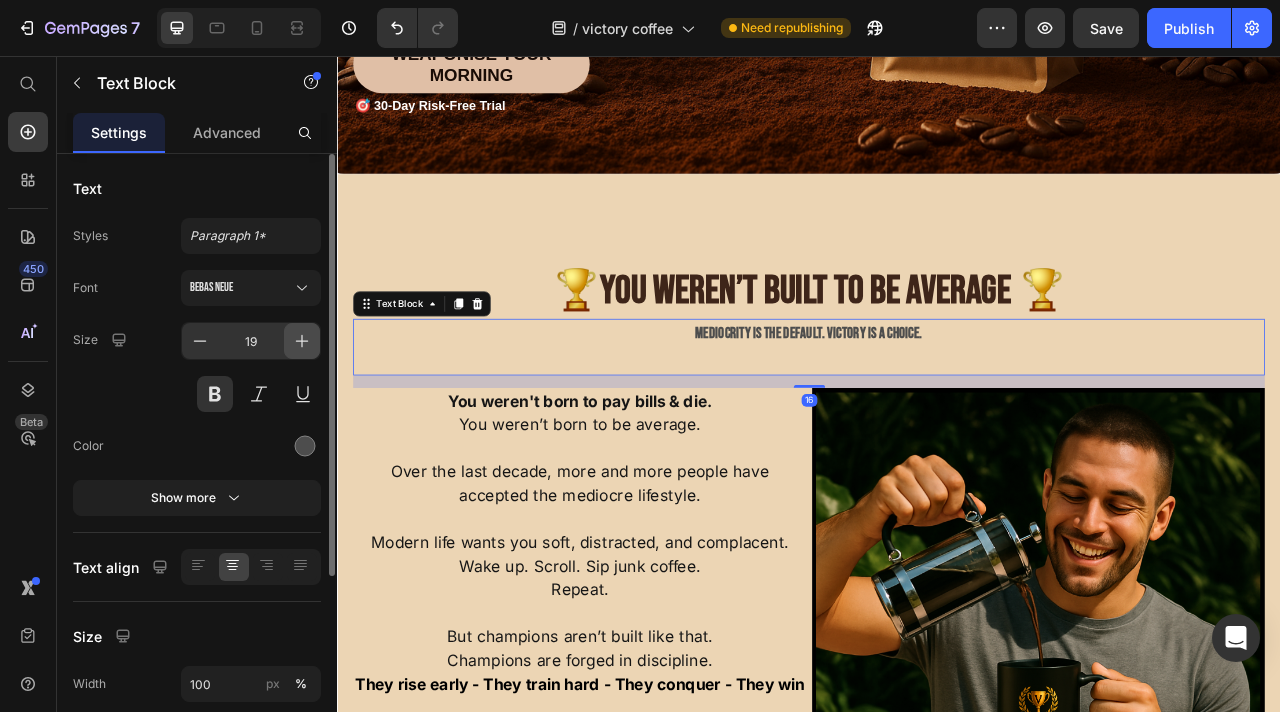 click at bounding box center (302, 341) 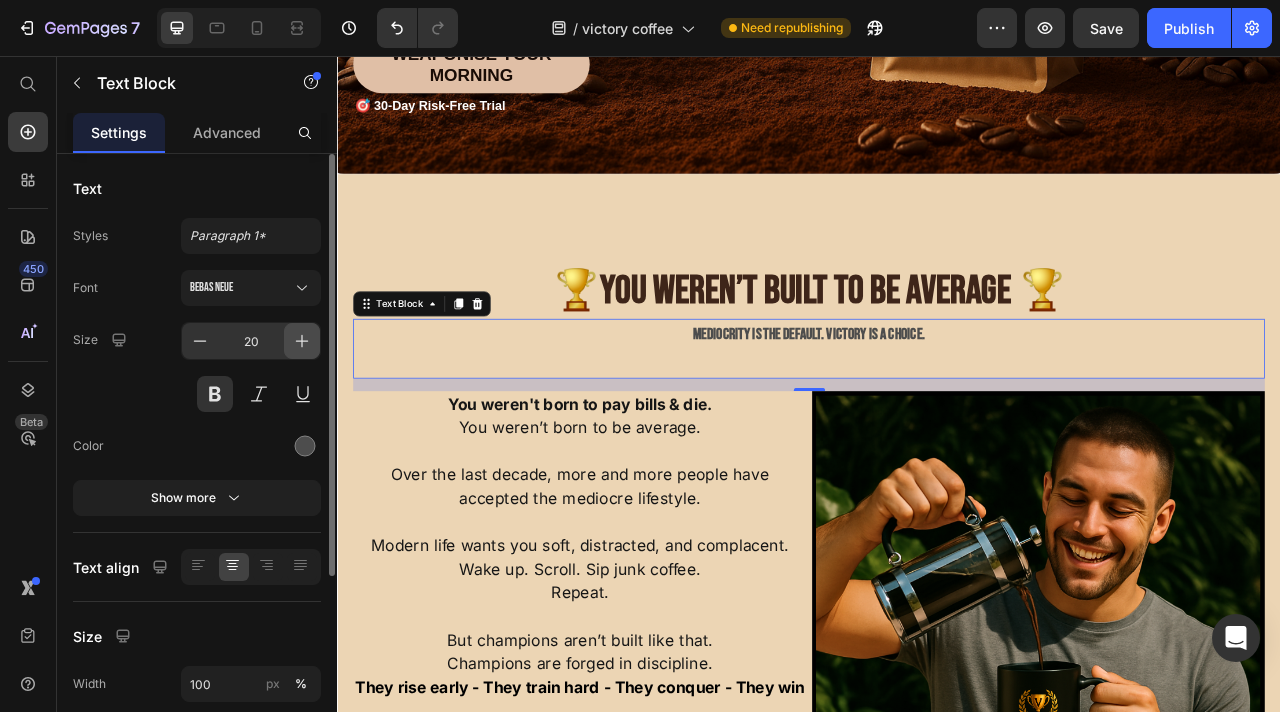 click at bounding box center [302, 341] 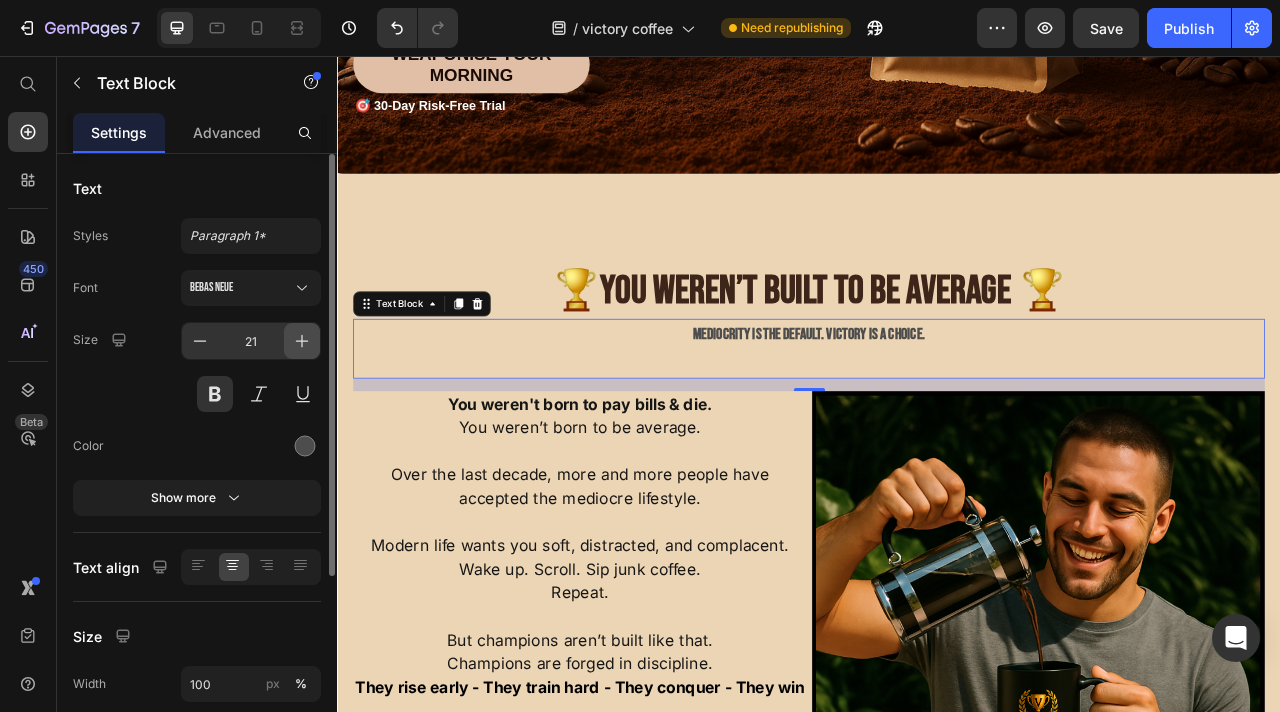 click at bounding box center (302, 341) 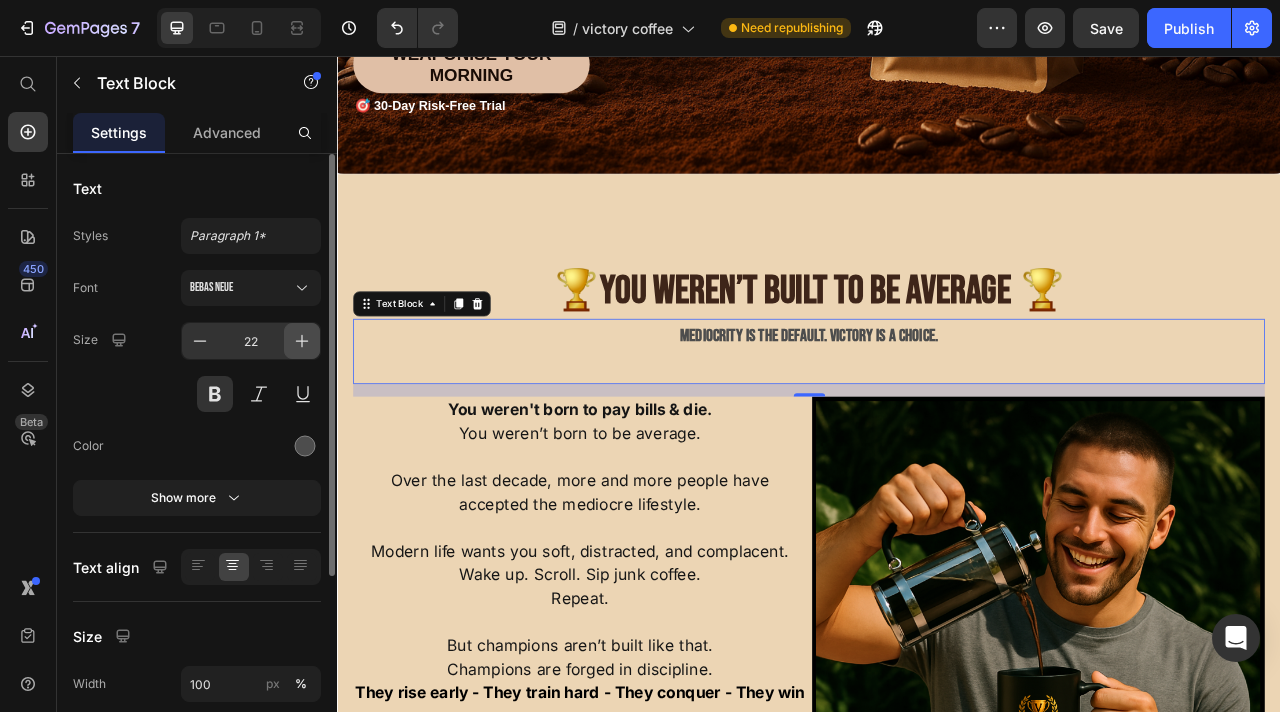 click at bounding box center [302, 341] 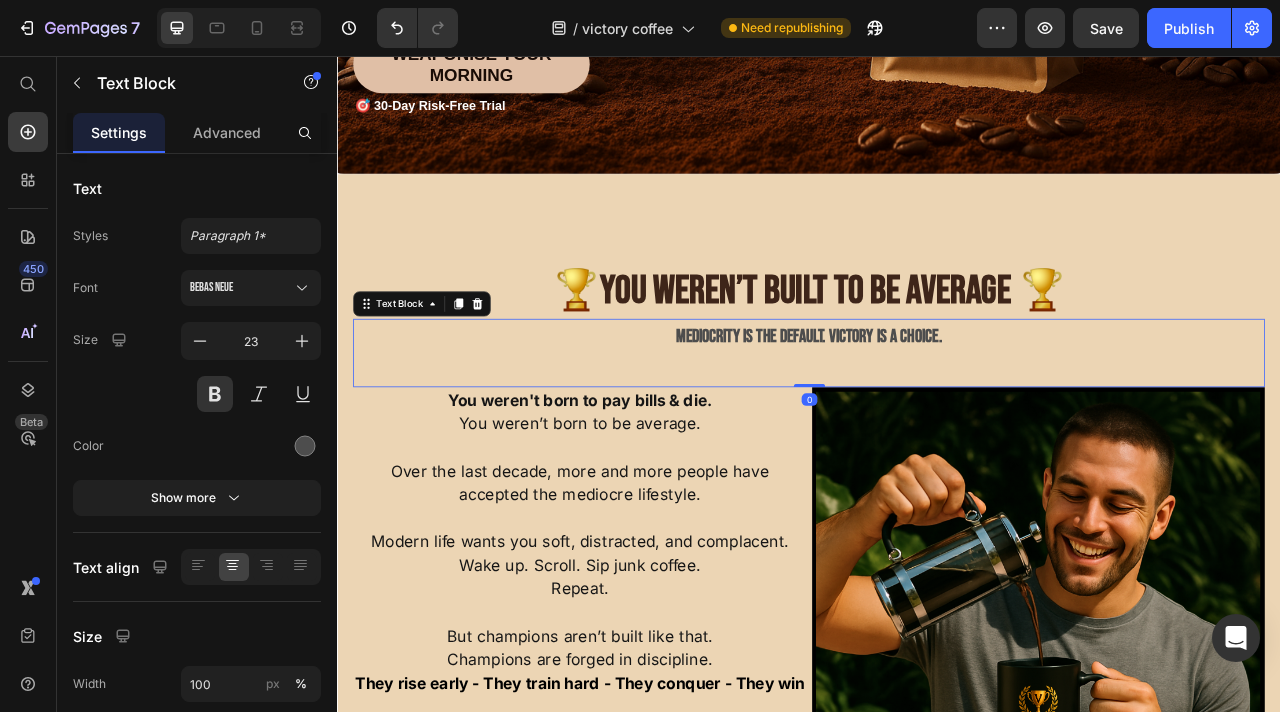 drag, startPoint x: 932, startPoint y: 491, endPoint x: 932, endPoint y: 373, distance: 118 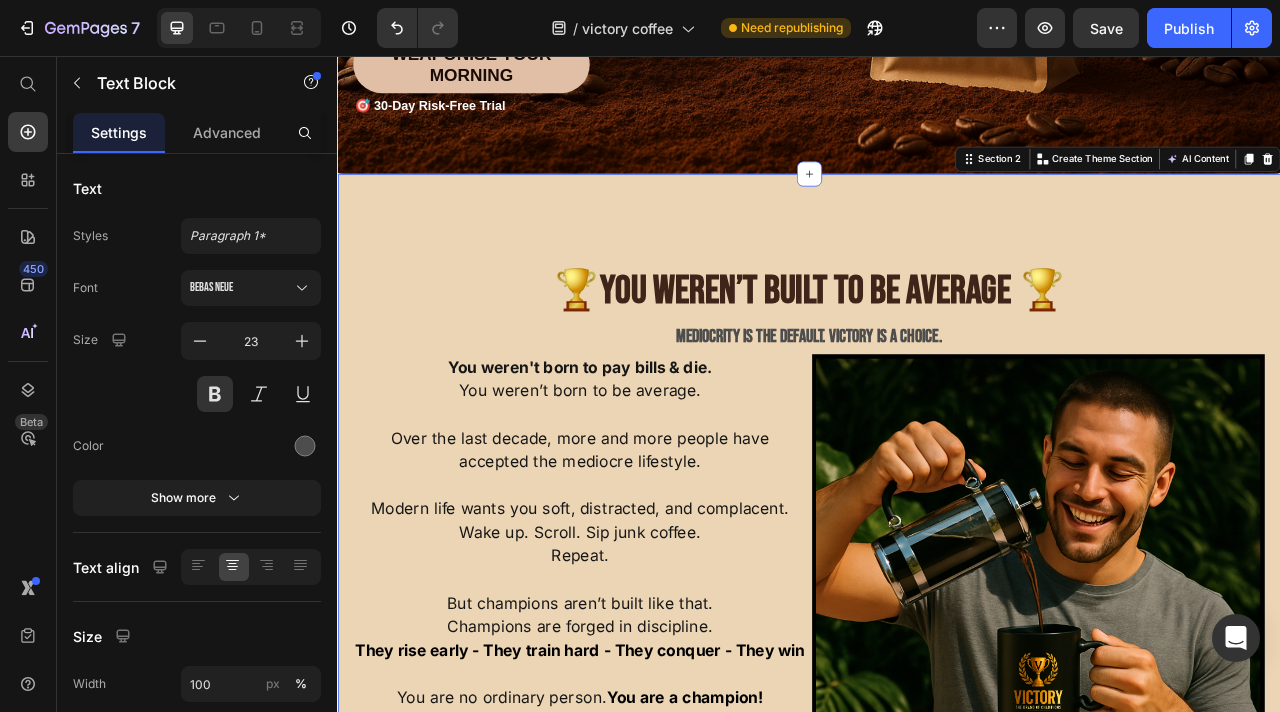 click on "🏆  You Weren’t Built to Be Average 🏆 Heading Mediocrity is the default. Victory is a choice. Text Block You weren't born to pay bills & die. You weren’t born to be average.   Over the last decade, more and more people have accepted the mediocre lifestyle. Modern life wants you soft, distracted, and complacent. Wake up. Scroll. Sip junk coffee. Repeat.   But champions aren’t built like that. Champions are forged in discipline. They rise early - They train hard - They conquer - They win   You are no ordinary person.  You are a champion! You are on this planet to achieve greatness. Victory Coffee  — the fuel of those who refuse to settle. Text Block Image Row Section 2   You can create reusable sections Create Theme Section AI Content Write with GemAI What would you like to describe here? Tone and Voice Persuasive Product Show more Generate" at bounding box center (937, 663) 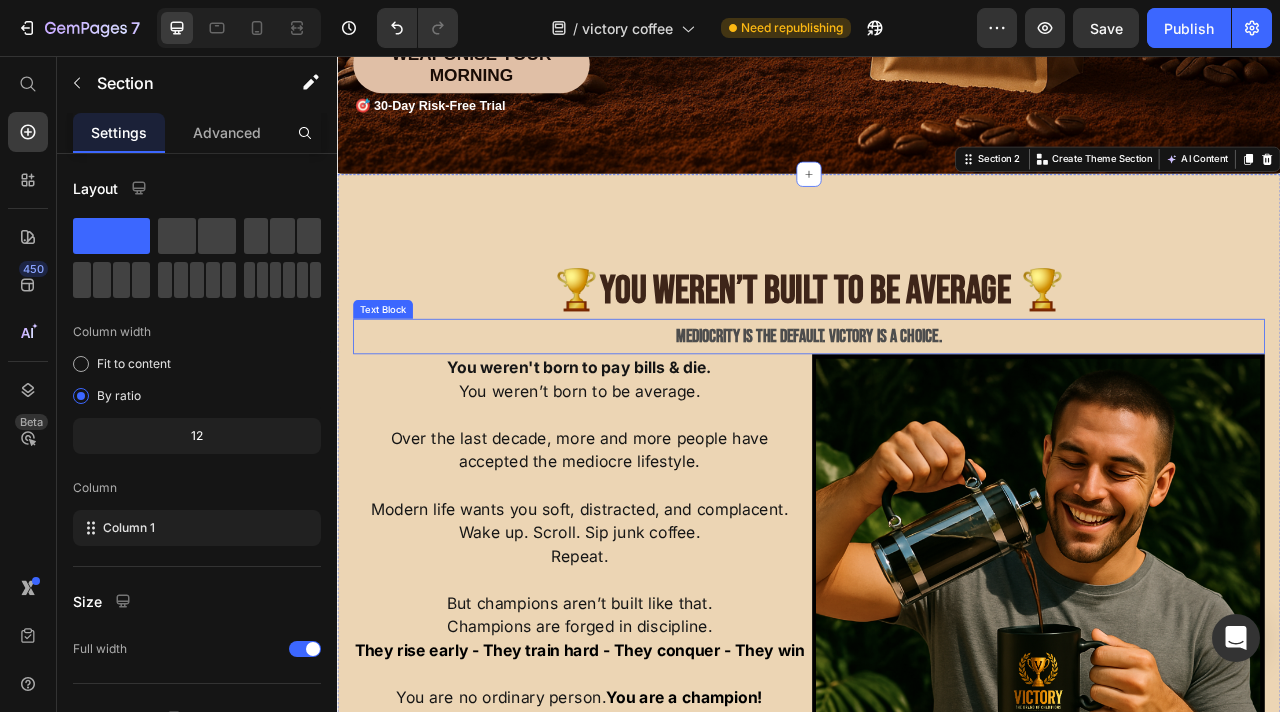 click on "Mediocrity is the default. Victory is a choice." at bounding box center [937, 412] 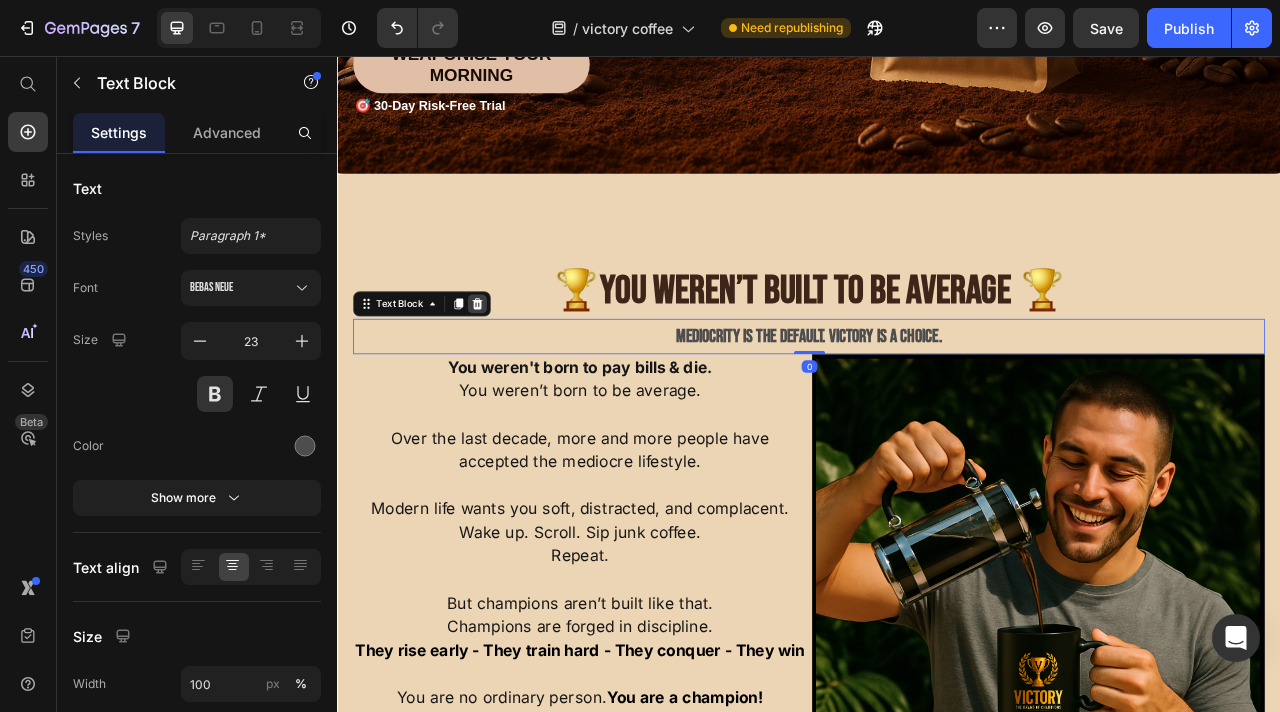 click 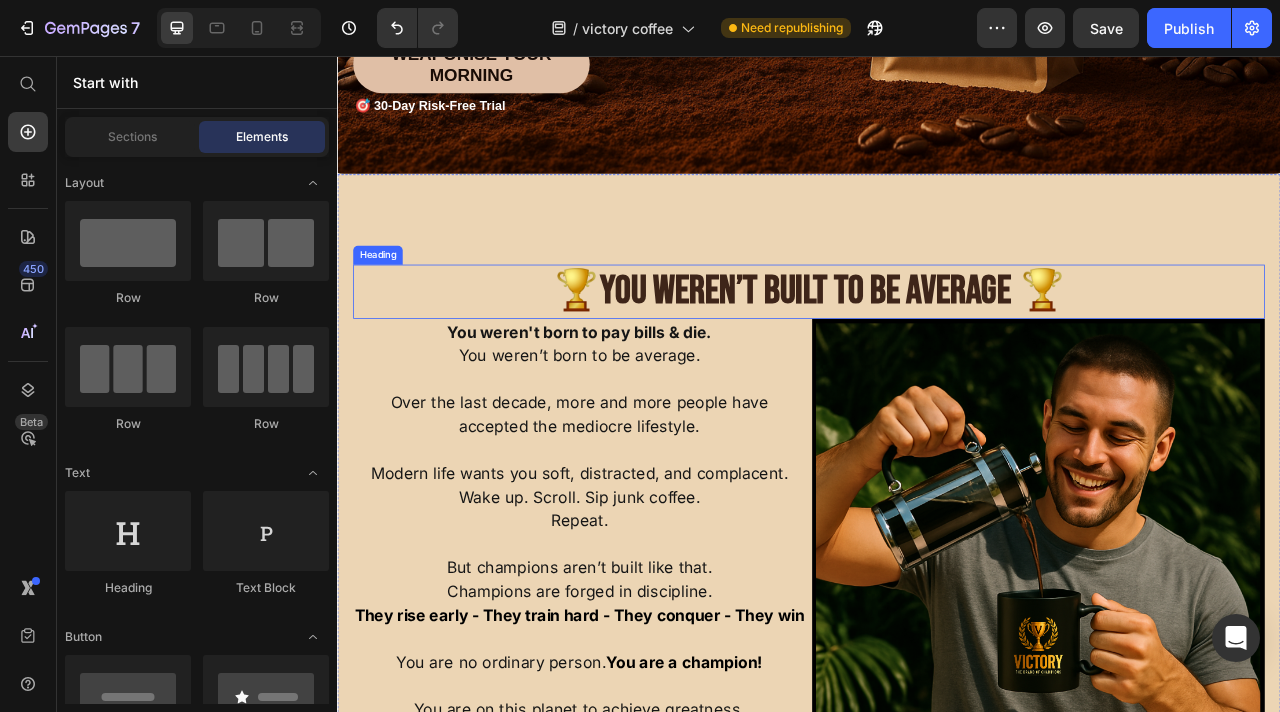 click on "You Weren’t Built to Be Average 🏆" at bounding box center [968, 355] 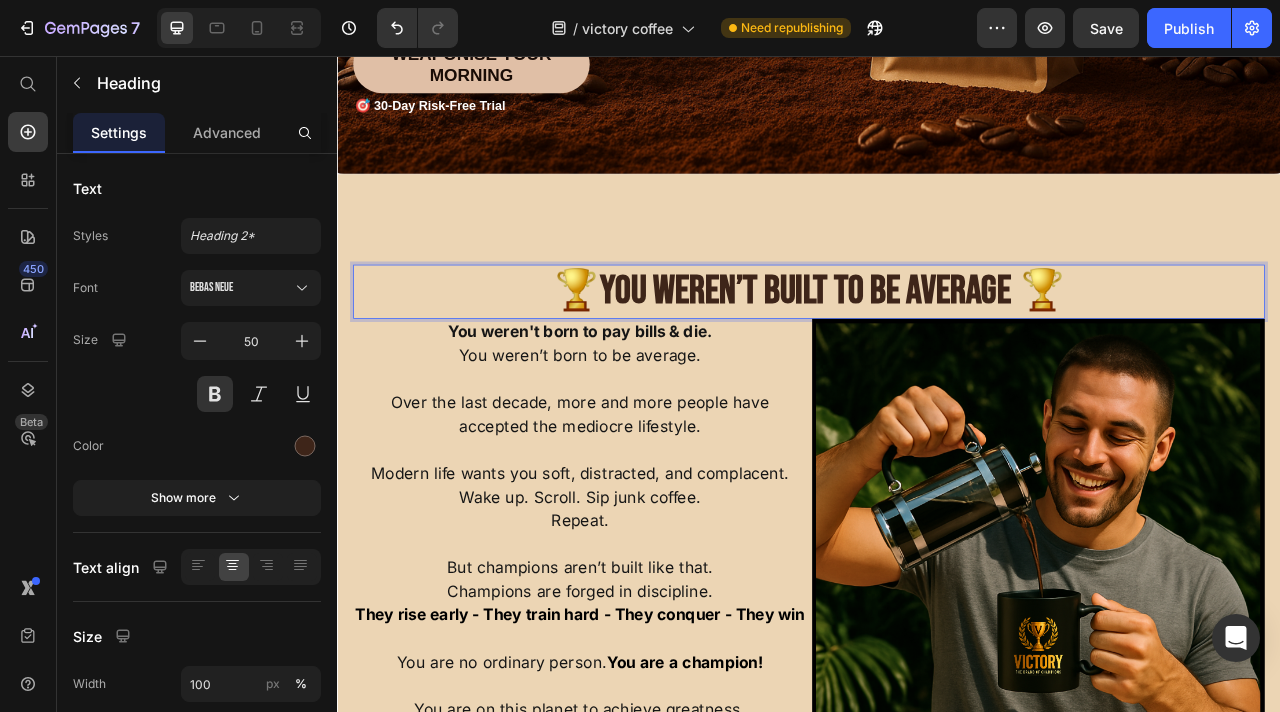 click on "You weren't born to pay bills & die. You weren’t born to be average.   Over the last decade, more and more people have accepted the mediocre lifestyle. Modern life wants you soft, distracted, and complacent. Wake up. Scroll. Sip junk coffee. Repeat.   But champions aren’t built like that. Champions are forged in discipline. They rise early - They train hard - They conquer - They win   You are no ordinary person.  You are a champion! You are on this planet to achieve greatness. Victory Coffee  — the fuel of those who refuse to settle. Text Block Image Row" at bounding box center [937, 678] 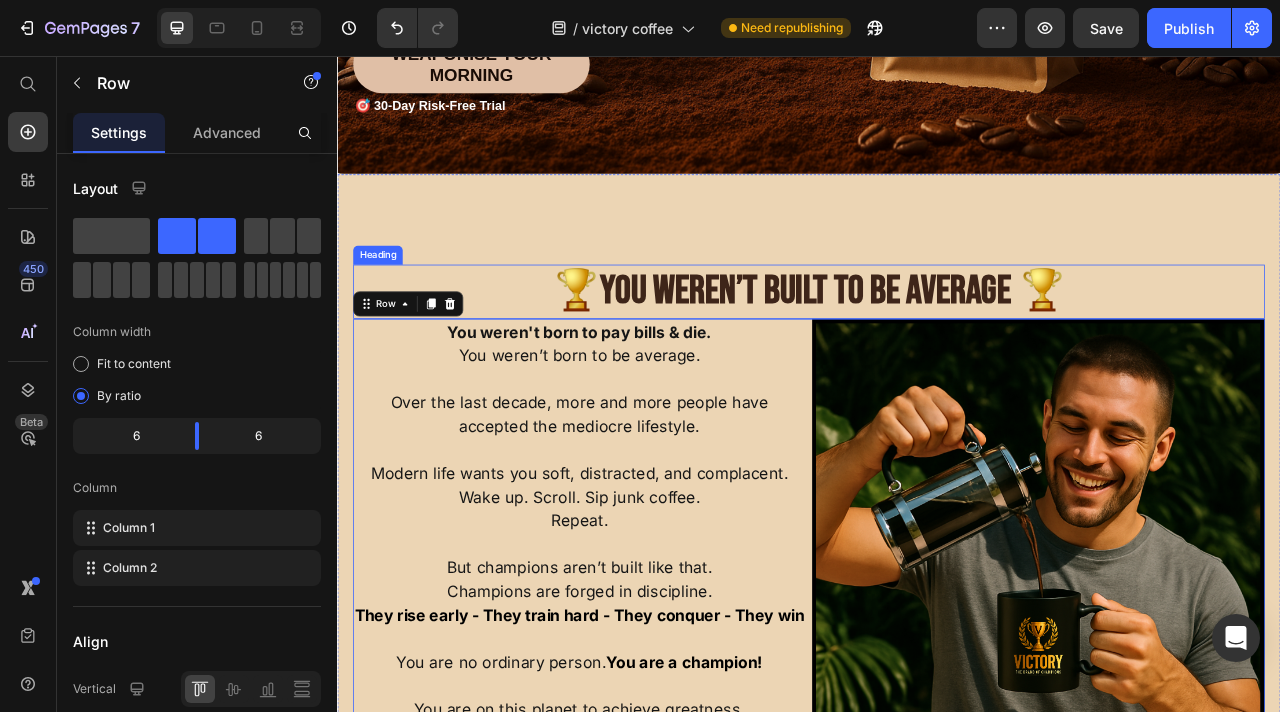 click on "You Weren’t Built to Be Average 🏆" at bounding box center (968, 355) 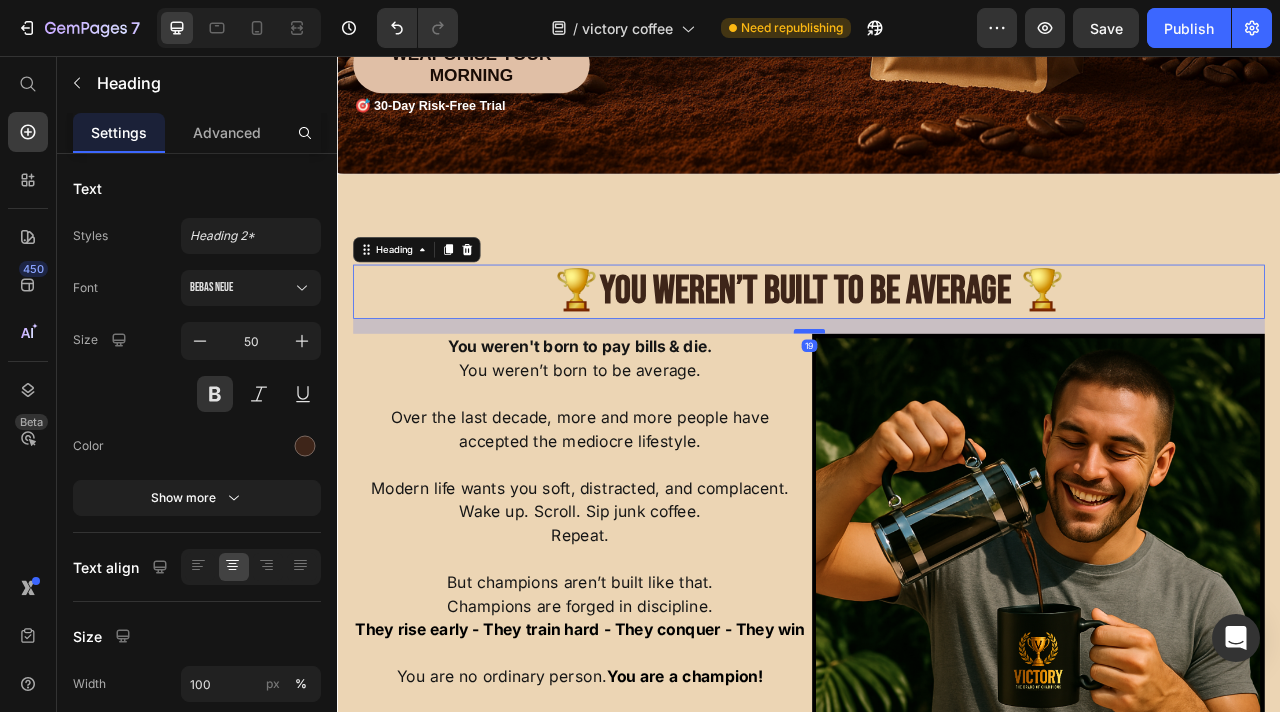 drag, startPoint x: 933, startPoint y: 388, endPoint x: 933, endPoint y: 412, distance: 24 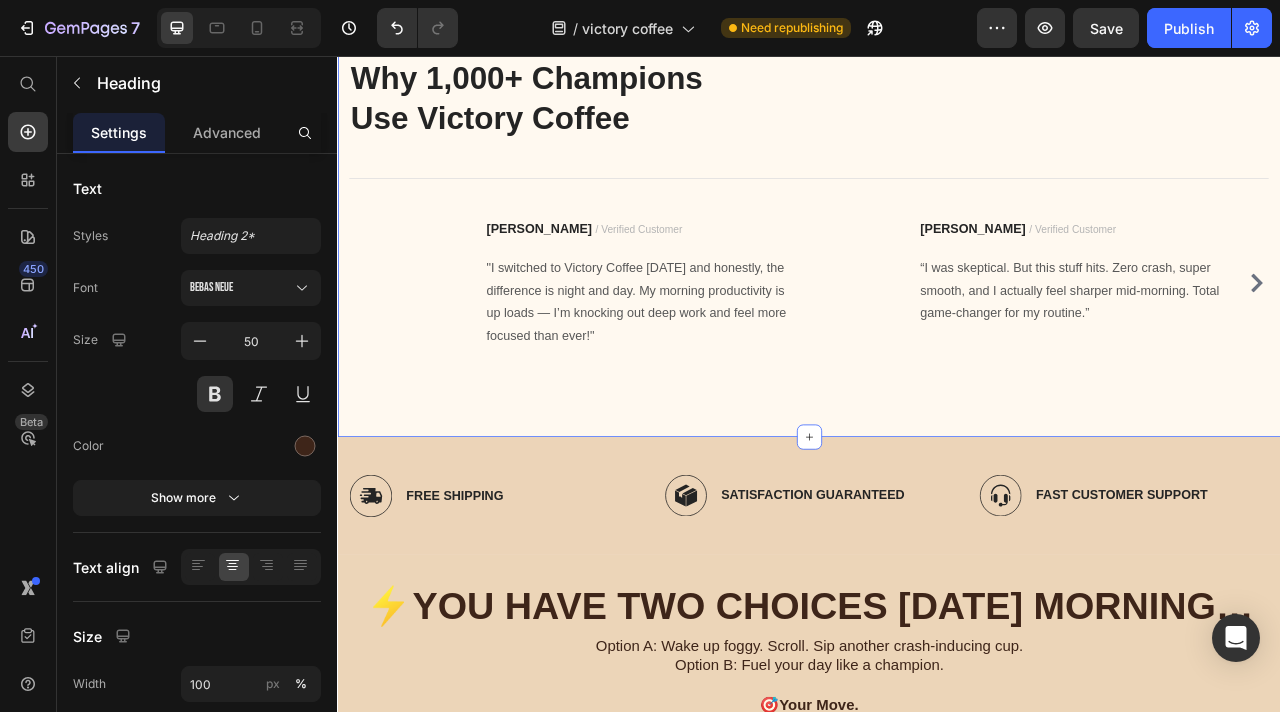 scroll, scrollTop: 4813, scrollLeft: 0, axis: vertical 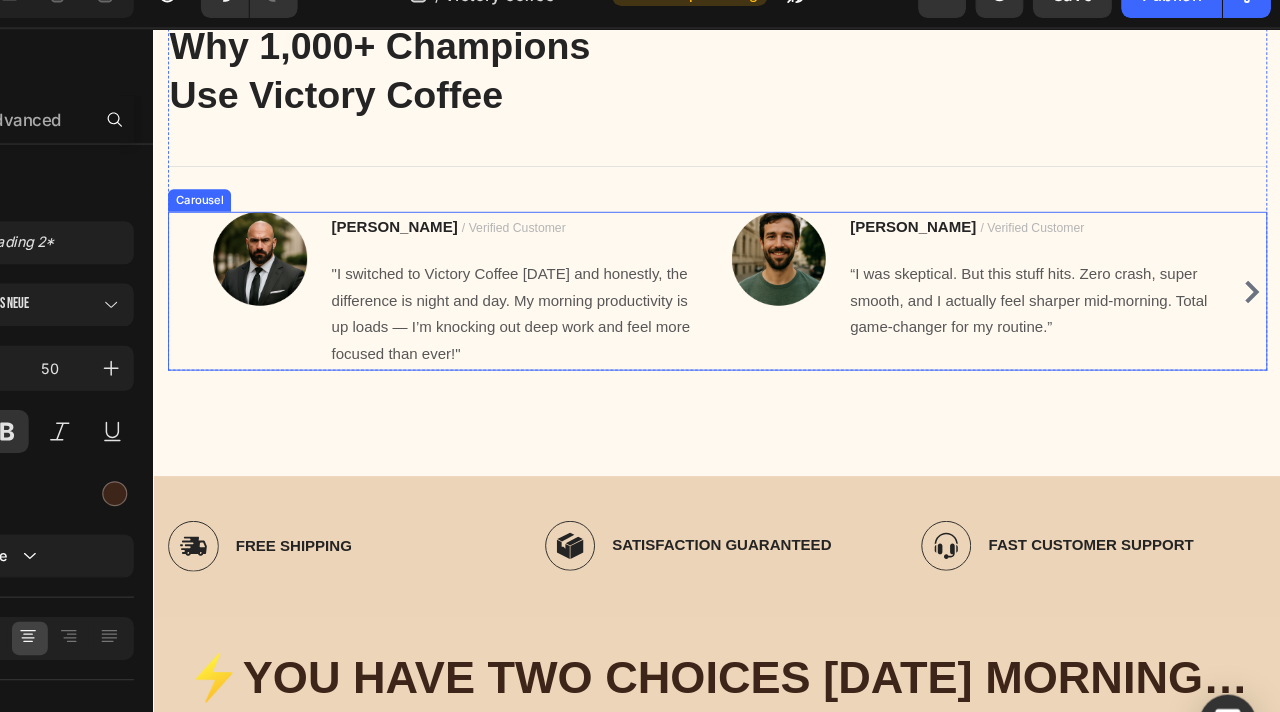 click 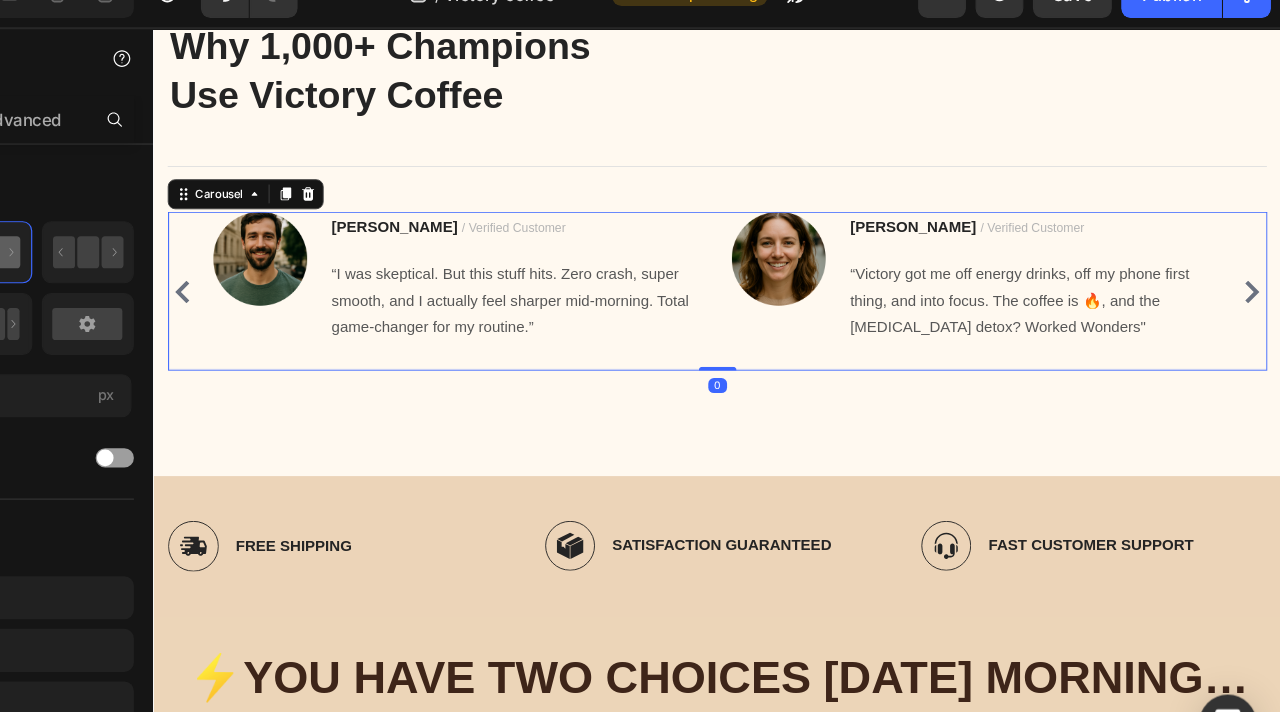 click 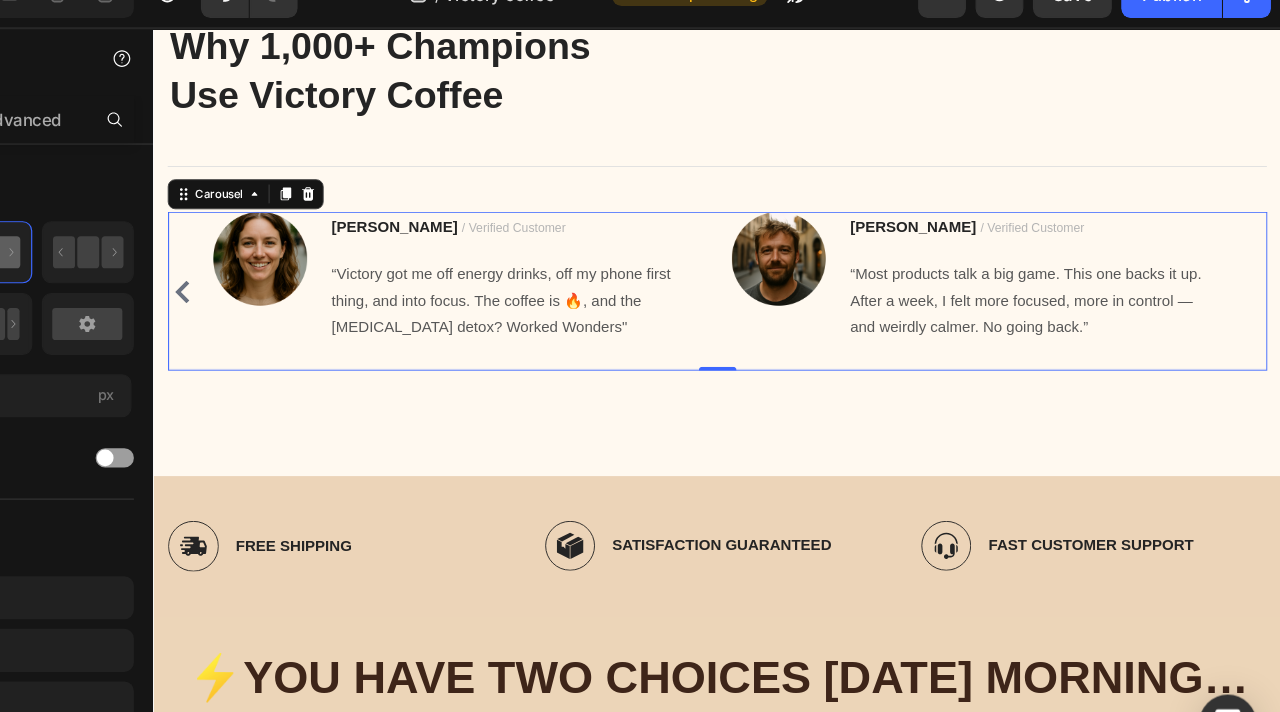 click 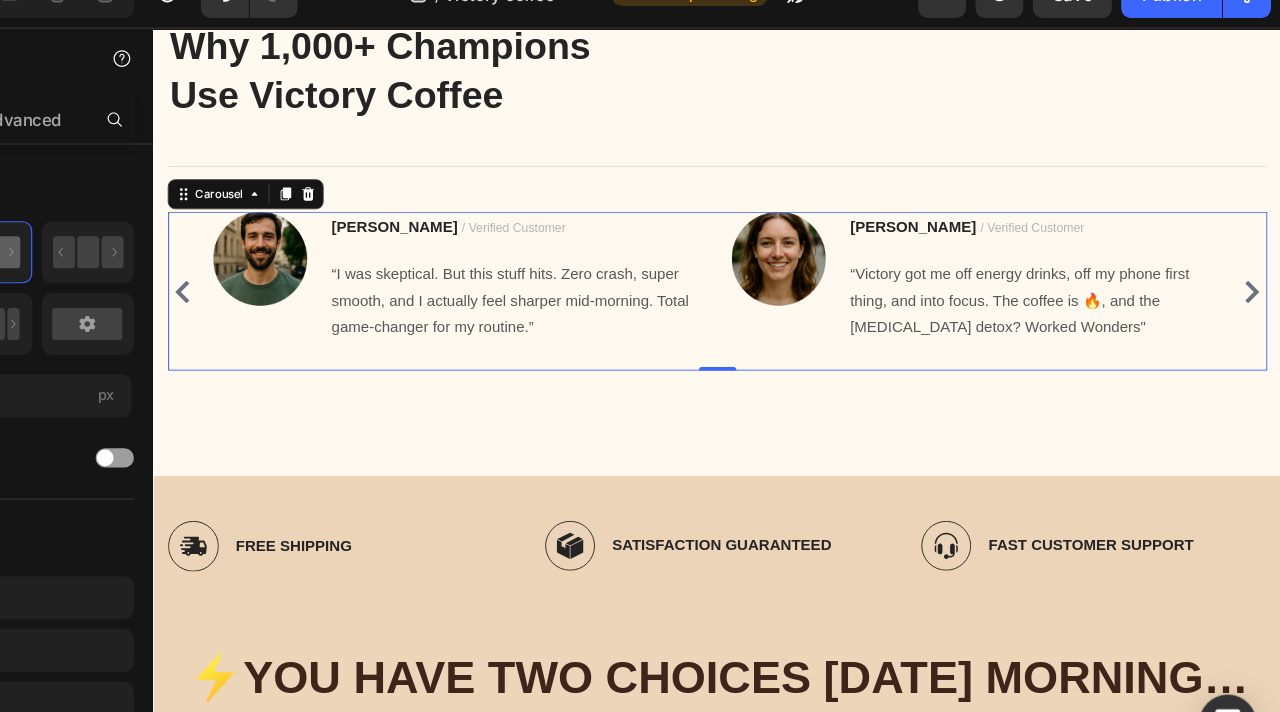 click 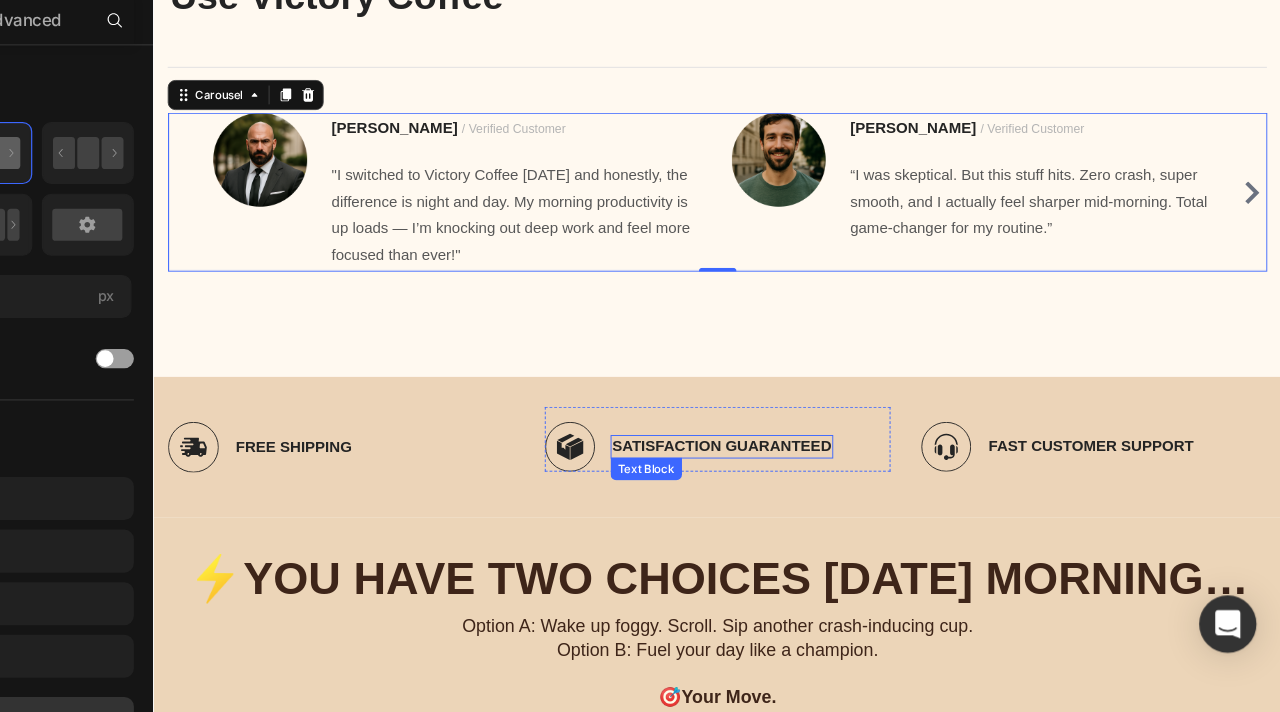 click on "Satisfaction Guaranteed" at bounding box center [757, 480] 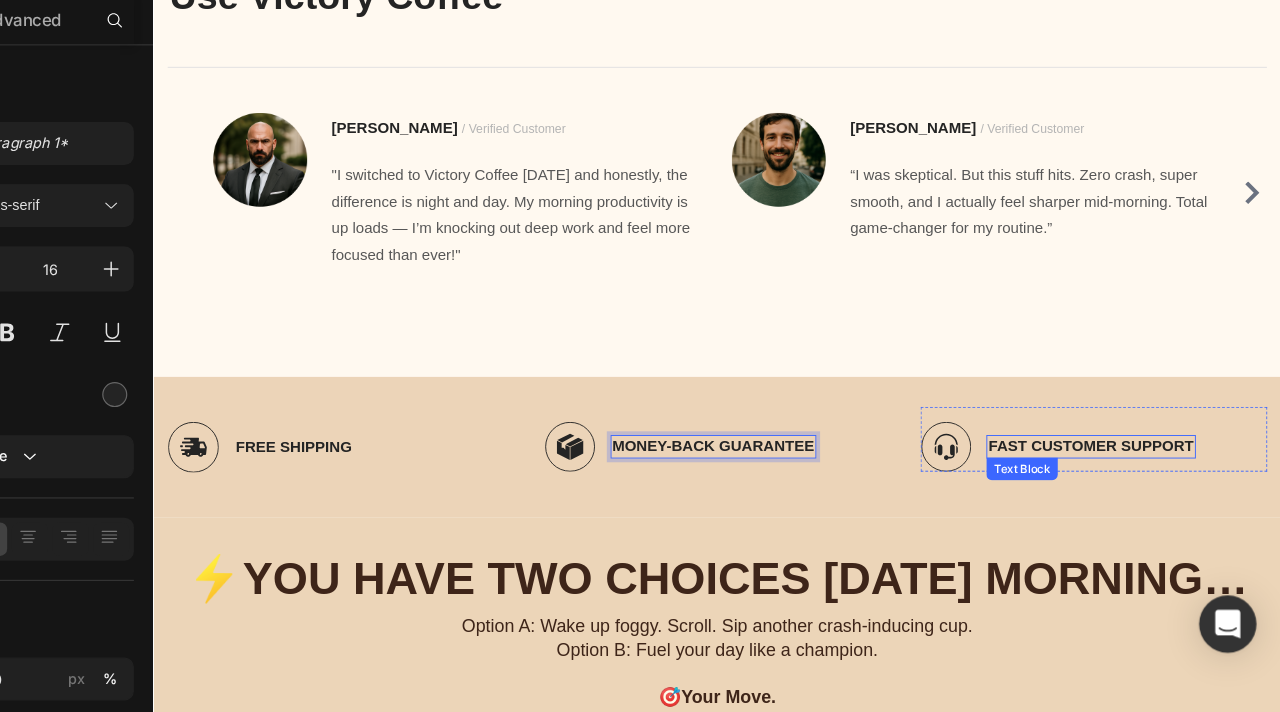 click on "Fast Customer Support" at bounding box center [1150, 480] 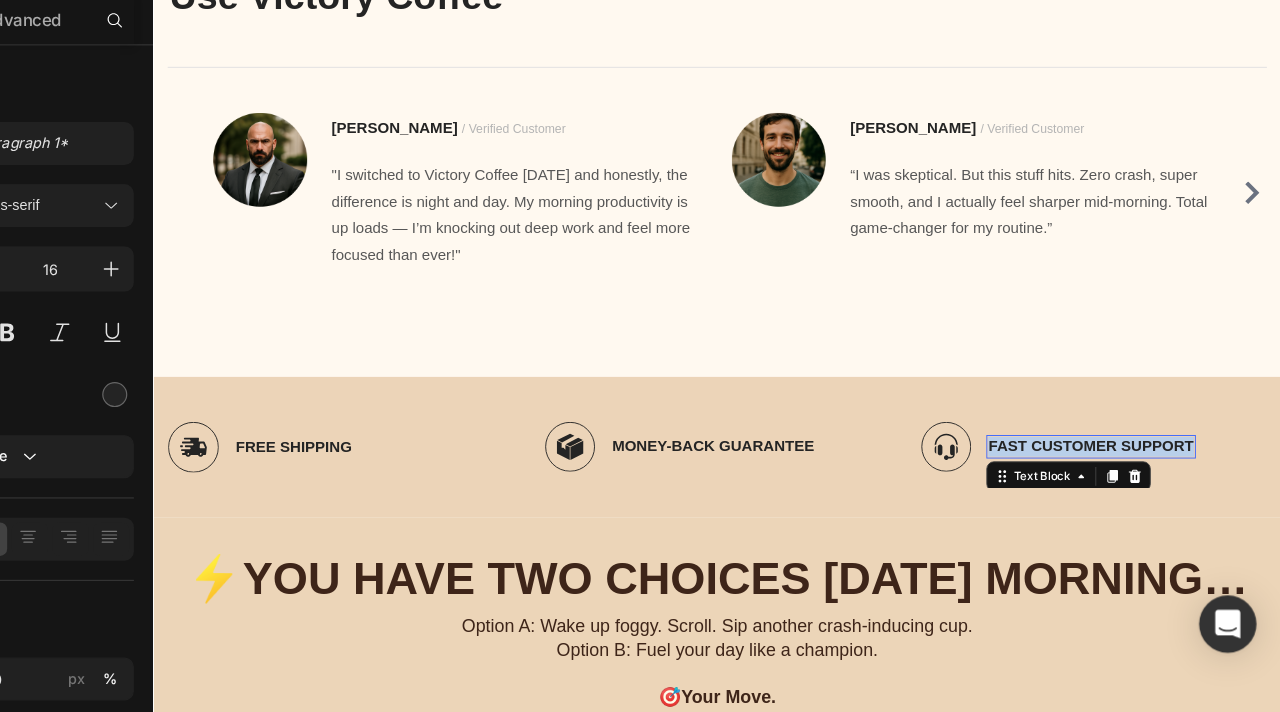 click on "Fast Customer Support" at bounding box center (1150, 480) 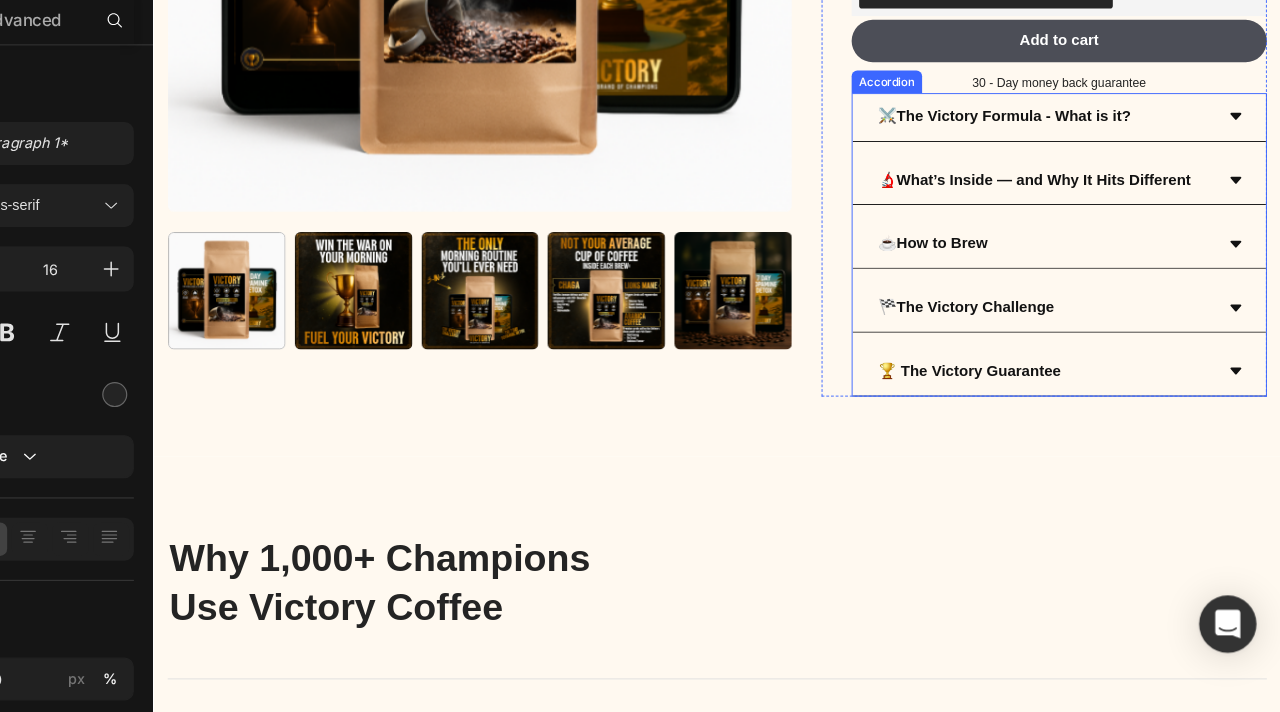 scroll, scrollTop: 4060, scrollLeft: 0, axis: vertical 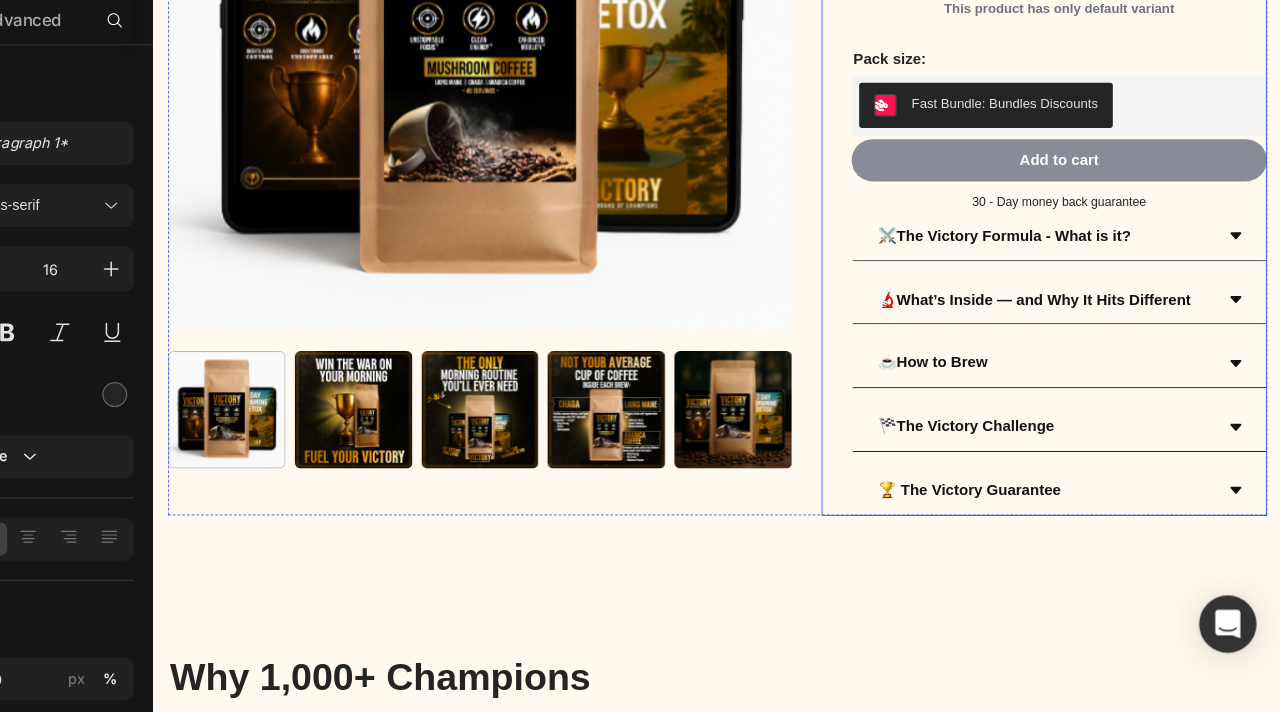 click on "Add to cart" at bounding box center (1117, 175) 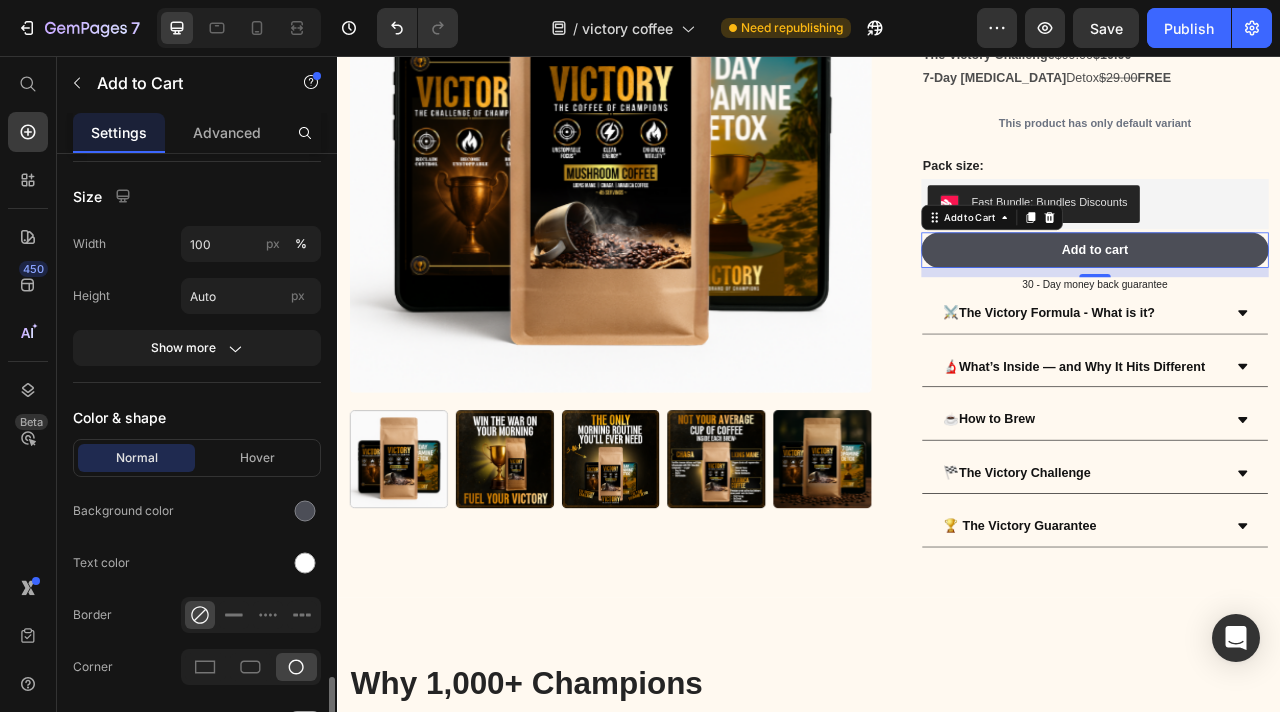 scroll, scrollTop: 959, scrollLeft: 0, axis: vertical 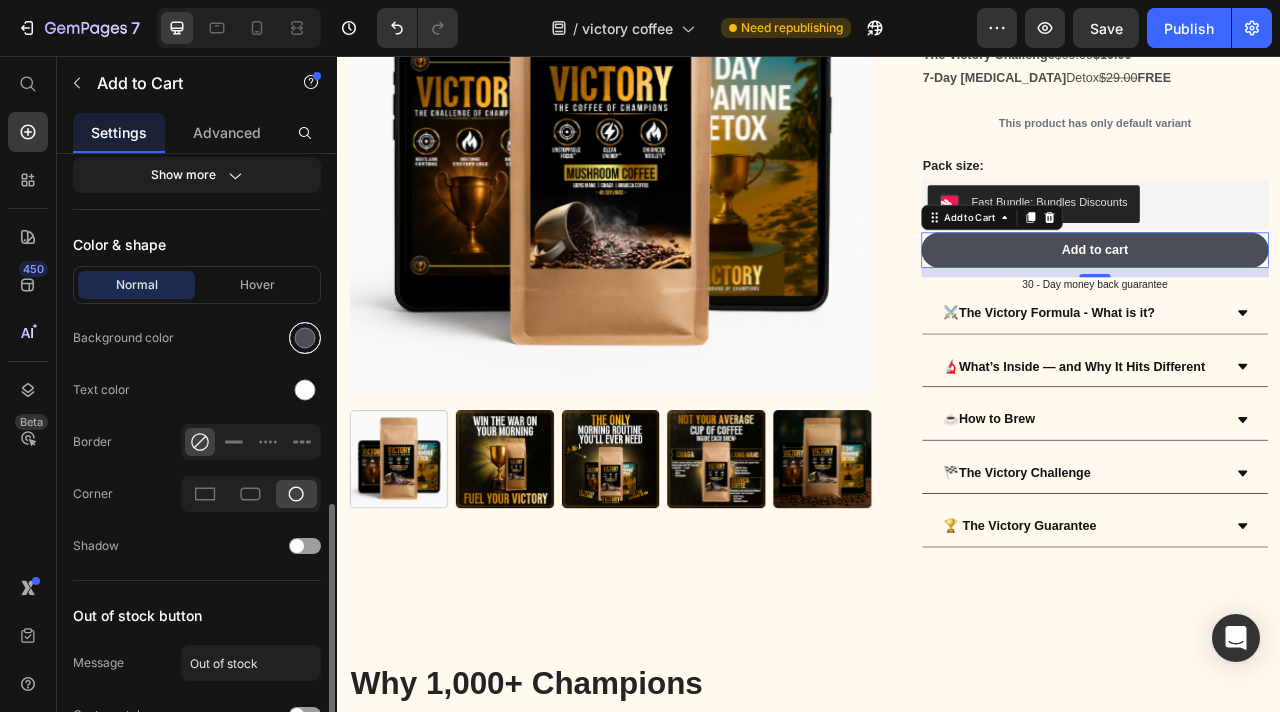 click at bounding box center [305, 338] 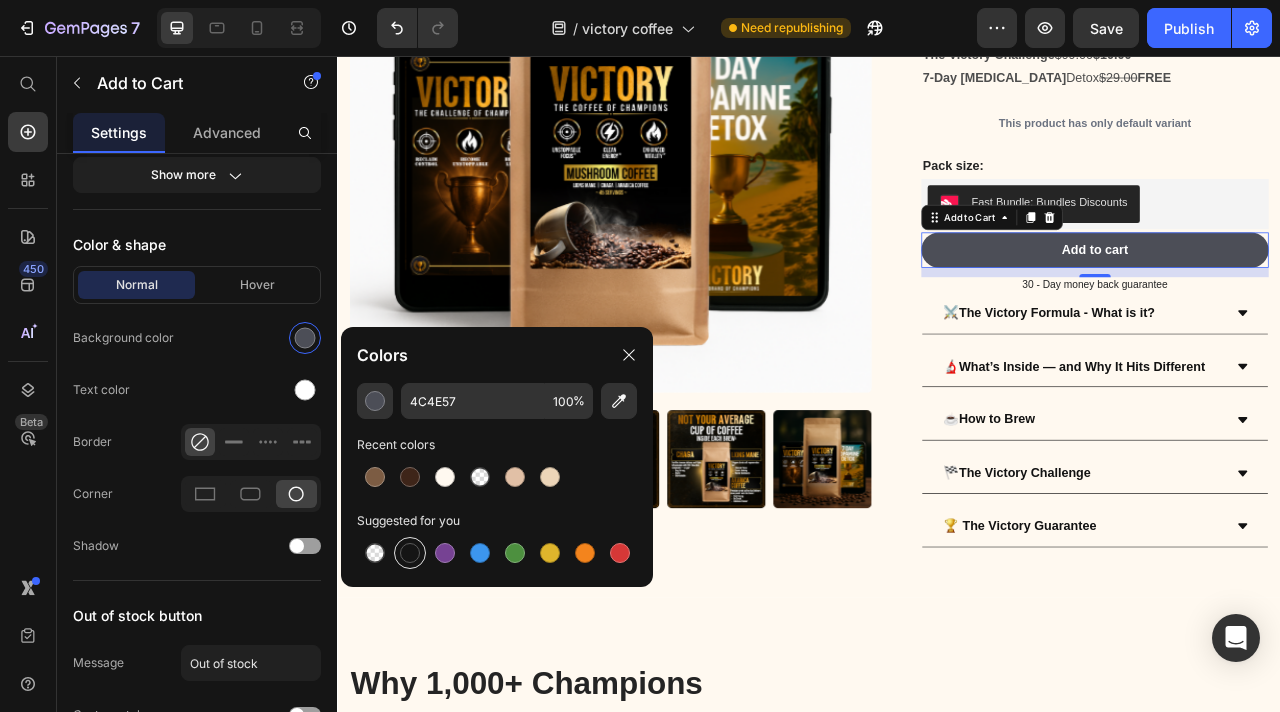 click at bounding box center (410, 553) 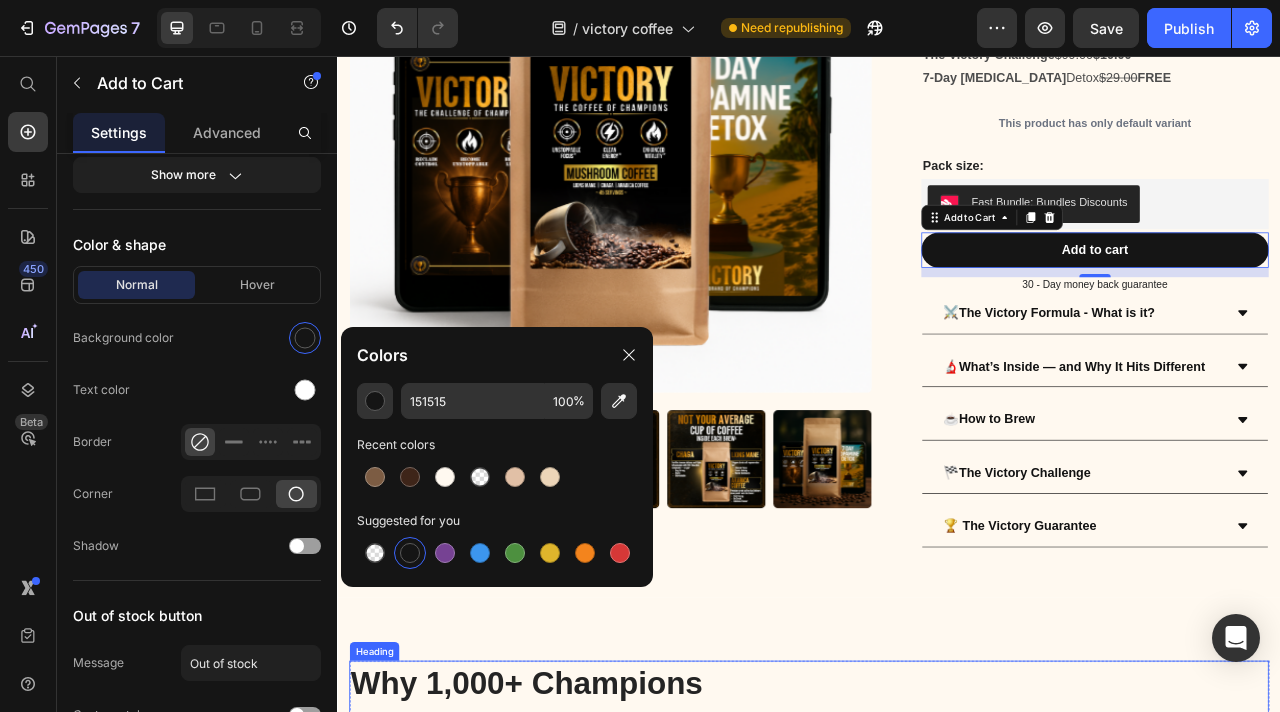 click on "Why 1,000+ Champions  Use Victory Coffee" at bounding box center [937, 879] 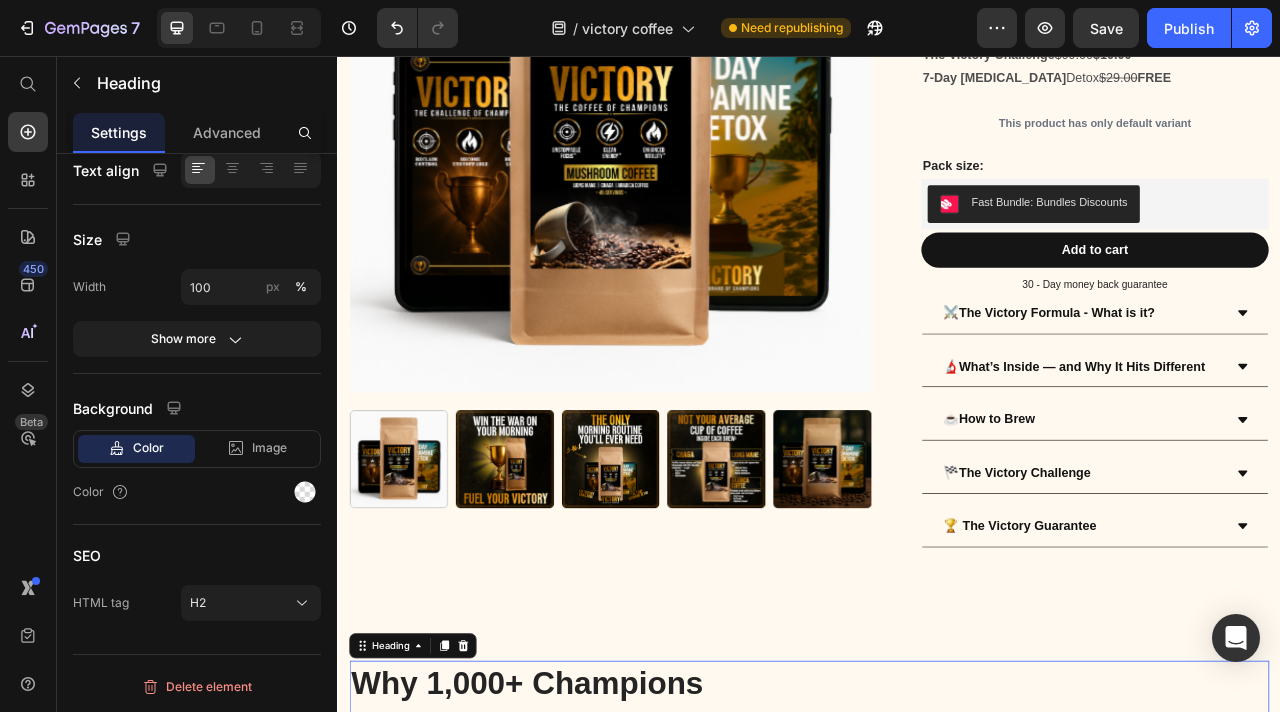 scroll, scrollTop: 0, scrollLeft: 0, axis: both 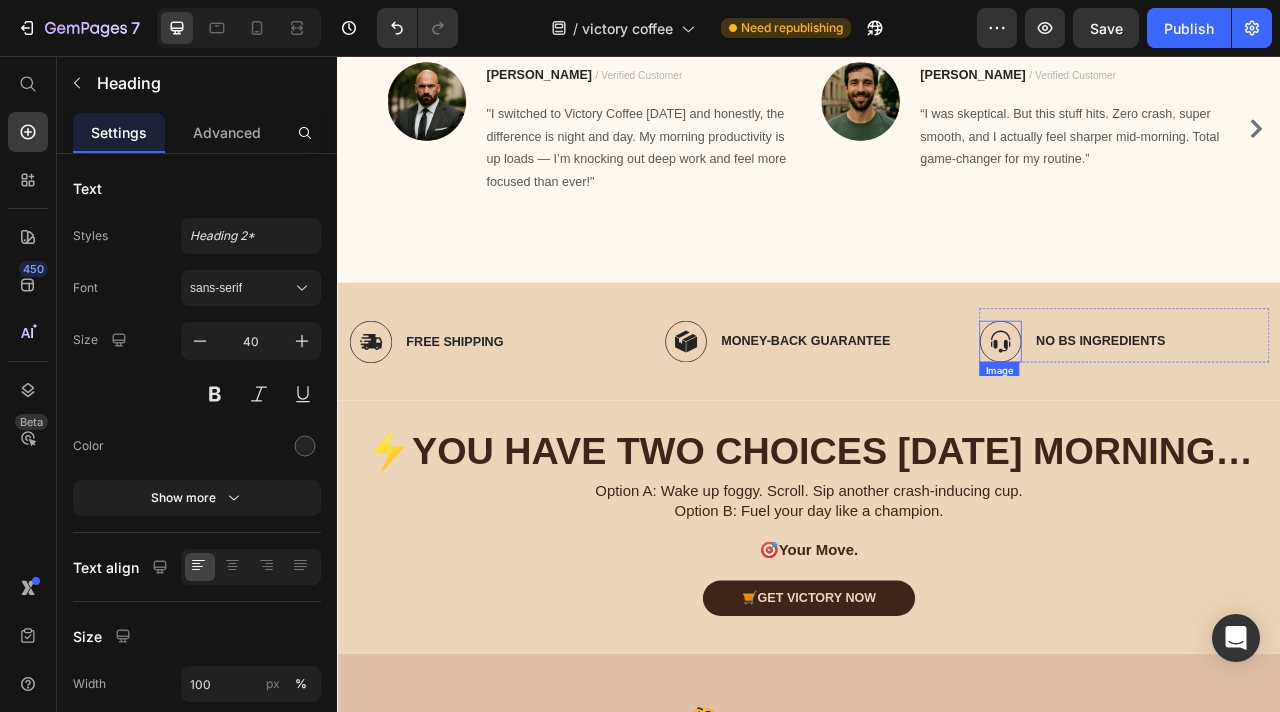 click at bounding box center [1180, 418] 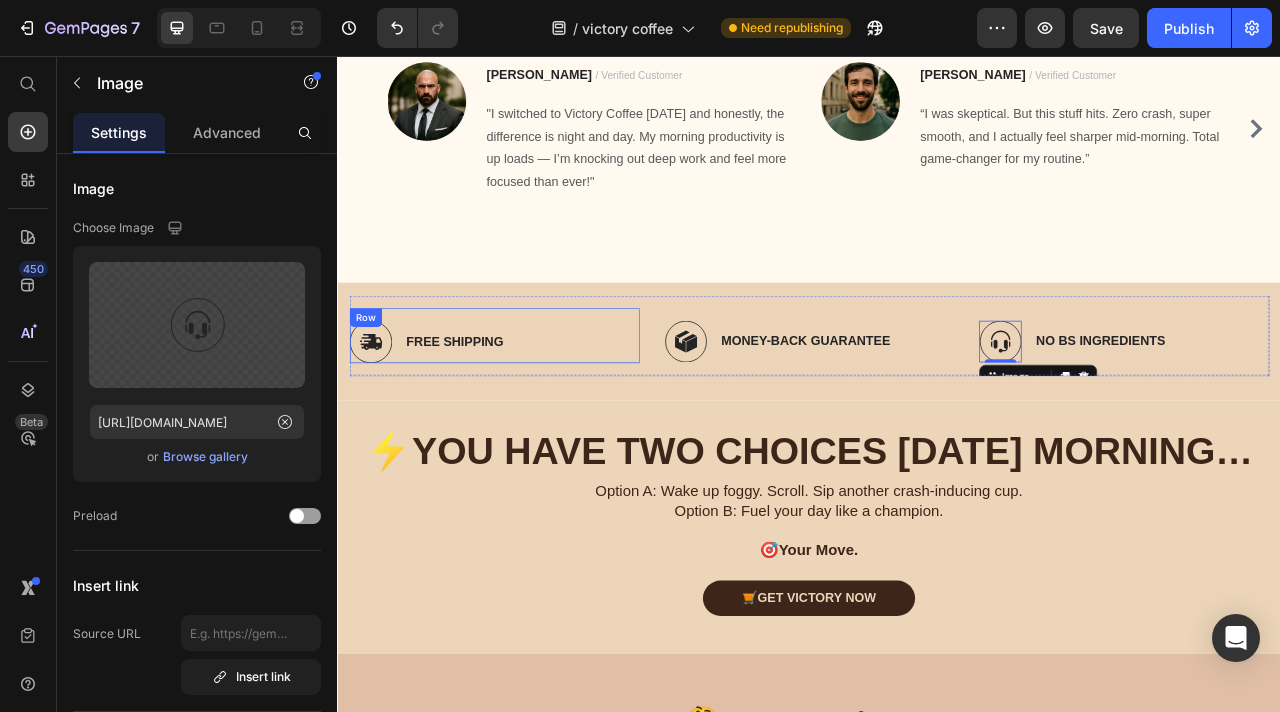 scroll, scrollTop: 5007, scrollLeft: 0, axis: vertical 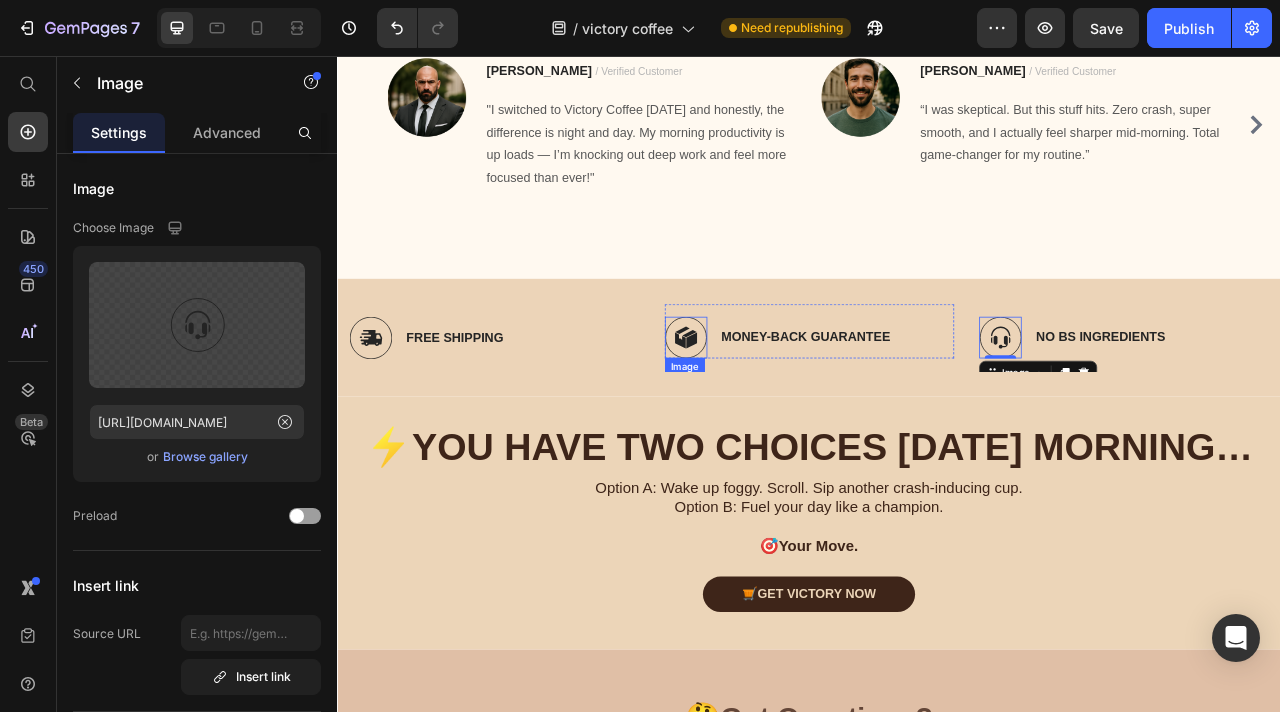 click at bounding box center [780, 413] 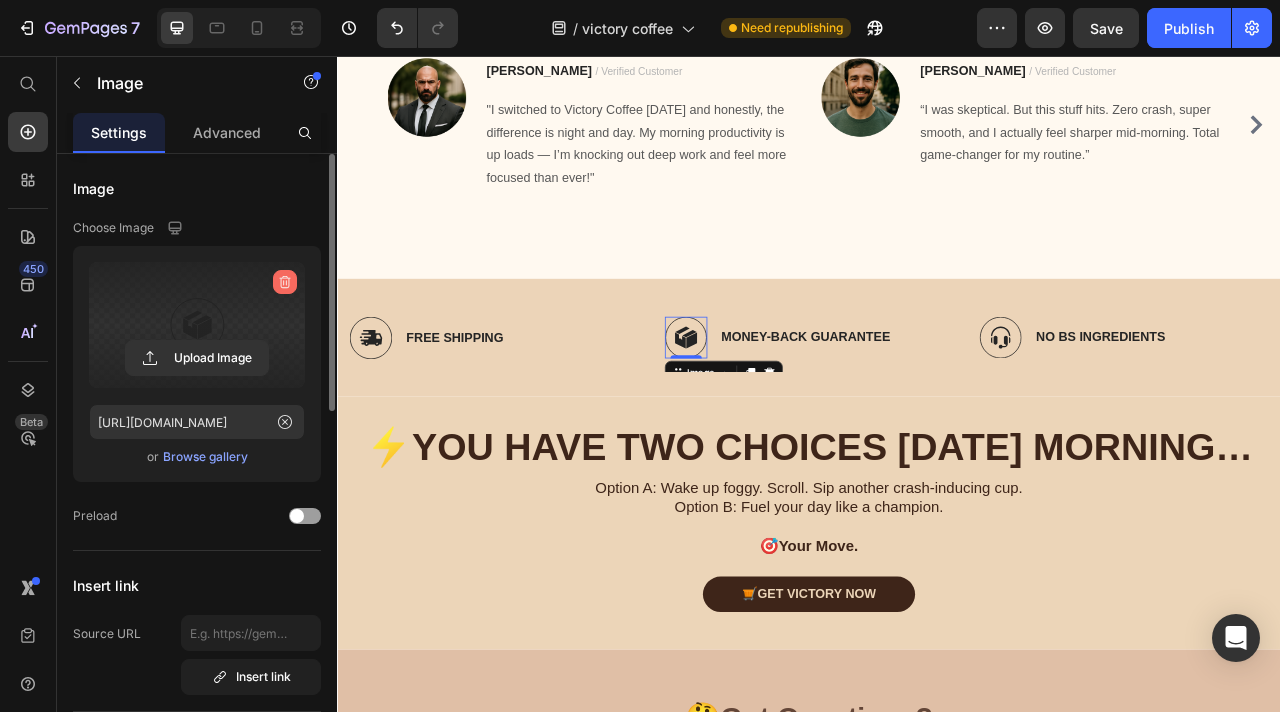 click 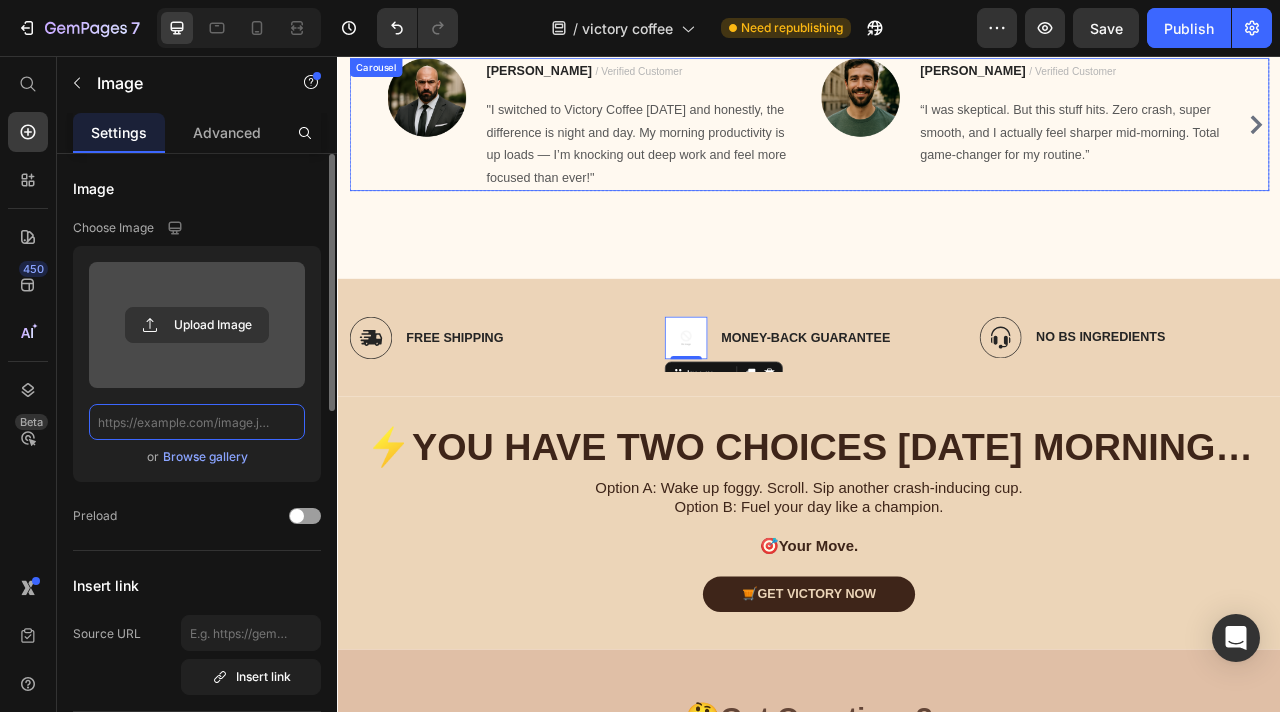 scroll, scrollTop: 0, scrollLeft: 0, axis: both 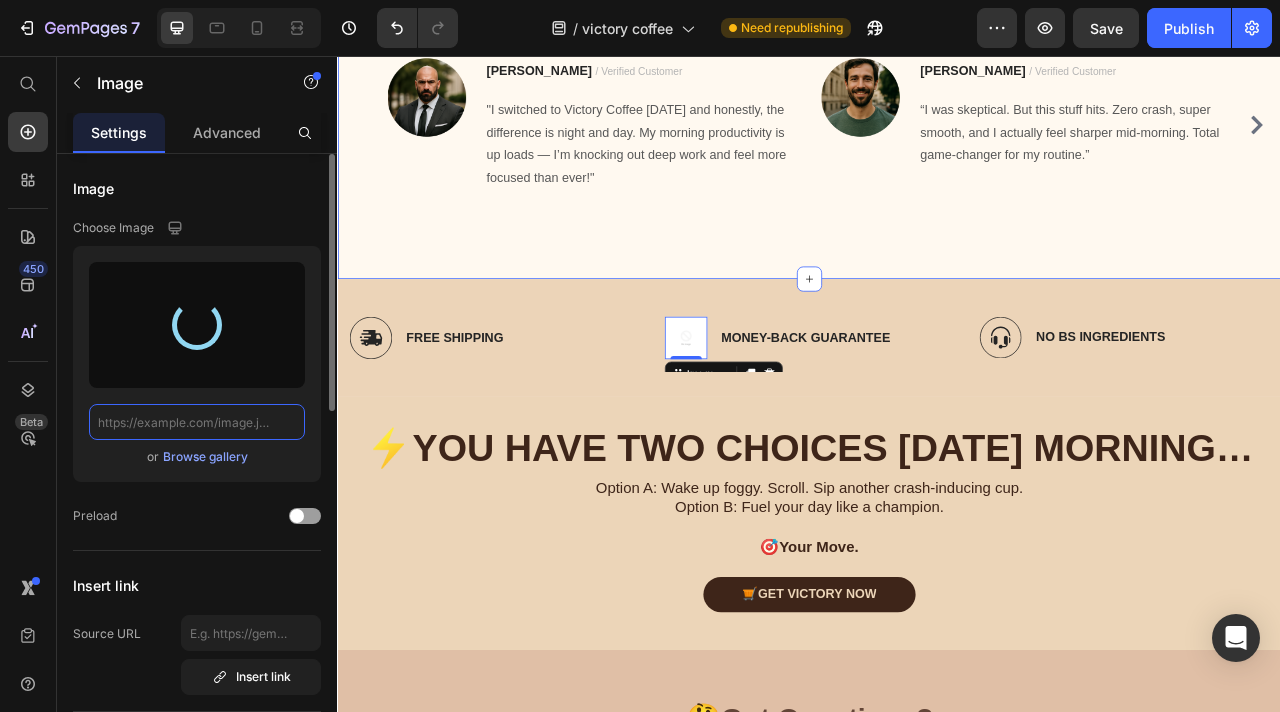 type on "[URL][DOMAIN_NAME]" 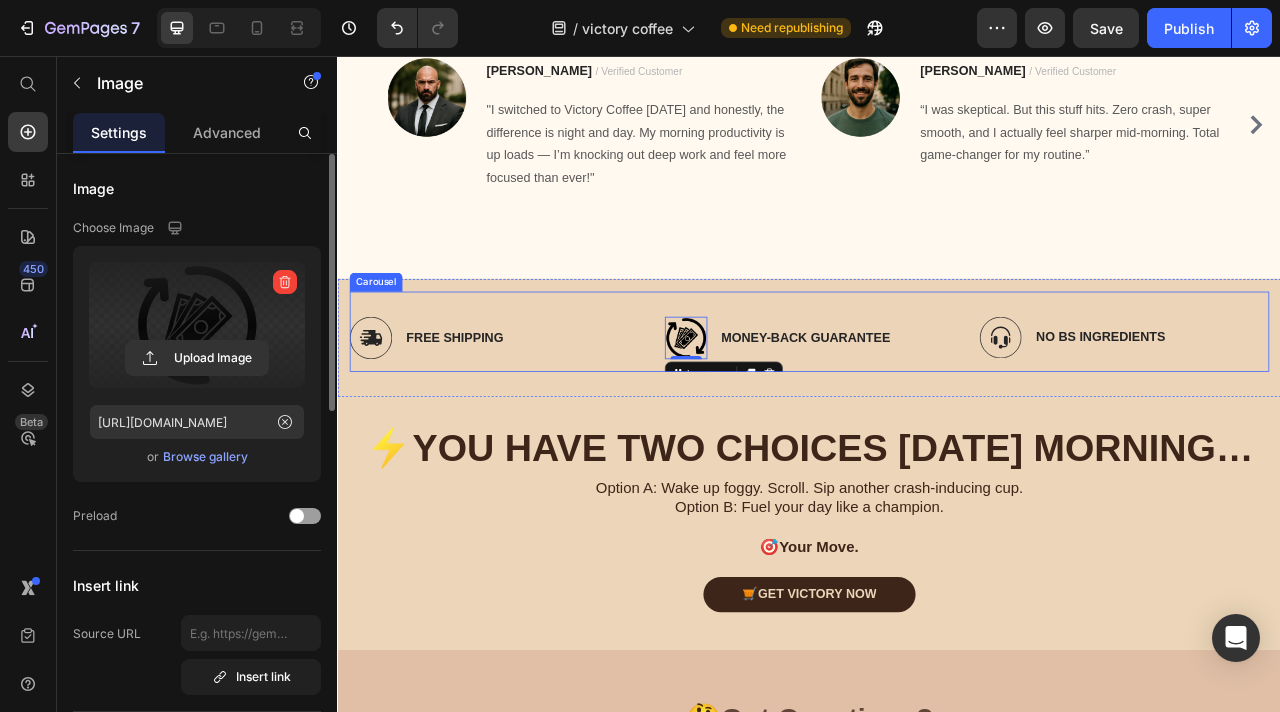 click on "Image Free Shipping Text Block Row" at bounding box center [536, 414] 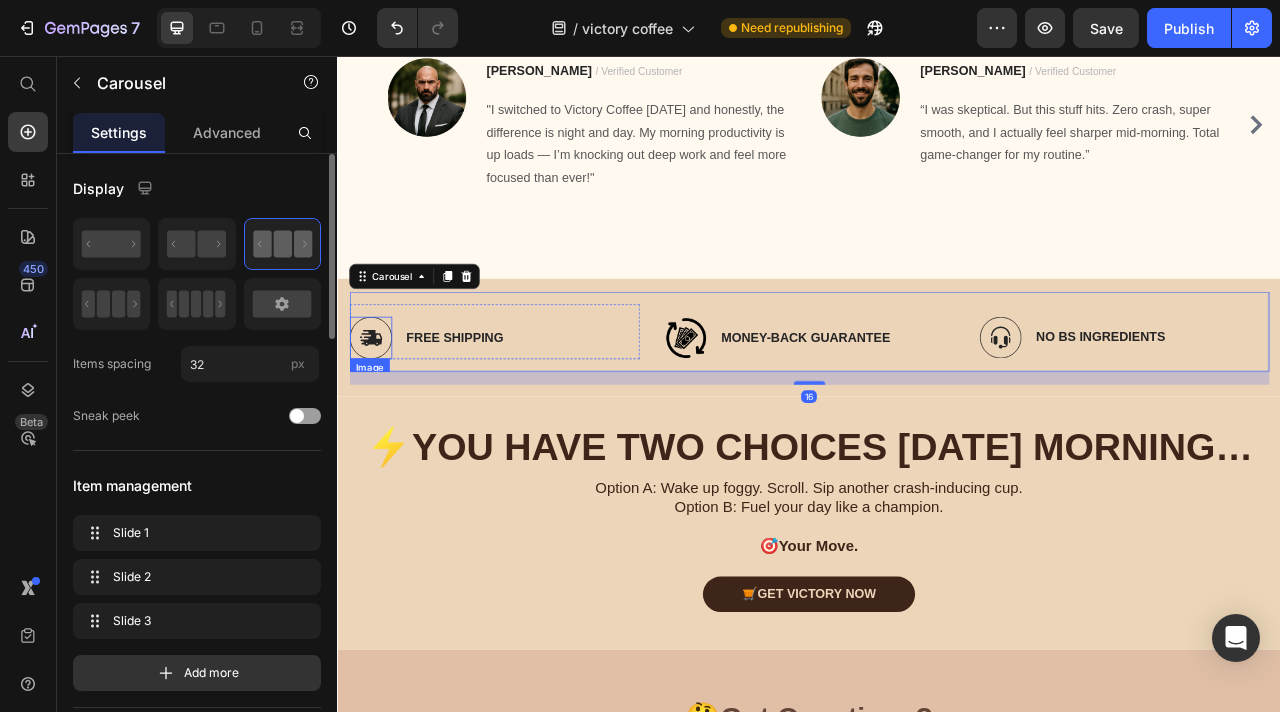 click at bounding box center (379, 414) 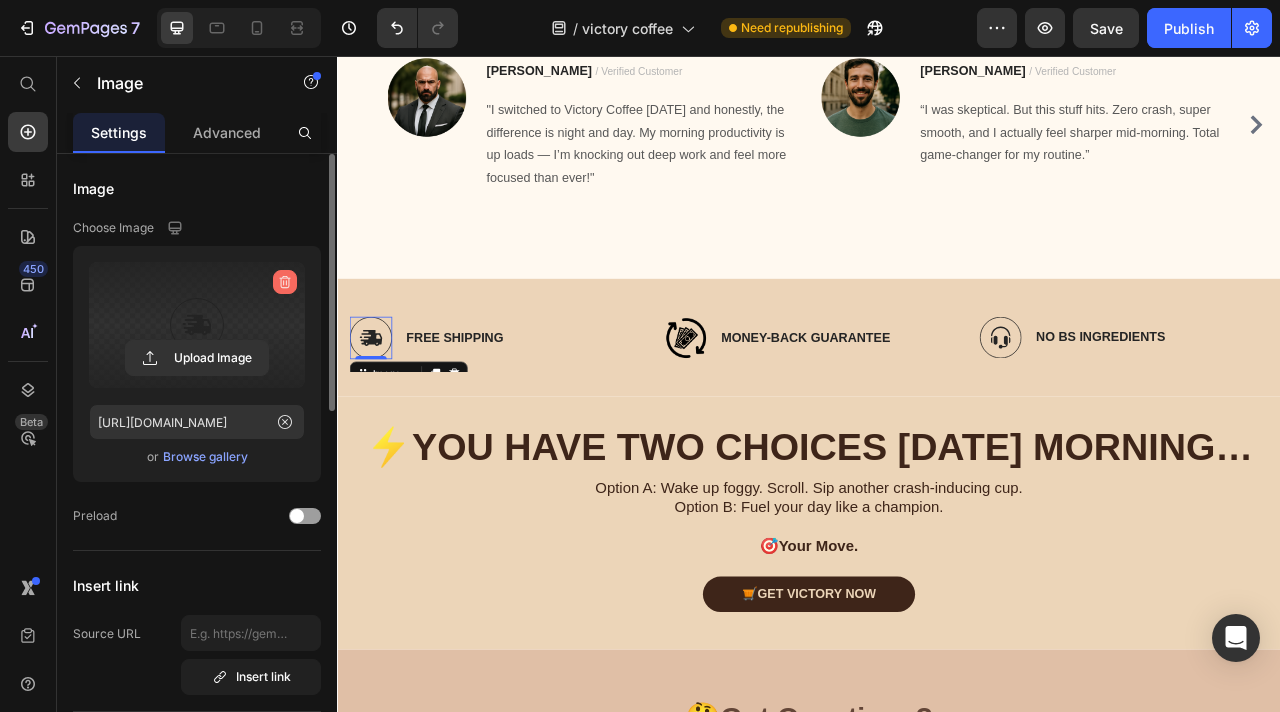 click at bounding box center (285, 282) 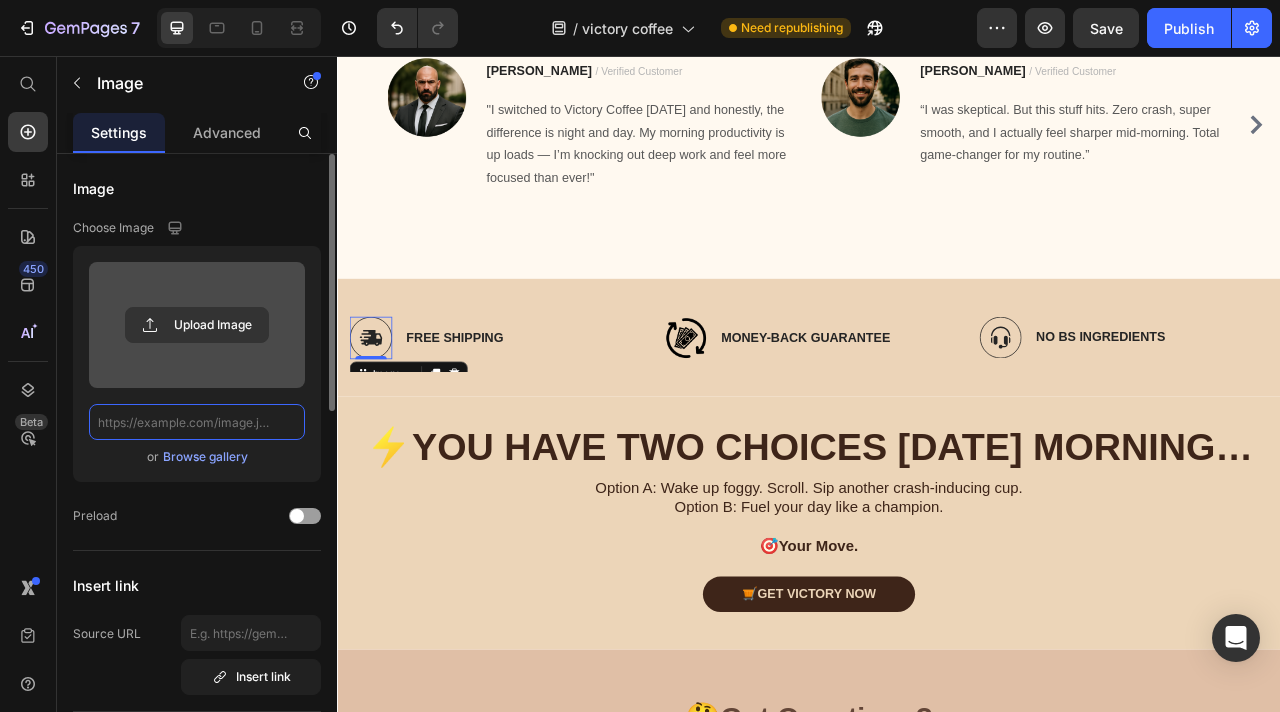 scroll, scrollTop: 0, scrollLeft: 0, axis: both 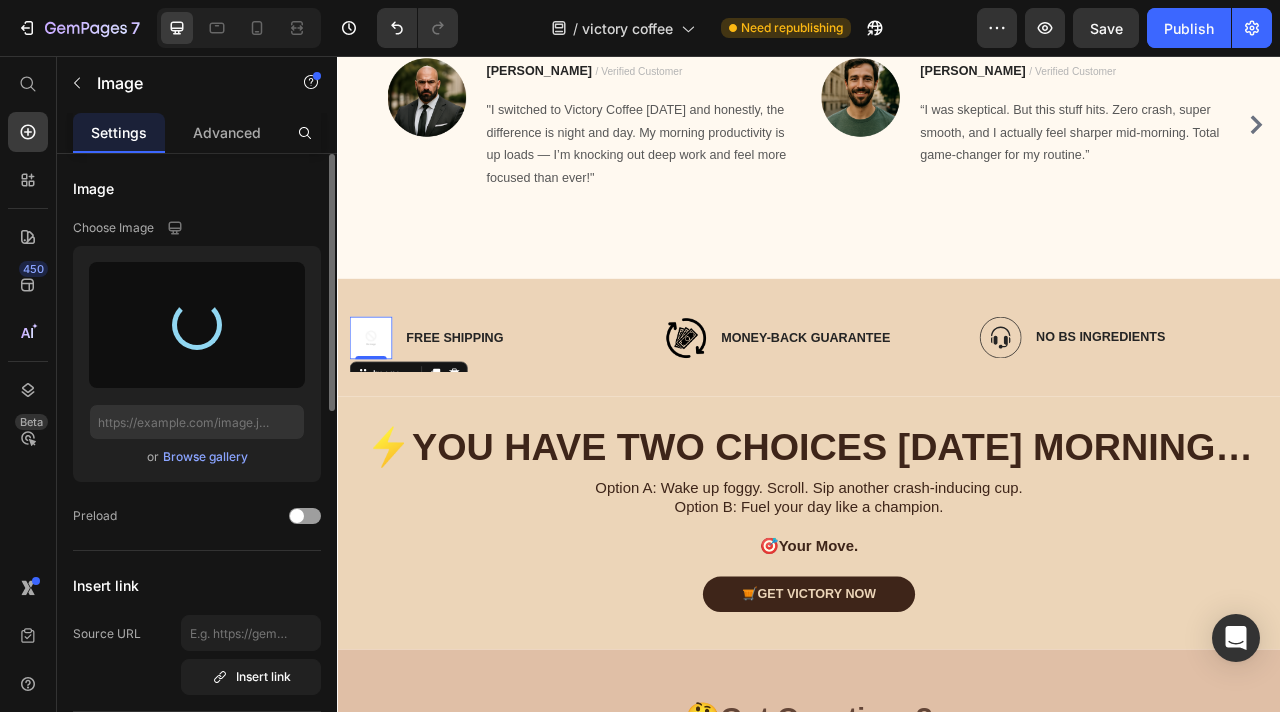 type on "[URL][DOMAIN_NAME]" 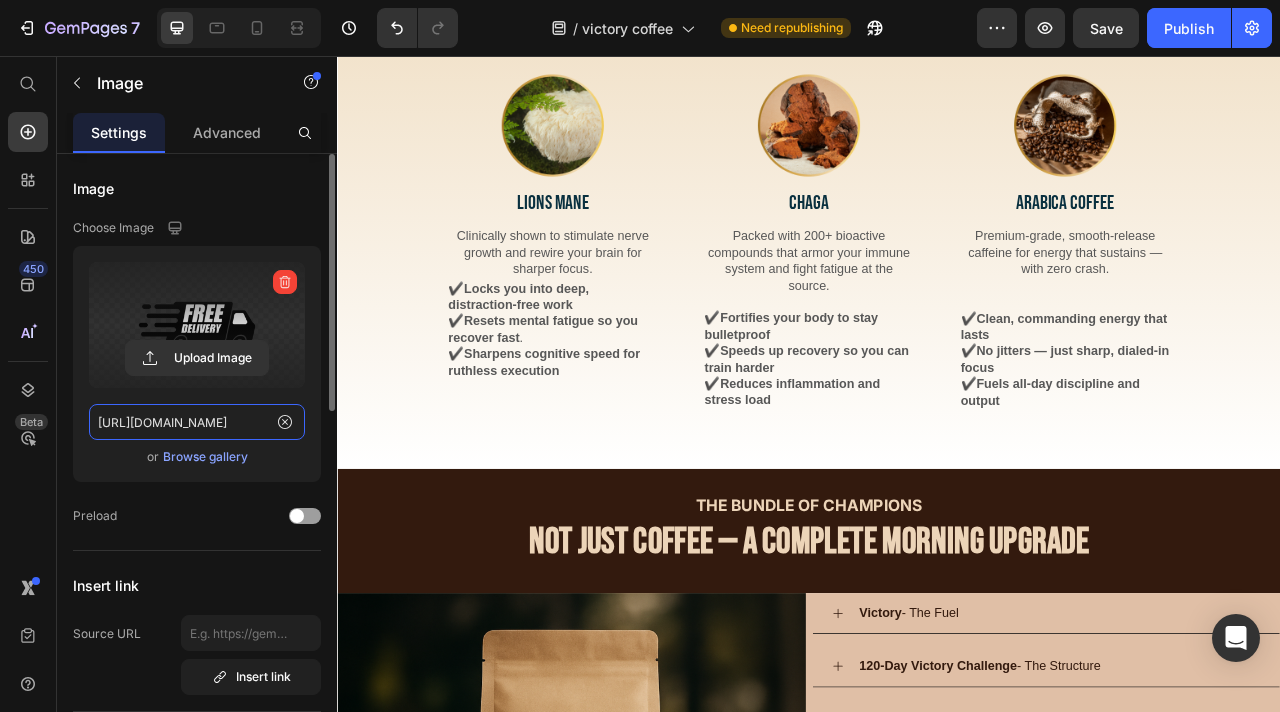 scroll, scrollTop: 1917, scrollLeft: 0, axis: vertical 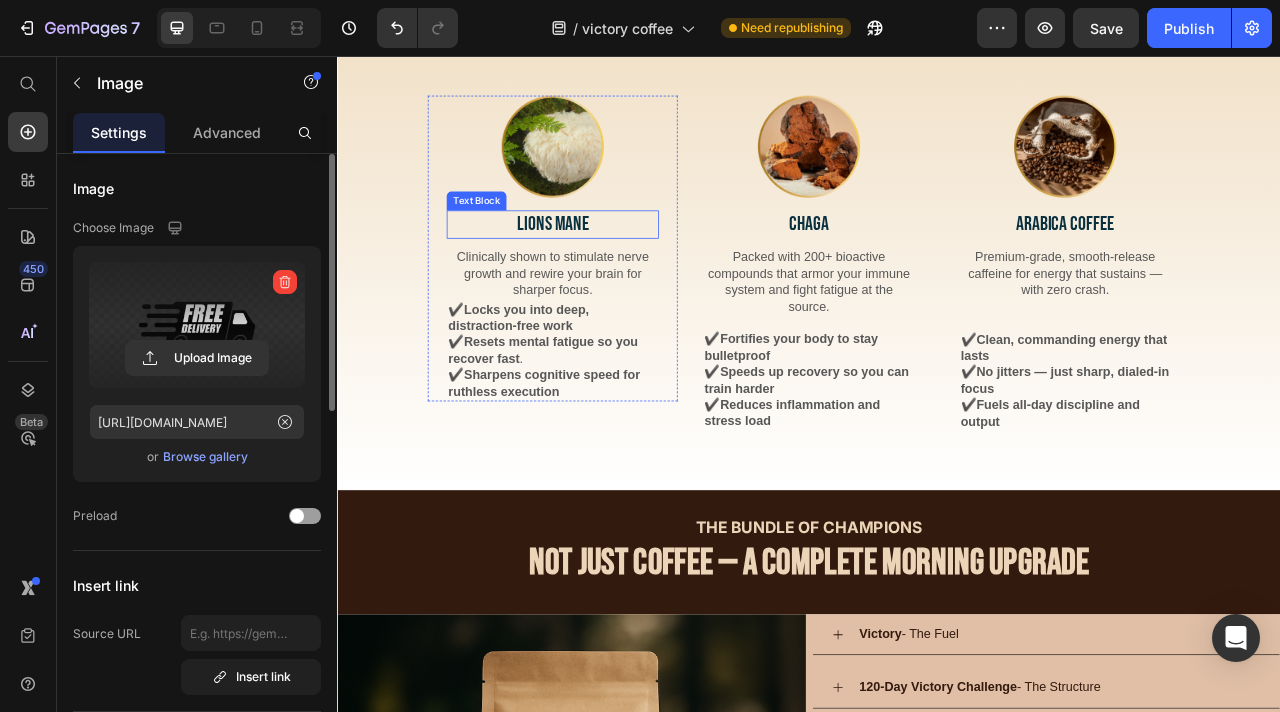 click on "LIONS MANE" at bounding box center (611, 270) 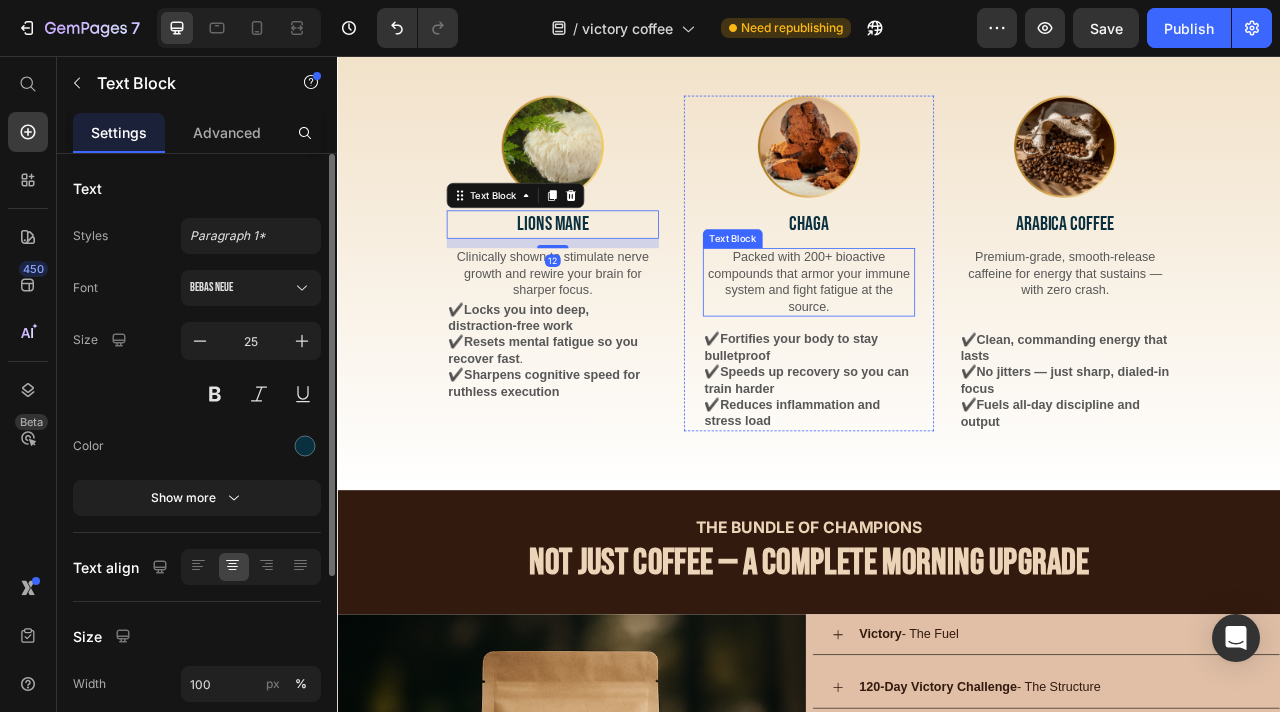 click on "Packed with 200+ bioactive compounds that armor your immune system and fight fatigue at the source." at bounding box center [937, 343] 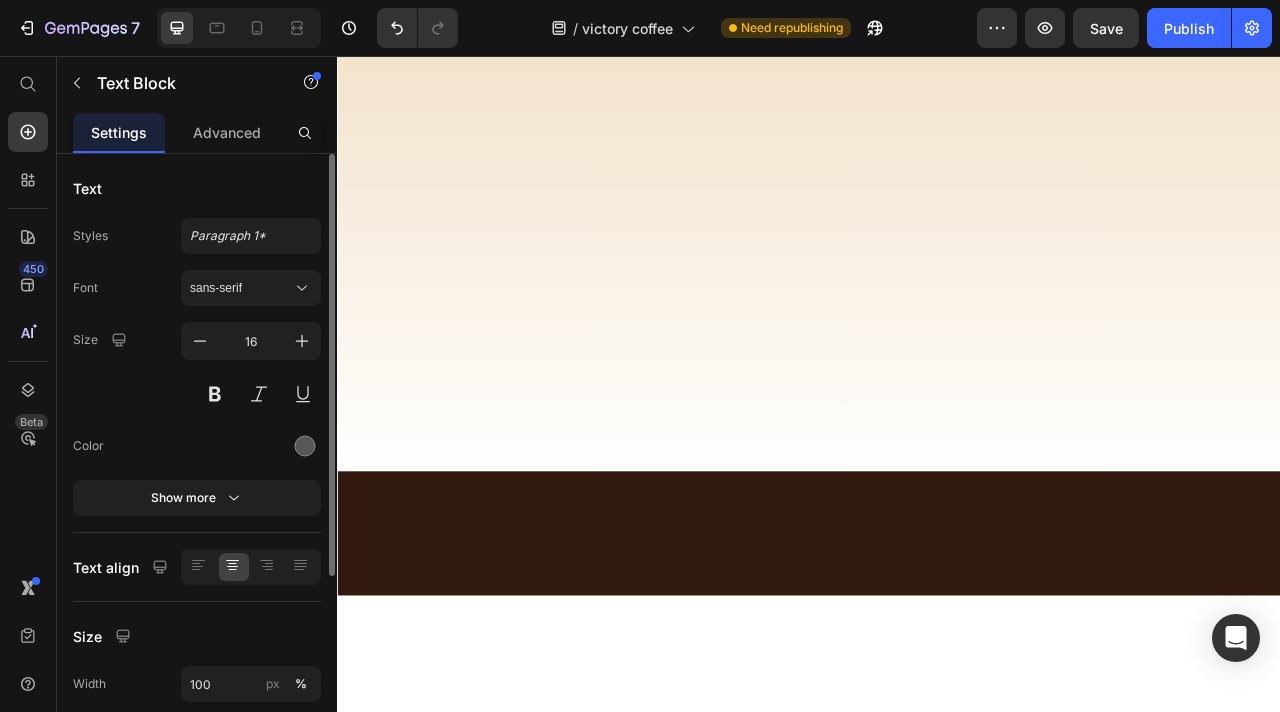 scroll, scrollTop: 0, scrollLeft: 0, axis: both 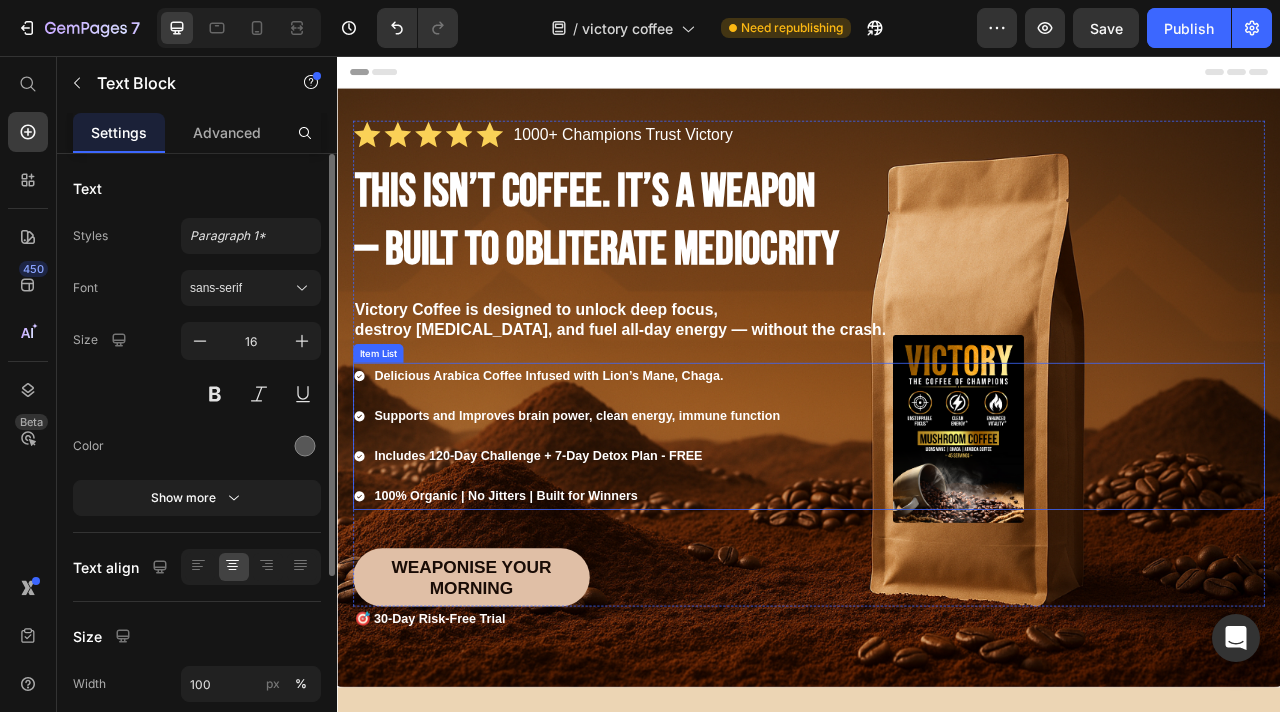 click on "Supports and Improves brain power, clean energy, immune function" at bounding box center (642, 513) 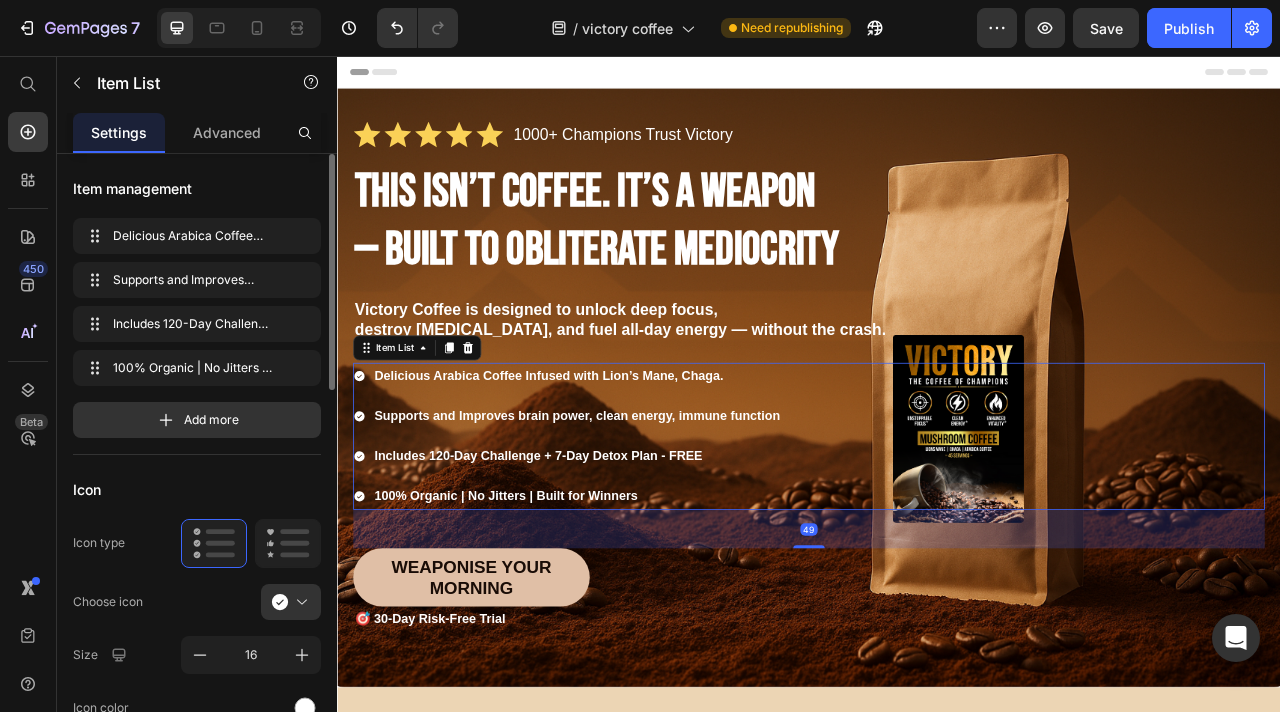 click on "Delicious Arabica Coffee Infused with Lion’s Mane, Chaga." at bounding box center [606, 462] 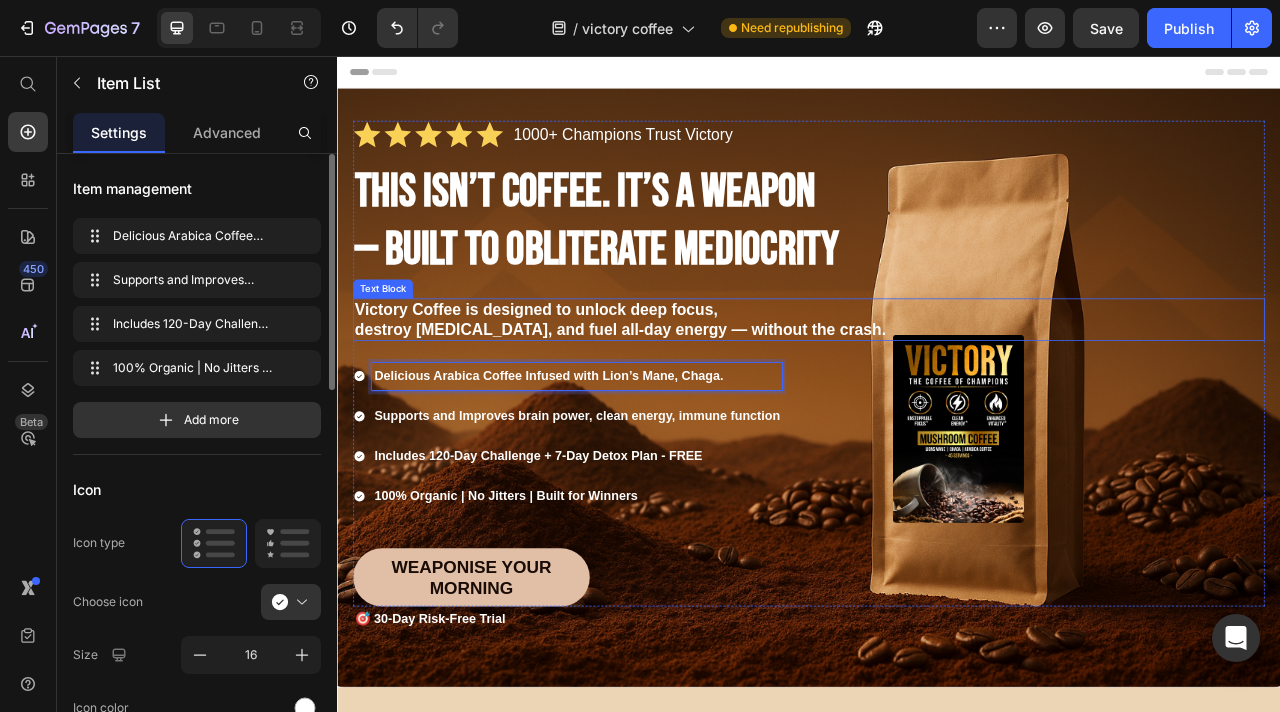 click on "Victory Coffee is designed to unlock deep focus," at bounding box center (590, 378) 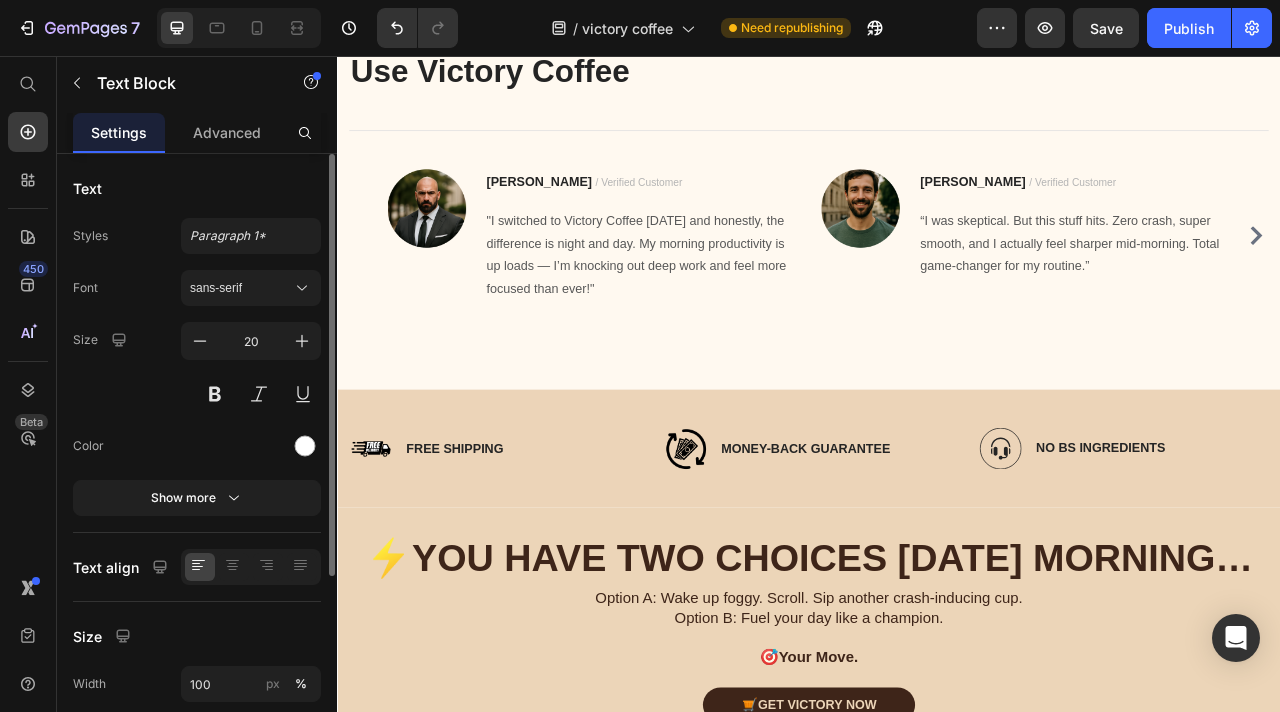 scroll, scrollTop: 4859, scrollLeft: 0, axis: vertical 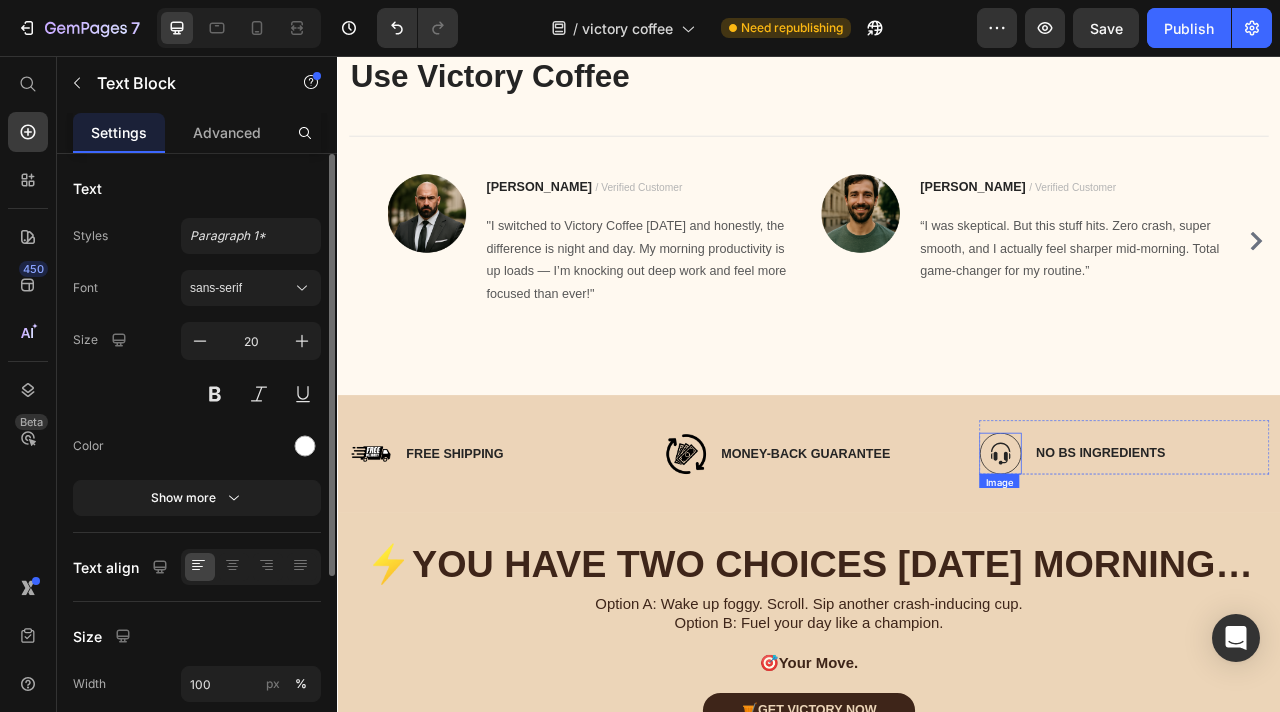 click at bounding box center (1180, 561) 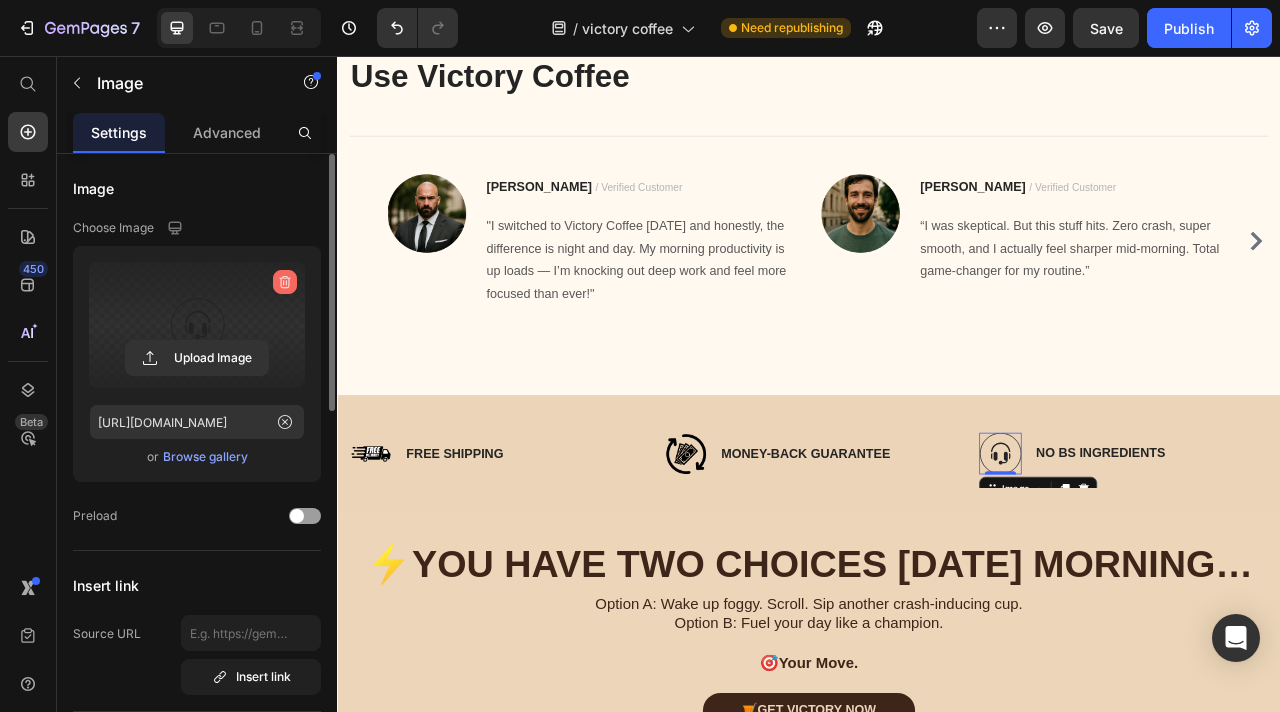 click at bounding box center (285, 282) 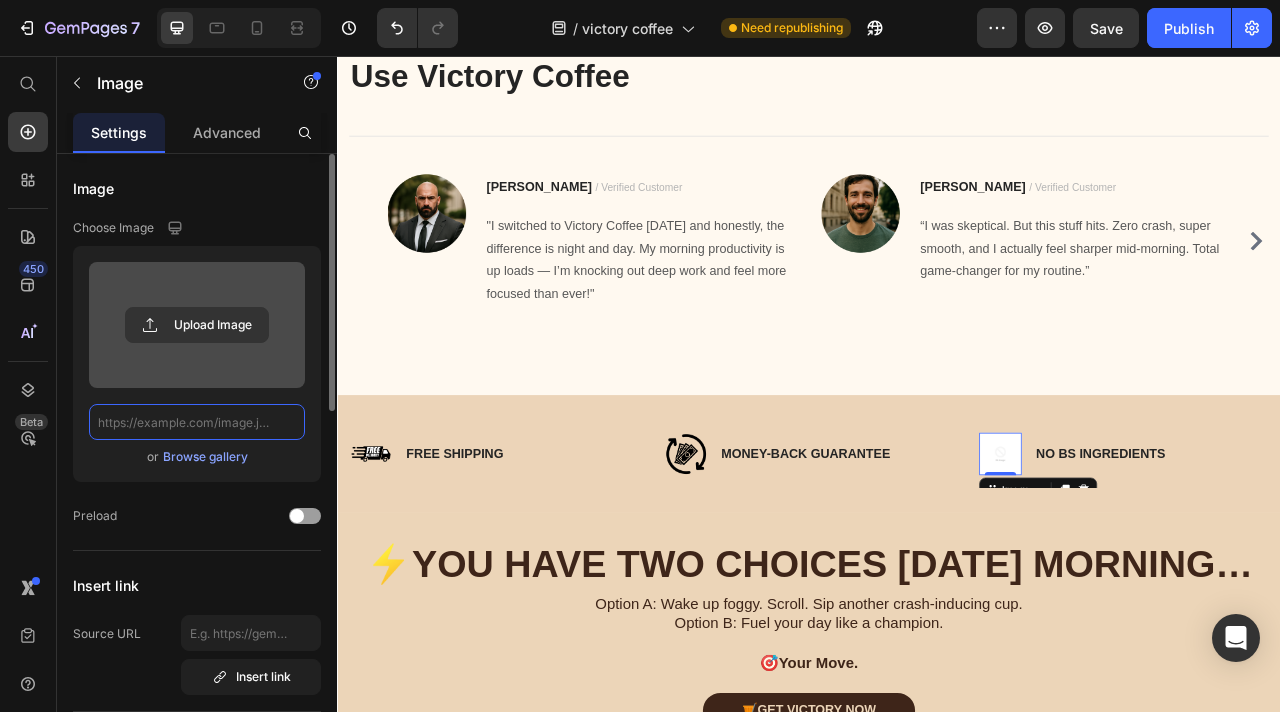 scroll, scrollTop: 0, scrollLeft: 0, axis: both 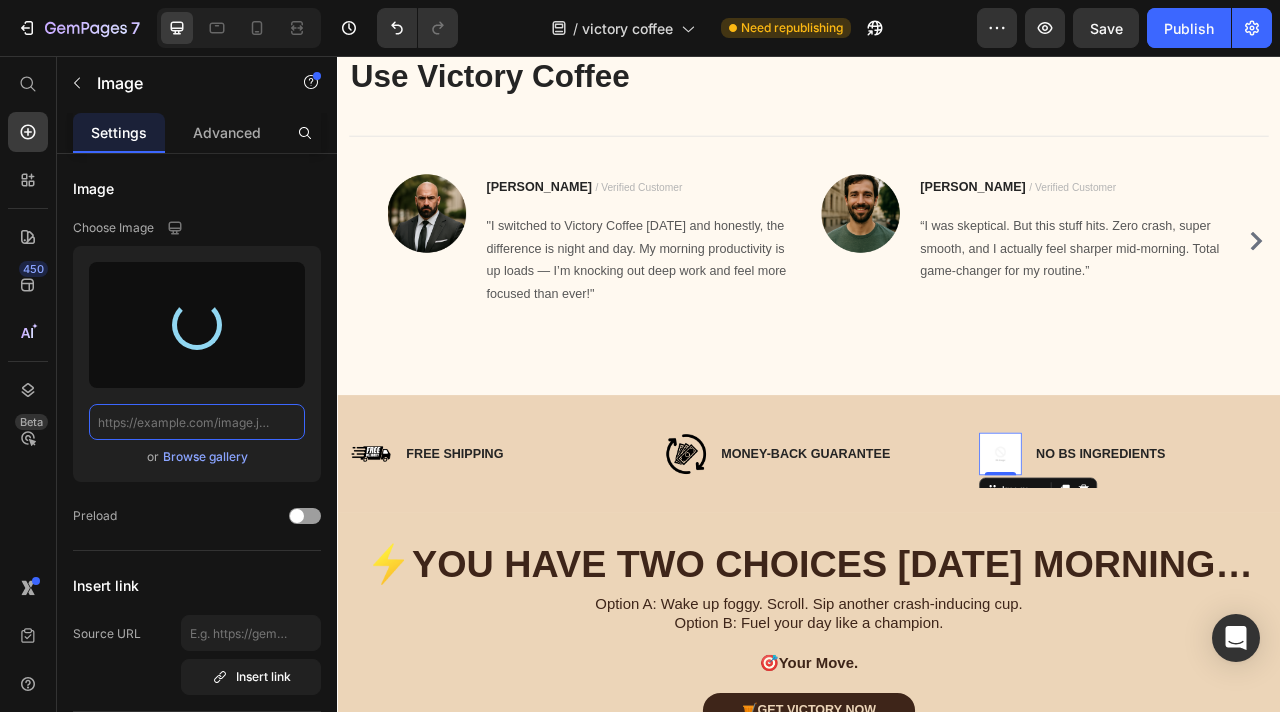 type on "[URL][DOMAIN_NAME]" 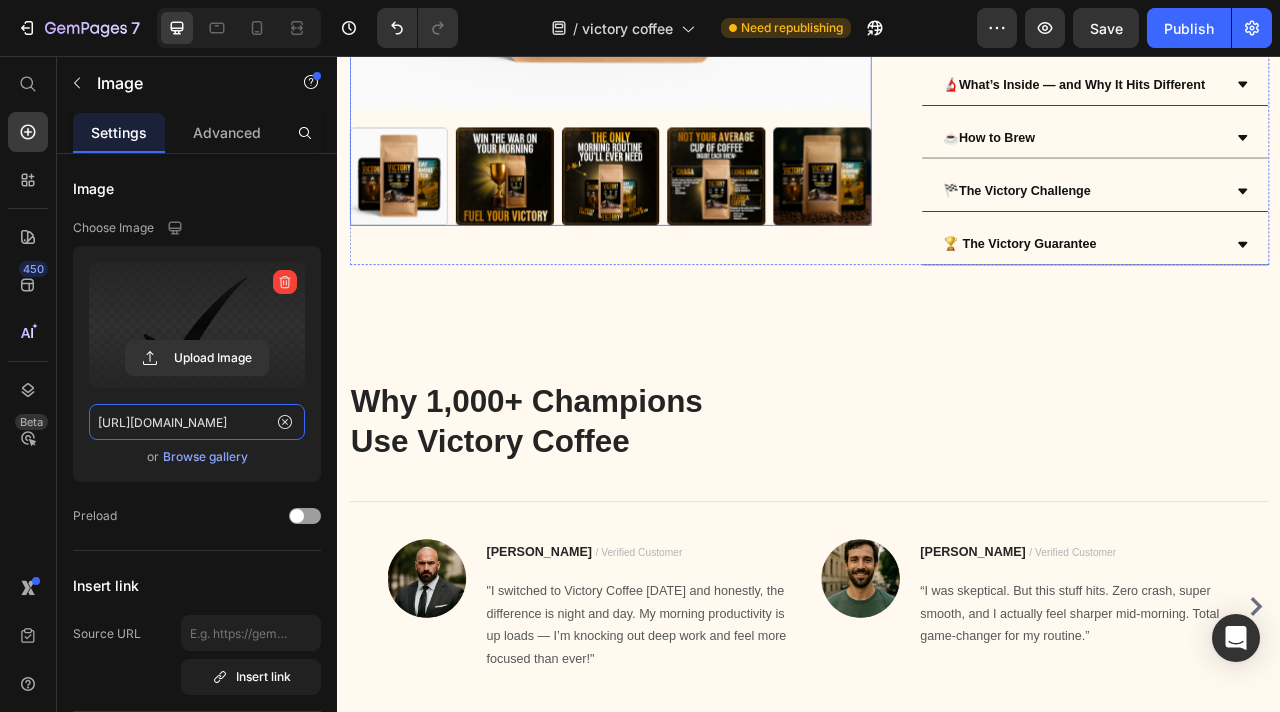 scroll, scrollTop: 4652, scrollLeft: 0, axis: vertical 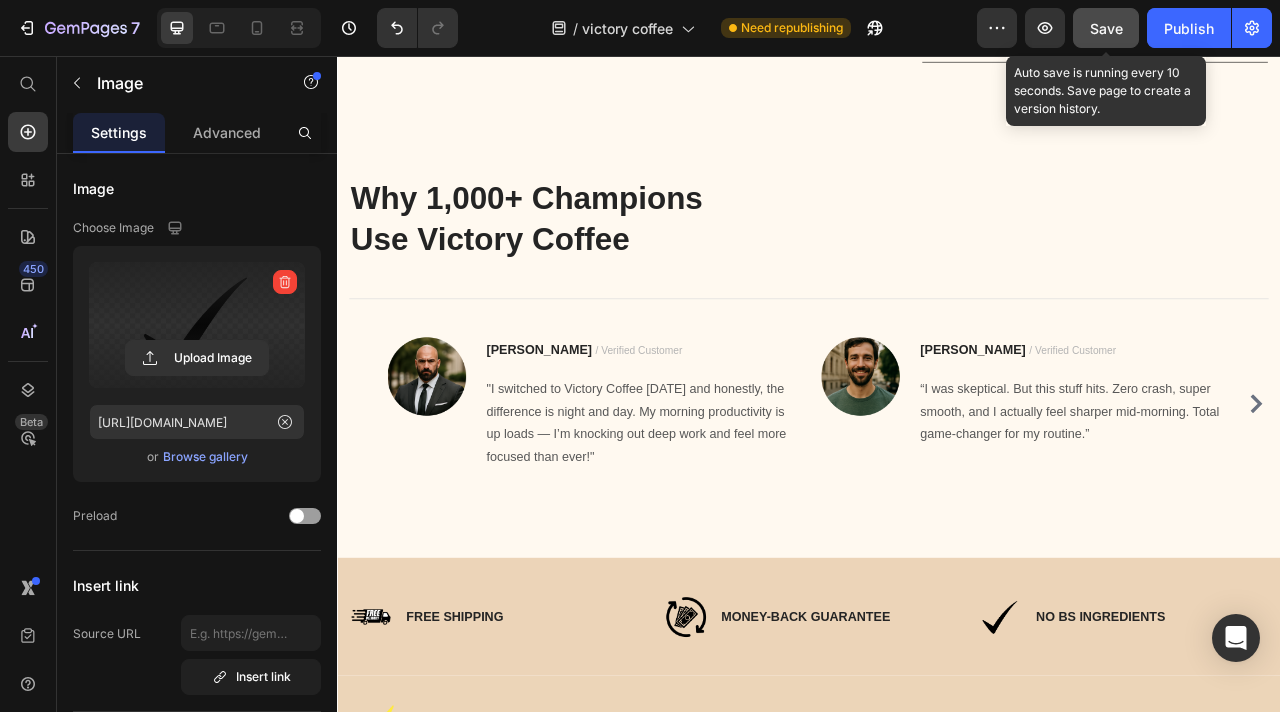 click on "Save" at bounding box center (1106, 28) 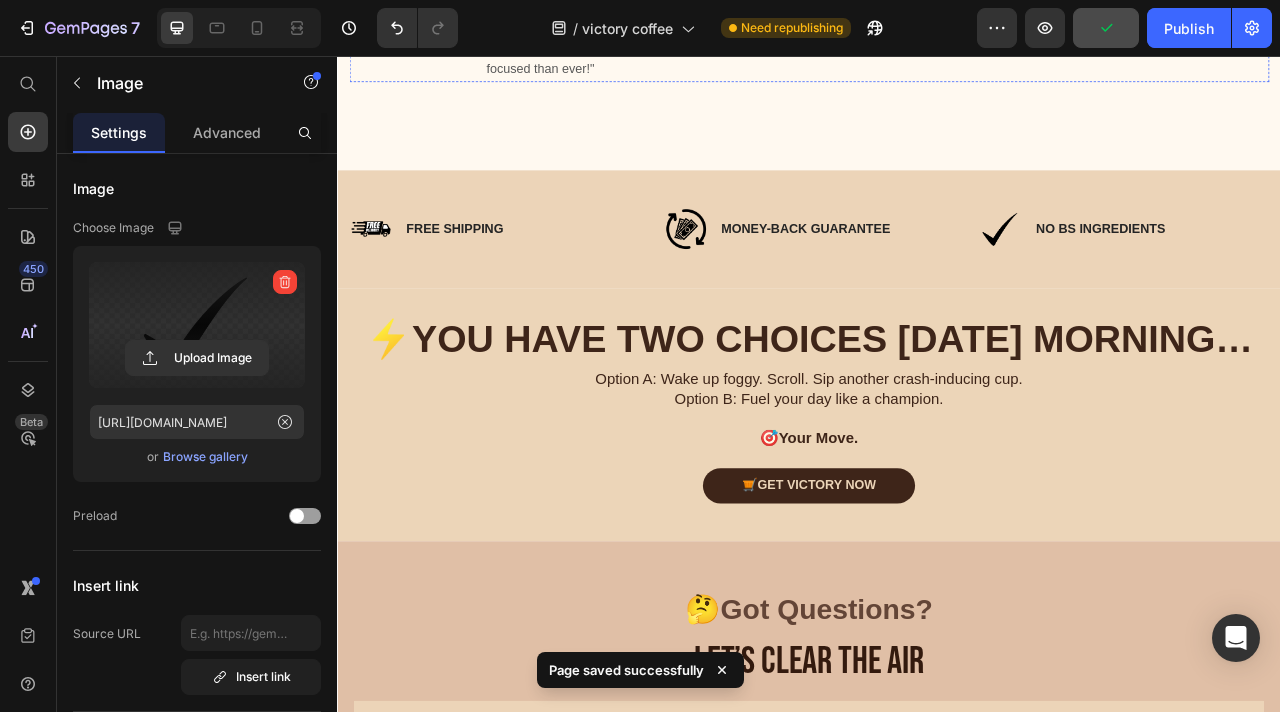 scroll, scrollTop: 5208, scrollLeft: 0, axis: vertical 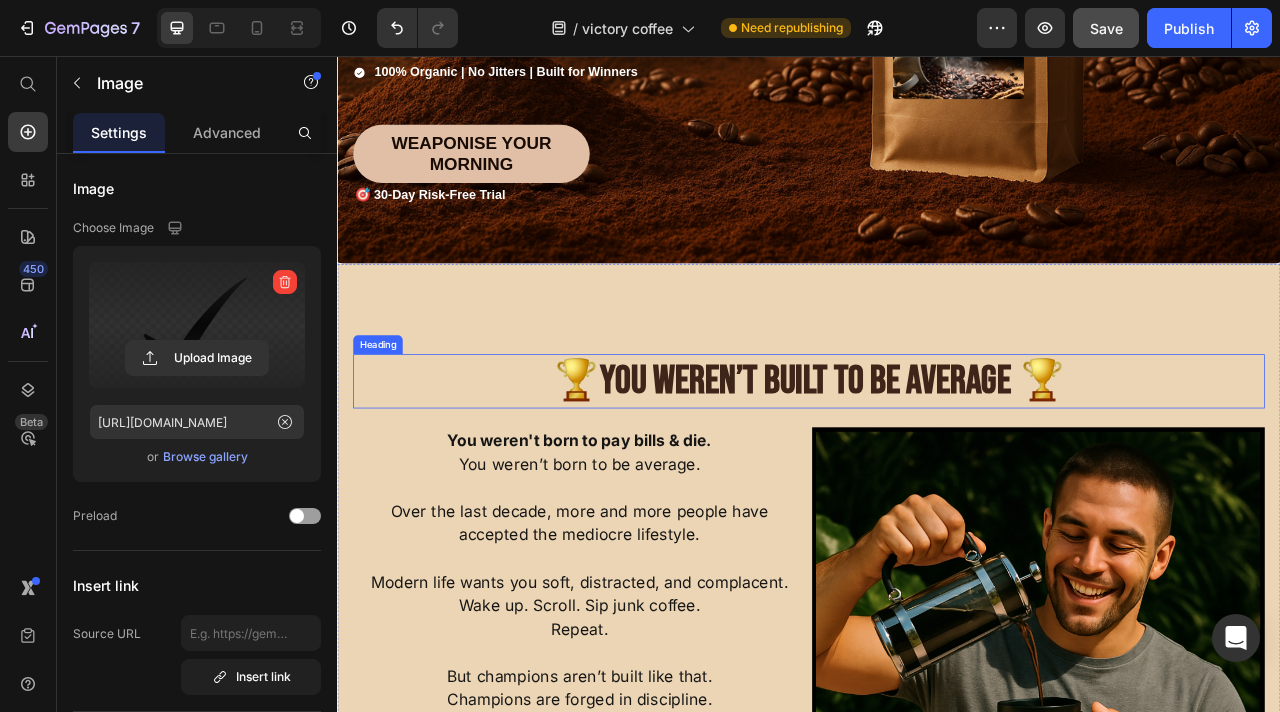 click on "You Weren’t Built to Be Average 🏆" at bounding box center [968, 469] 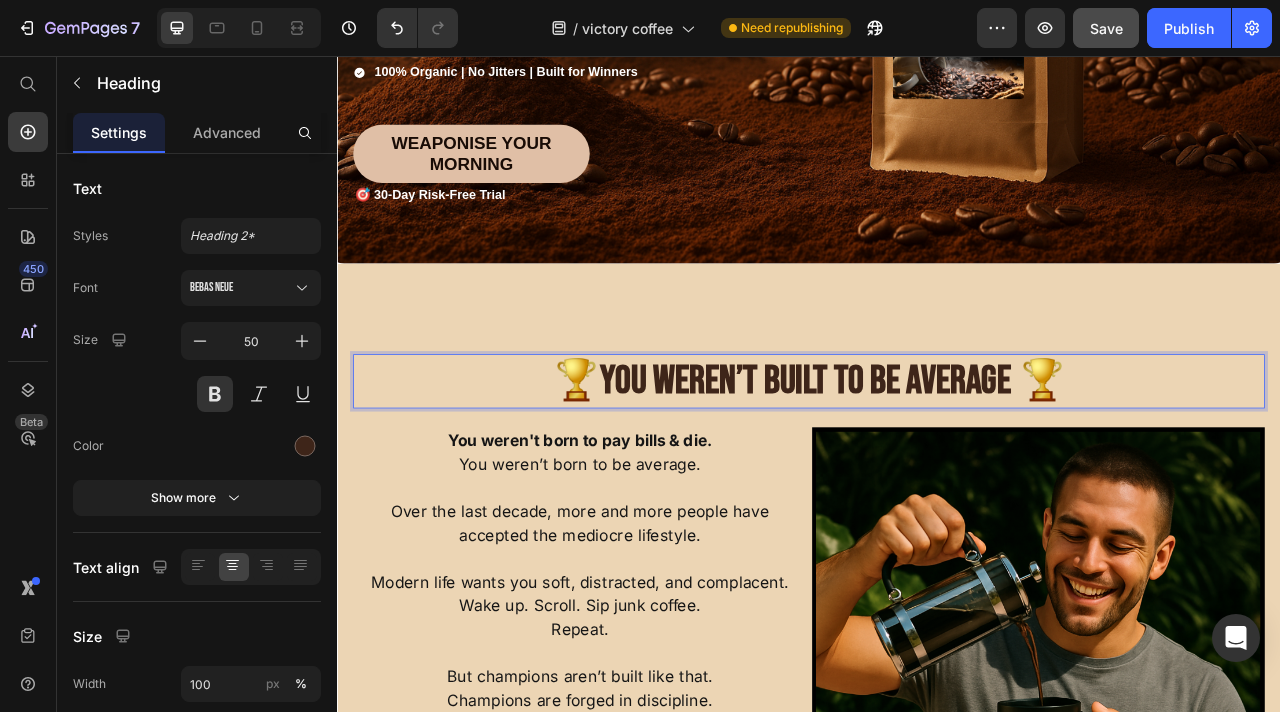 click on "You Weren’t Built to Be Average 🏆" at bounding box center (968, 469) 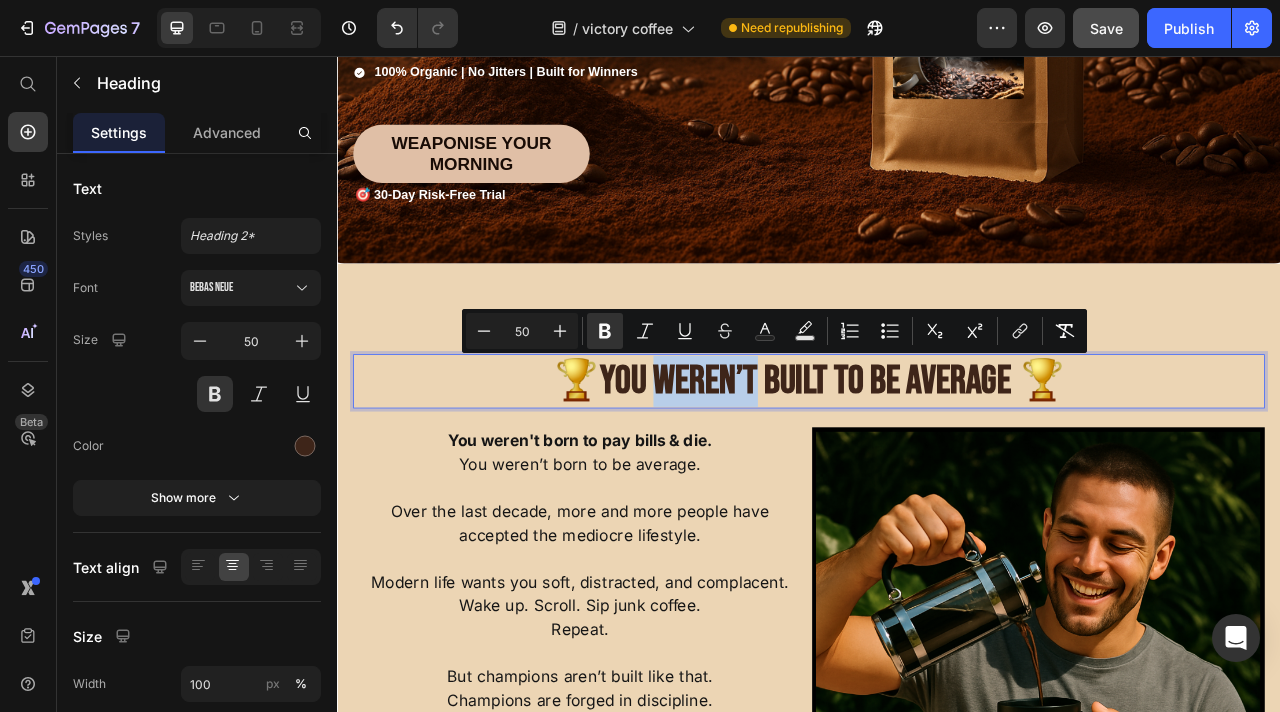 click on "You Weren’t Built to Be Average 🏆" at bounding box center [968, 469] 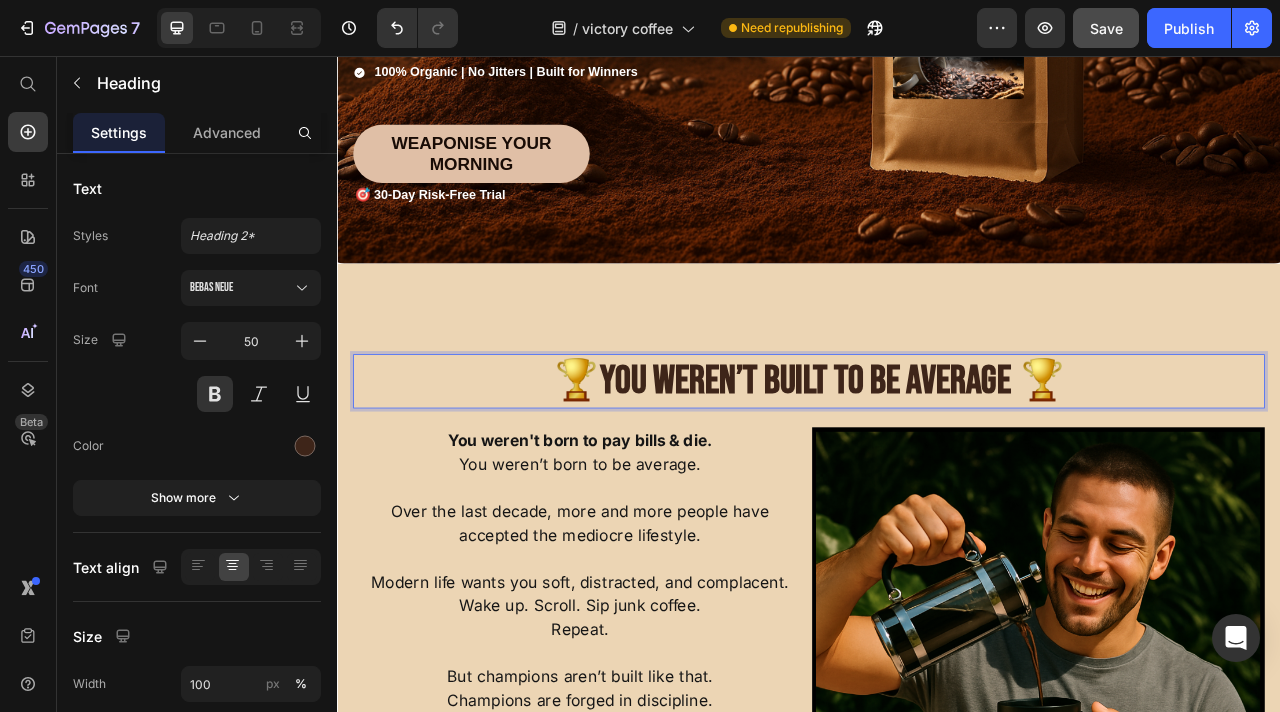 click on "You Weren’t Built to Be Average 🏆" at bounding box center (968, 469) 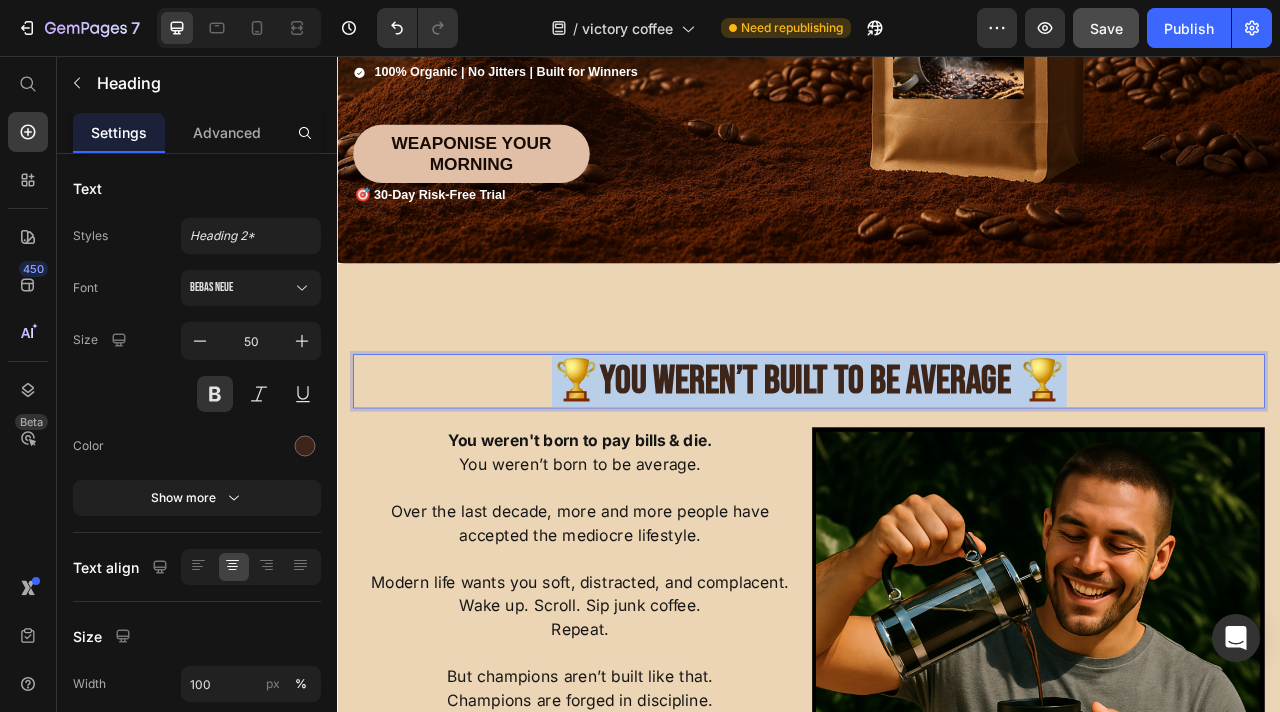 click on "You Weren’t Built to Be Average 🏆" at bounding box center [968, 469] 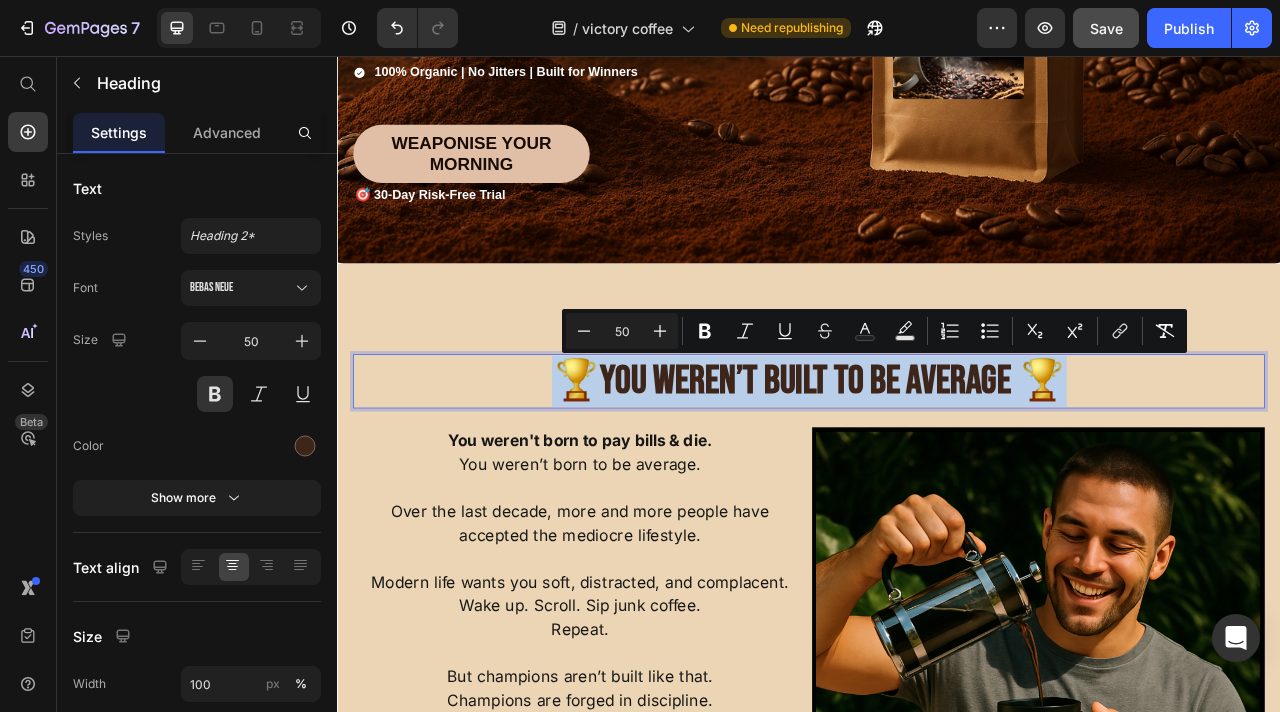 copy on "🏆  You Weren’t Built to Be Average 🏆" 